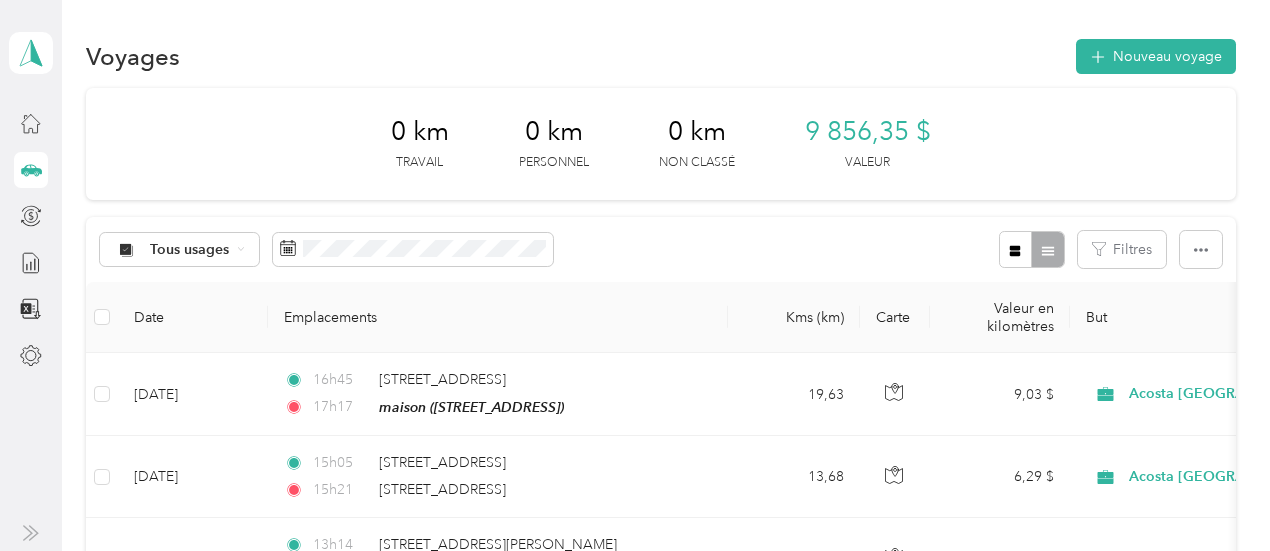 scroll, scrollTop: 0, scrollLeft: 0, axis: both 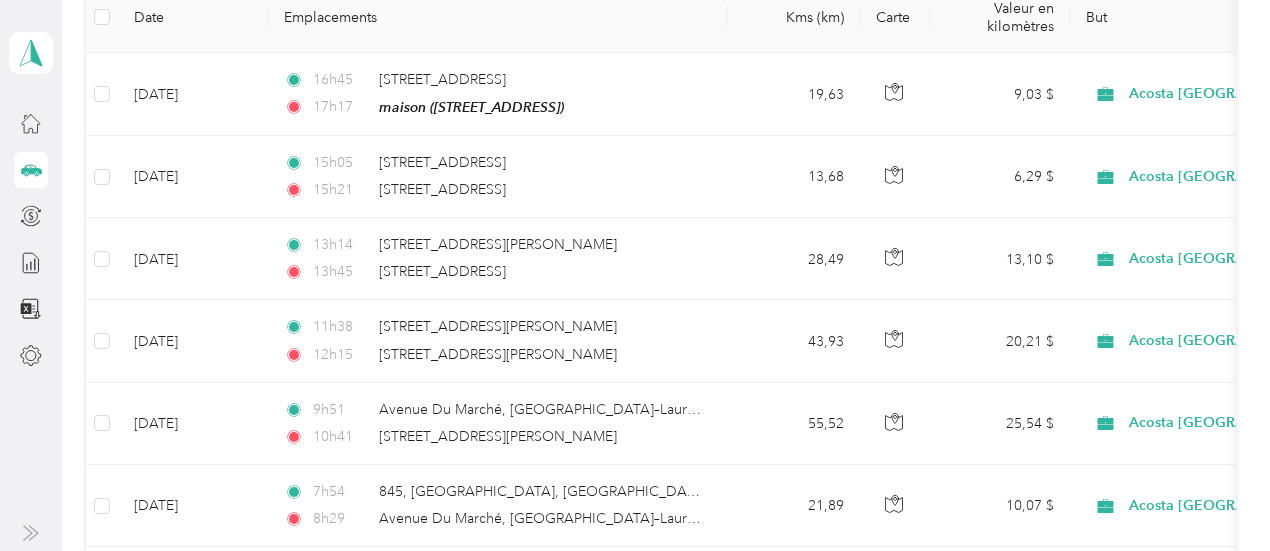 drag, startPoint x: 0, startPoint y: 275, endPoint x: 12, endPoint y: 332, distance: 58.249462 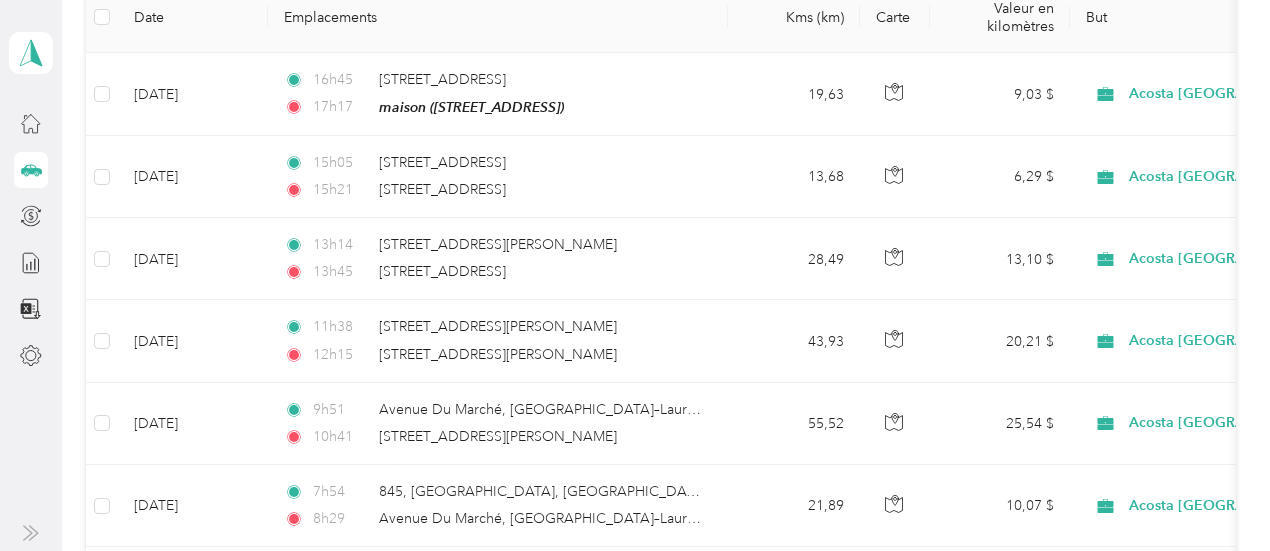 scroll, scrollTop: 200, scrollLeft: 0, axis: vertical 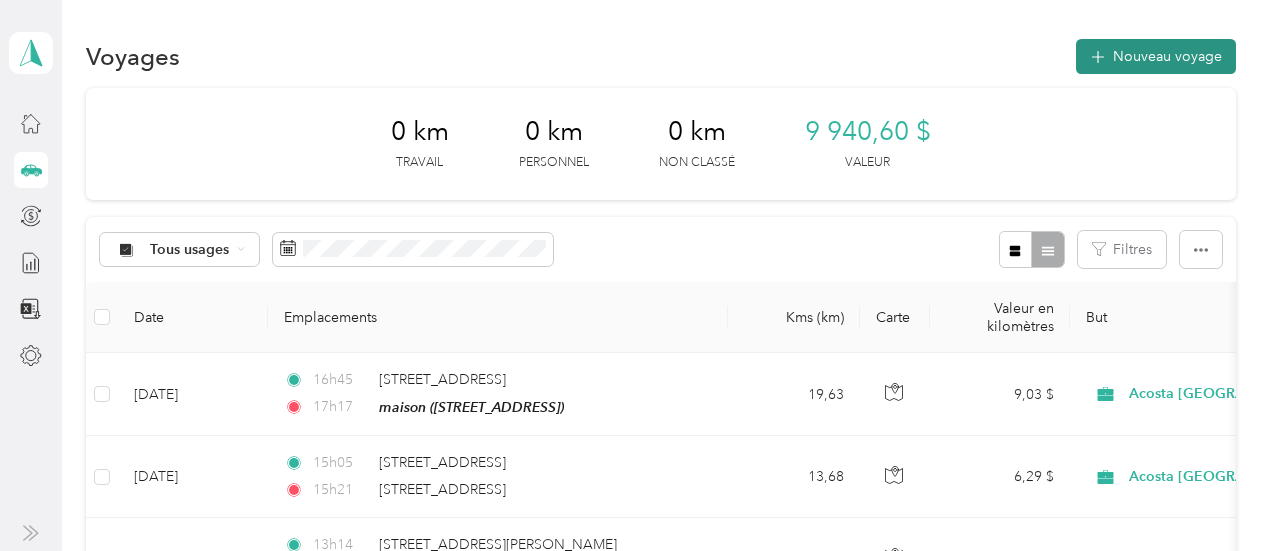 click on "Nouveau voyage" at bounding box center (1167, 56) 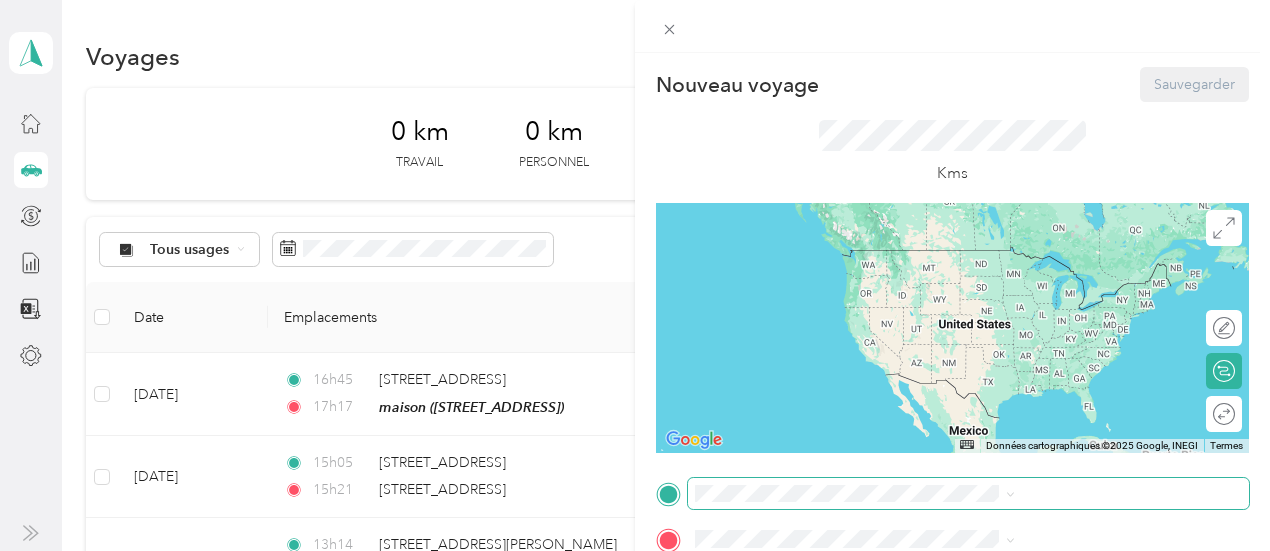 click at bounding box center [968, 494] 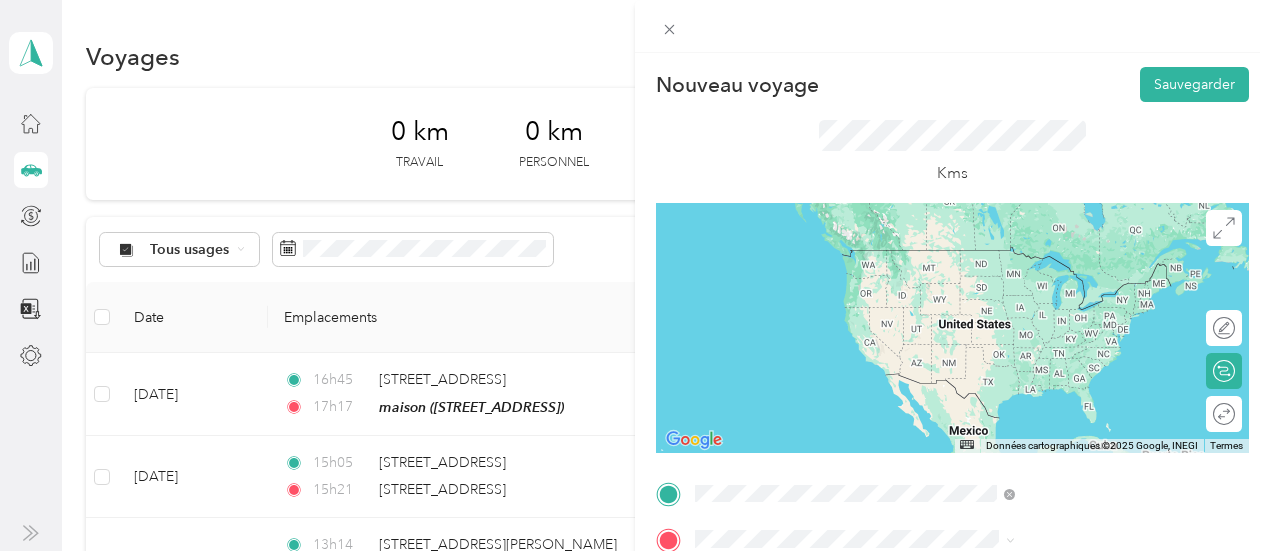 click on "[STREET_ADDRESS]" at bounding box center [1007, 279] 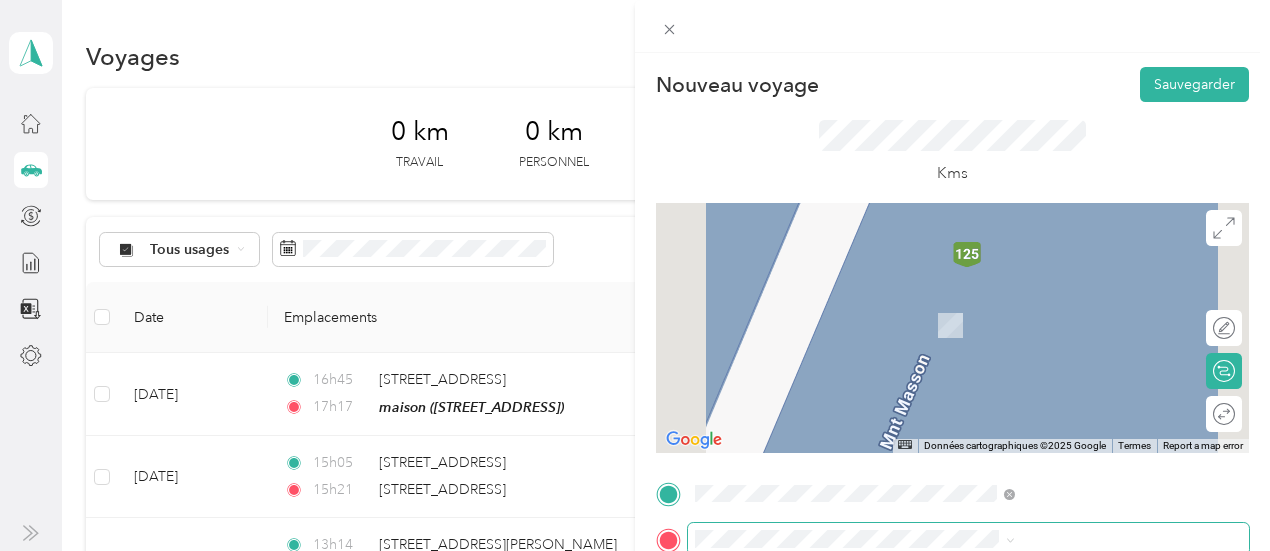 click at bounding box center [968, 539] 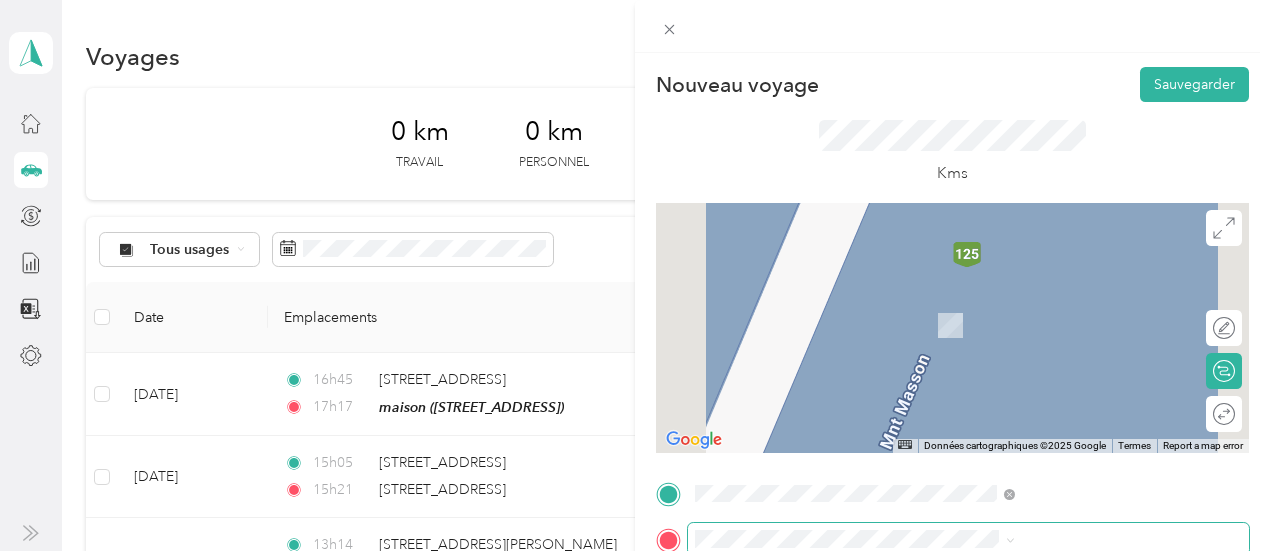 click at bounding box center (968, 539) 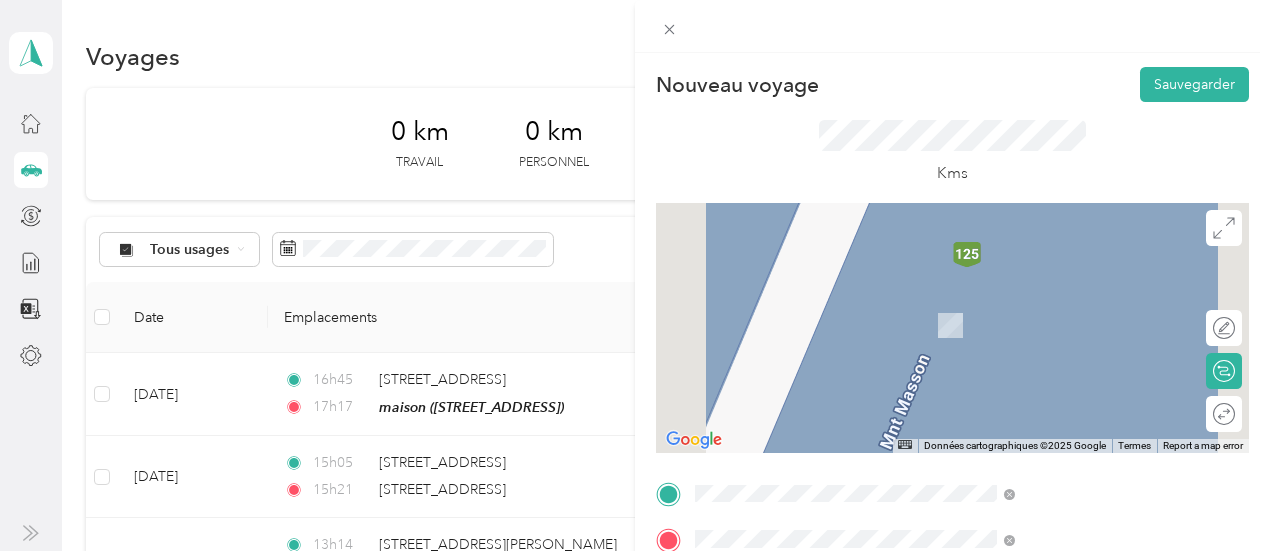 click on "[STREET_ADDRESS][PERSON_NAME]" at bounding box center (1063, 428) 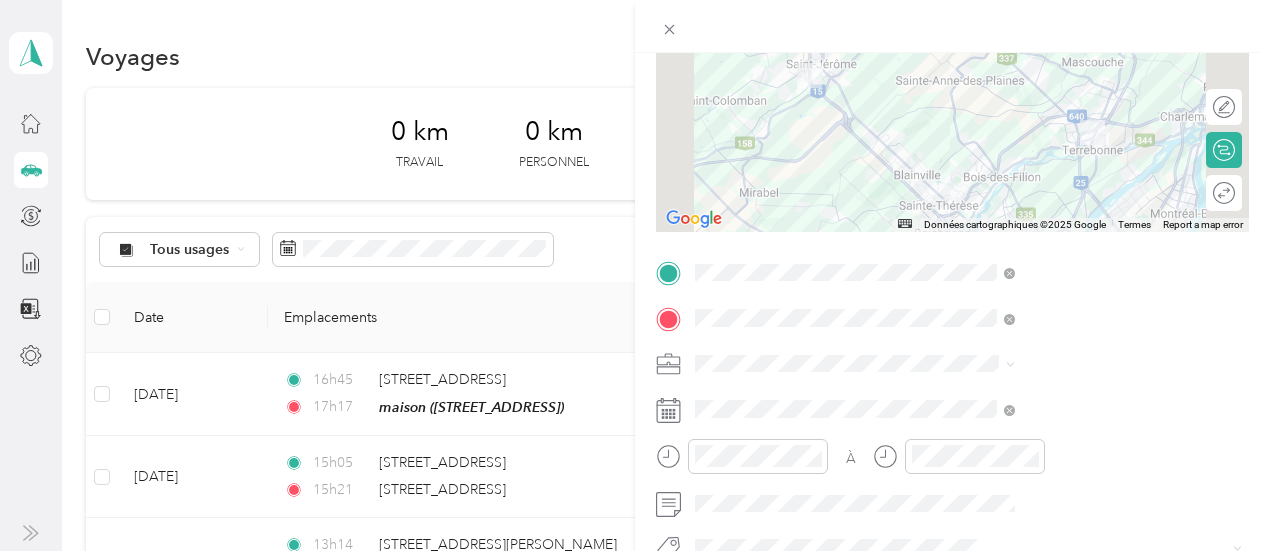 scroll, scrollTop: 224, scrollLeft: 0, axis: vertical 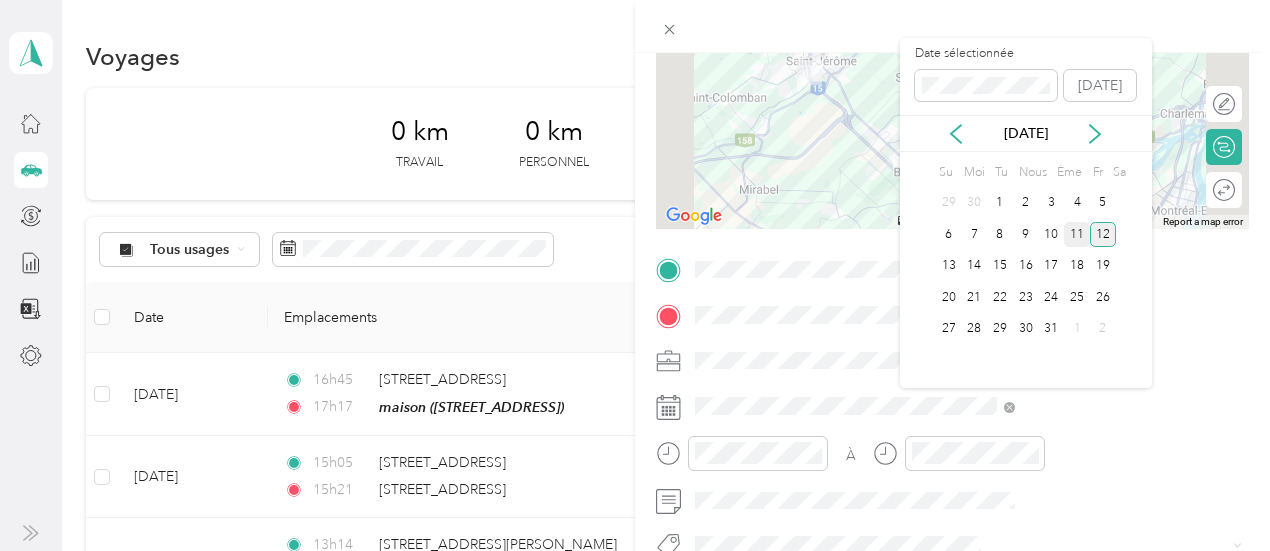 click on "11" at bounding box center (1077, 234) 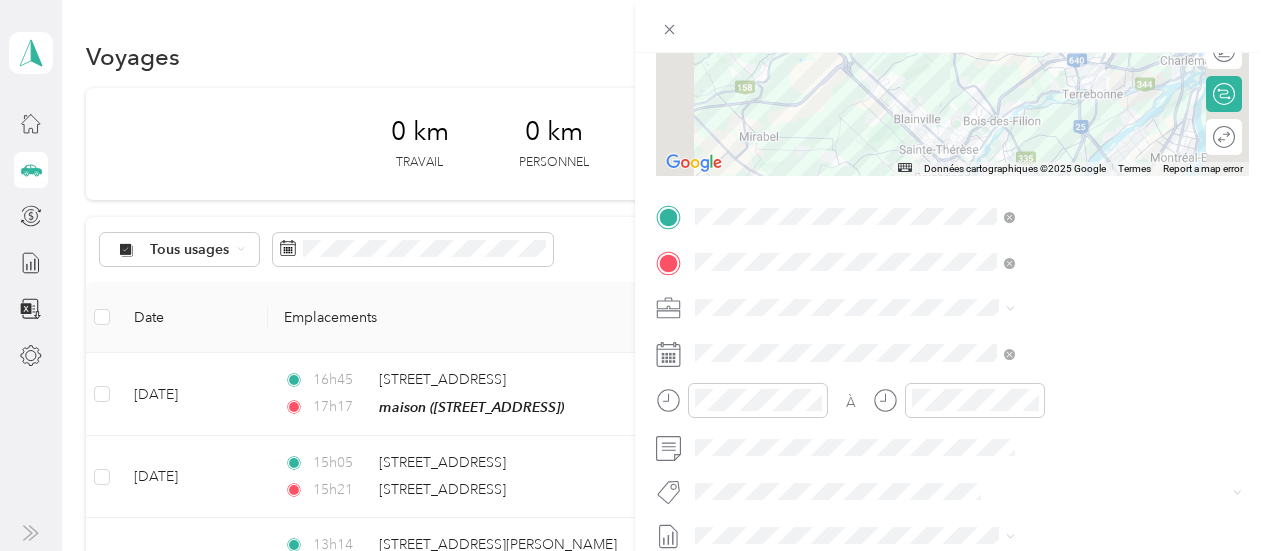 scroll, scrollTop: 291, scrollLeft: 0, axis: vertical 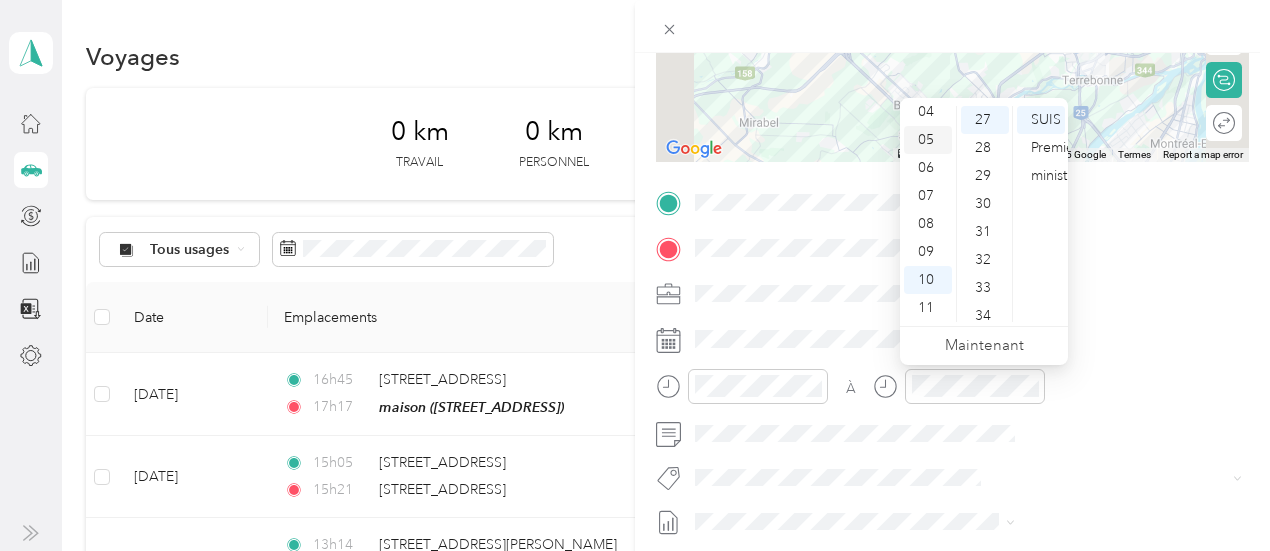 click on "05" at bounding box center (926, 139) 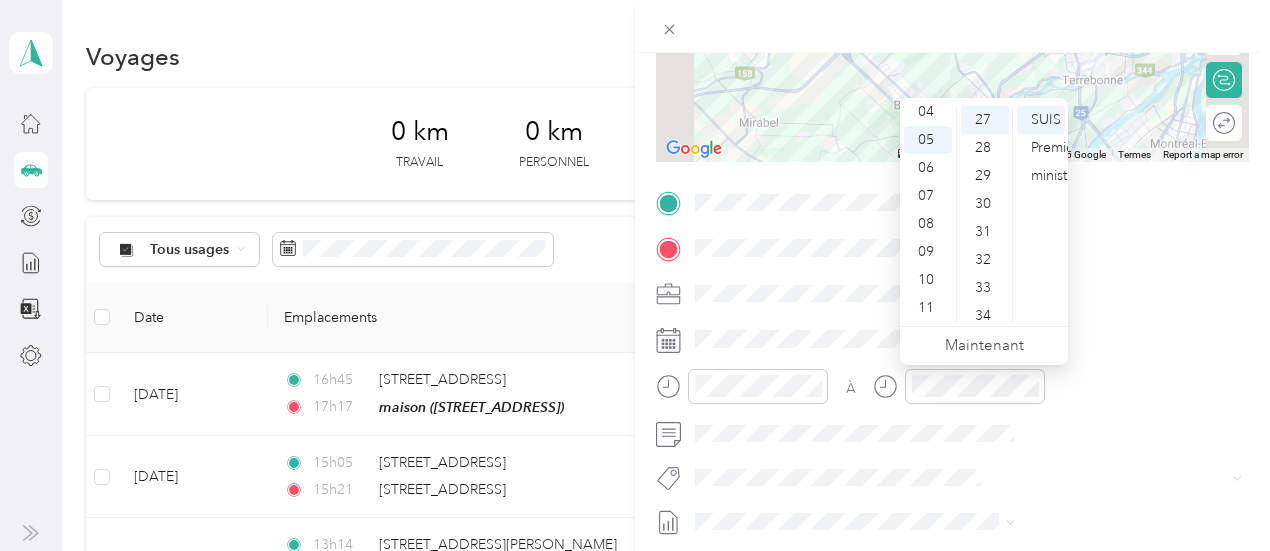 drag, startPoint x: 986, startPoint y: 117, endPoint x: 1004, endPoint y: 135, distance: 25.455845 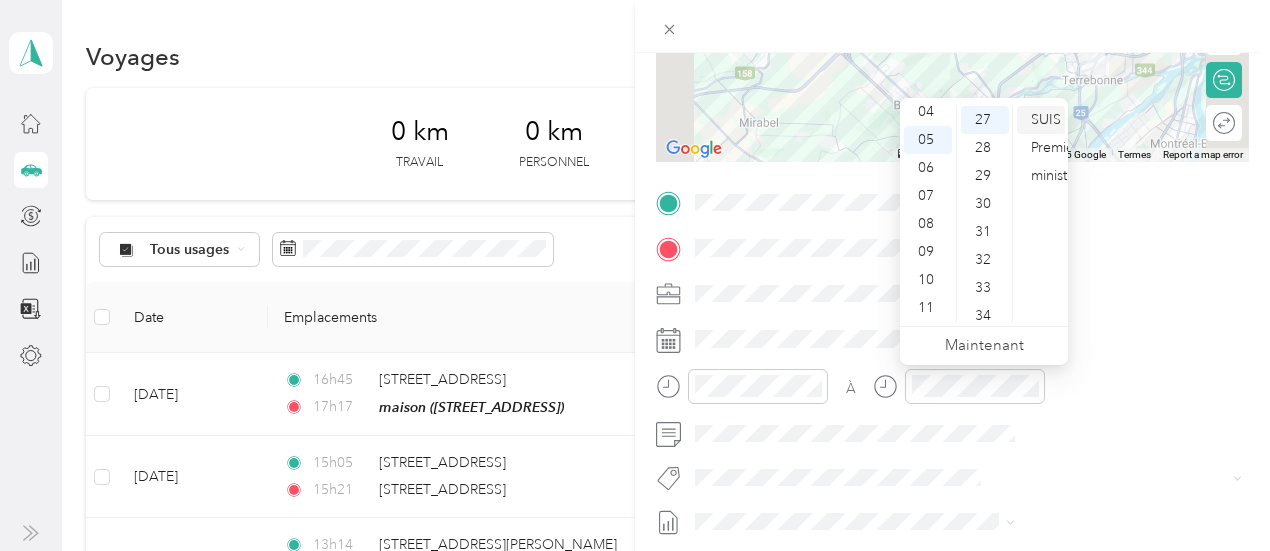 click on "SUIS" at bounding box center [1046, 119] 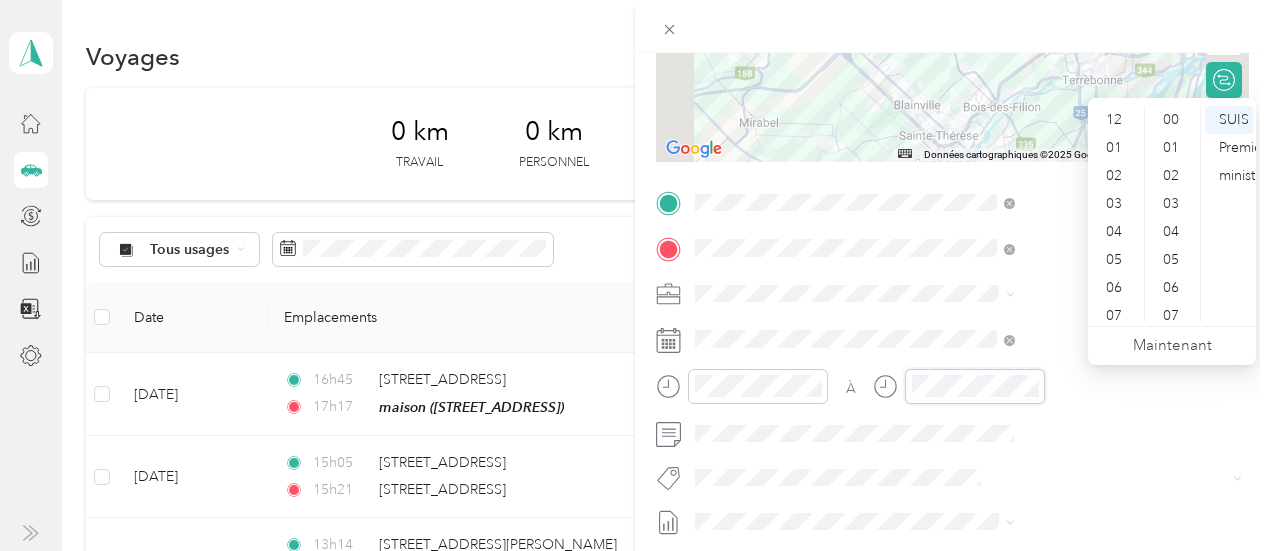 scroll, scrollTop: 754, scrollLeft: 0, axis: vertical 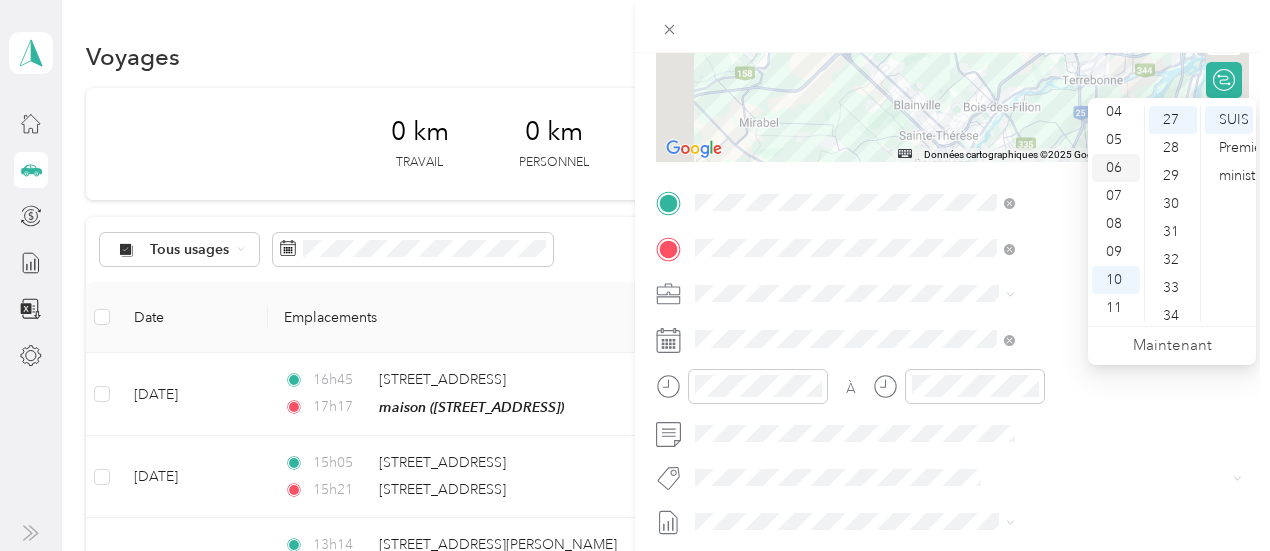 click on "06" at bounding box center (1116, 168) 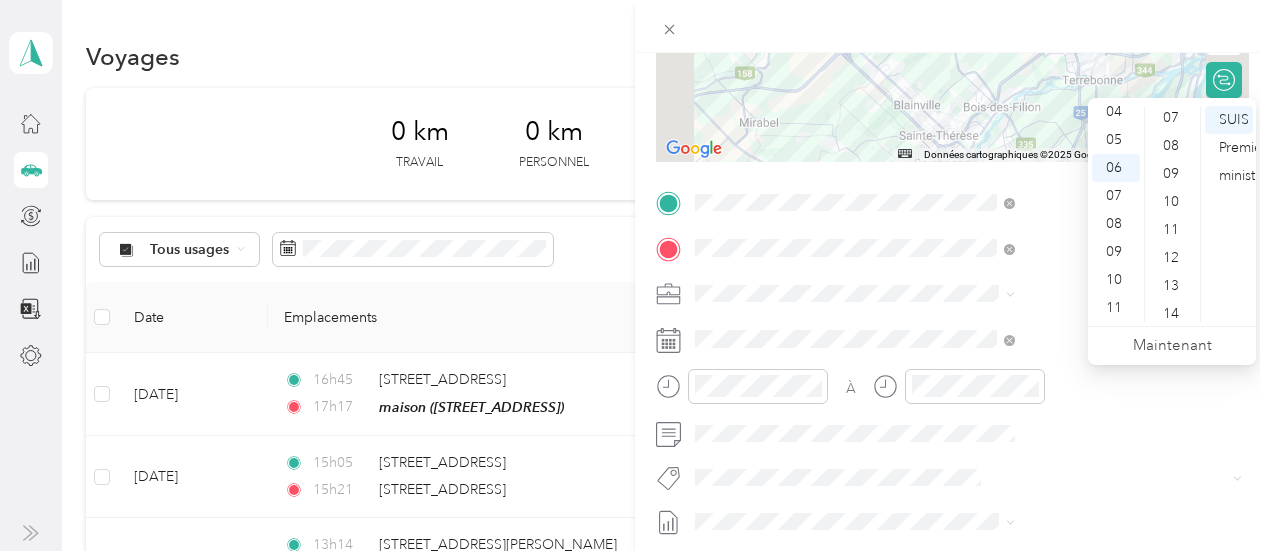 scroll, scrollTop: 0, scrollLeft: 0, axis: both 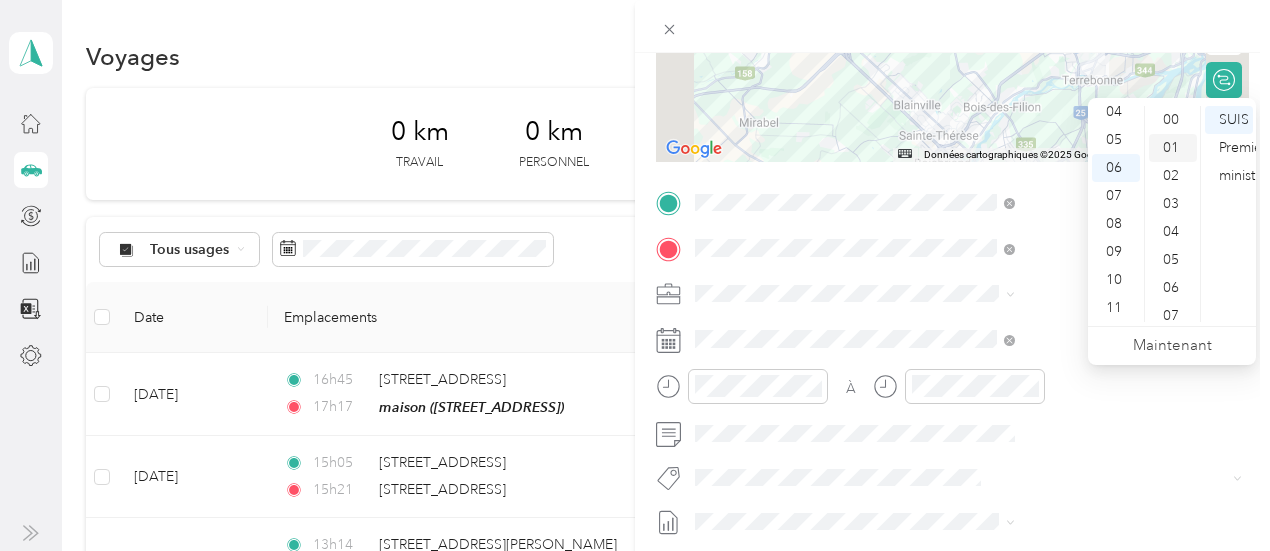 click on "01" at bounding box center (1171, 147) 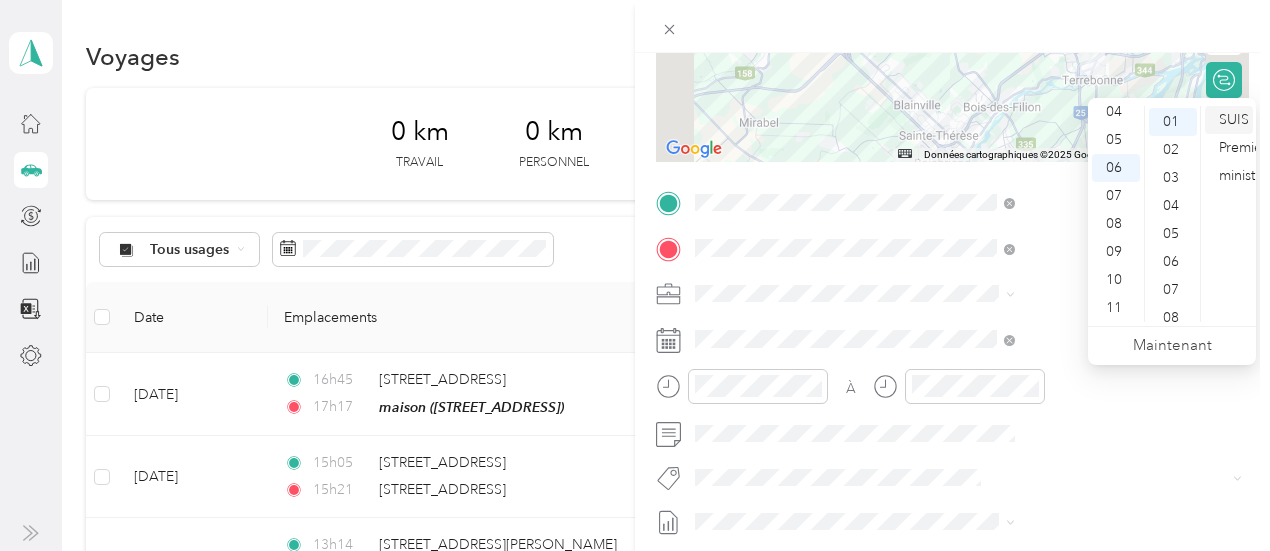 scroll, scrollTop: 28, scrollLeft: 0, axis: vertical 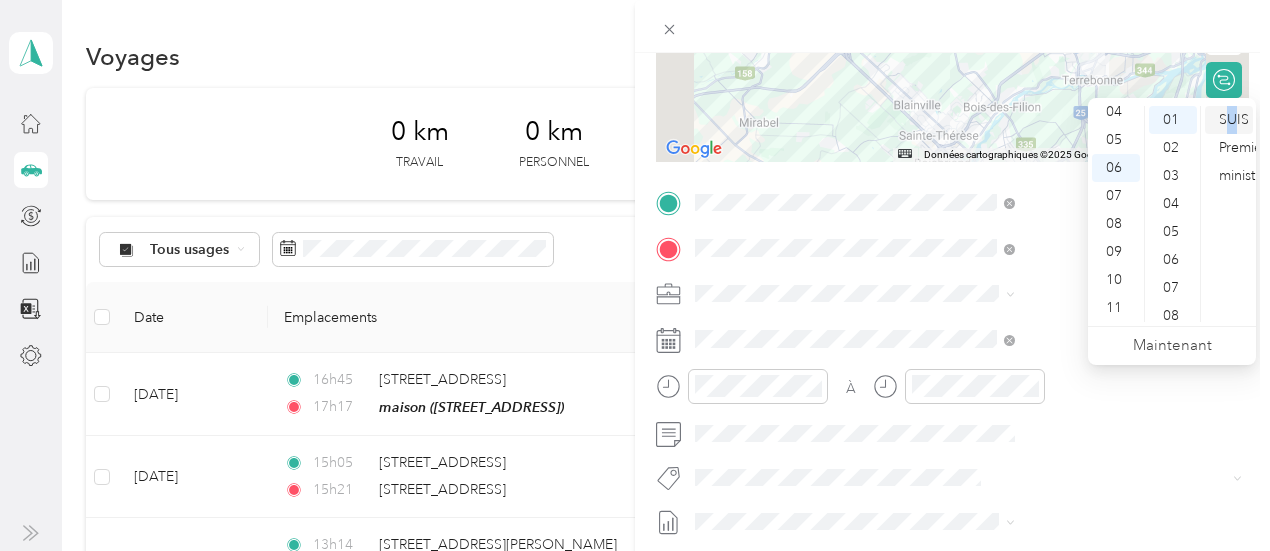 click on "SUIS" at bounding box center [1234, 119] 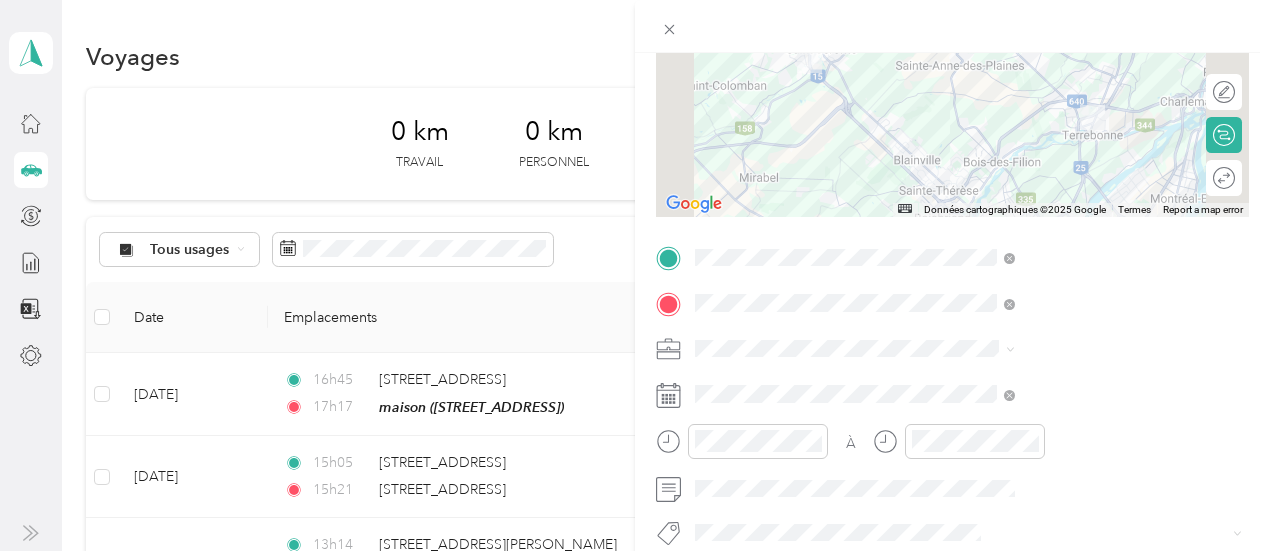 scroll, scrollTop: 0, scrollLeft: 0, axis: both 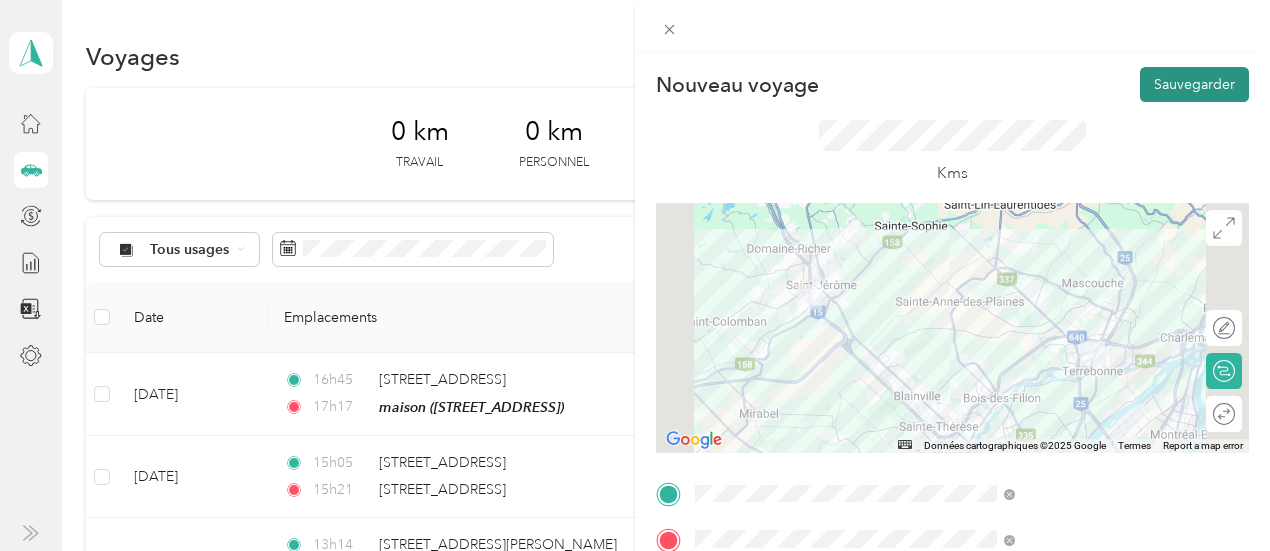 click on "Sauvegarder" at bounding box center (1194, 84) 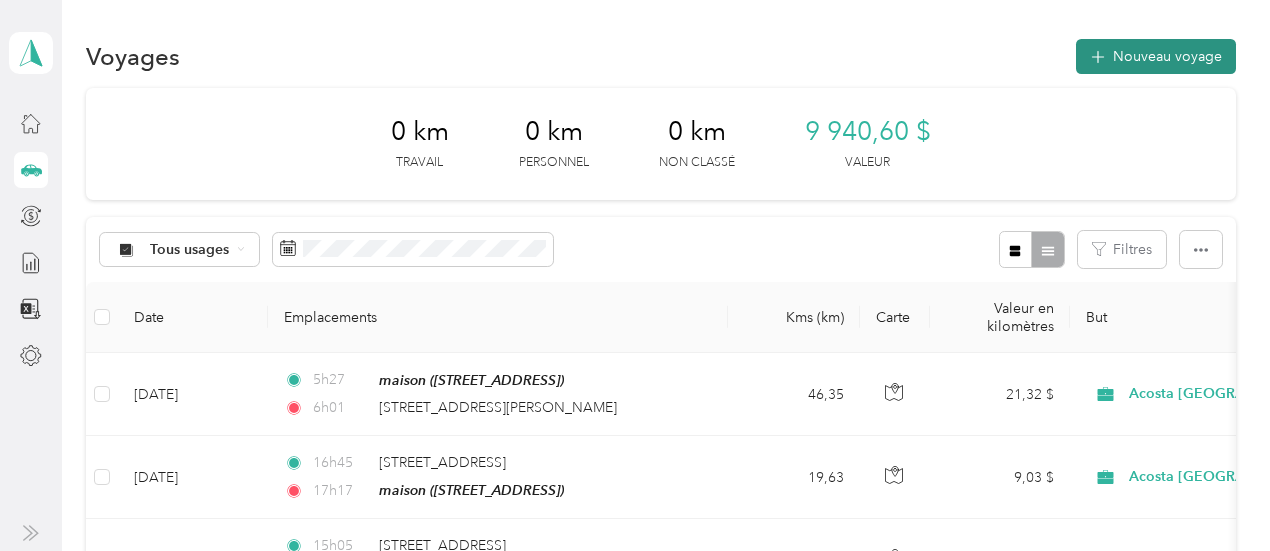 click on "Nouveau voyage" at bounding box center (1167, 56) 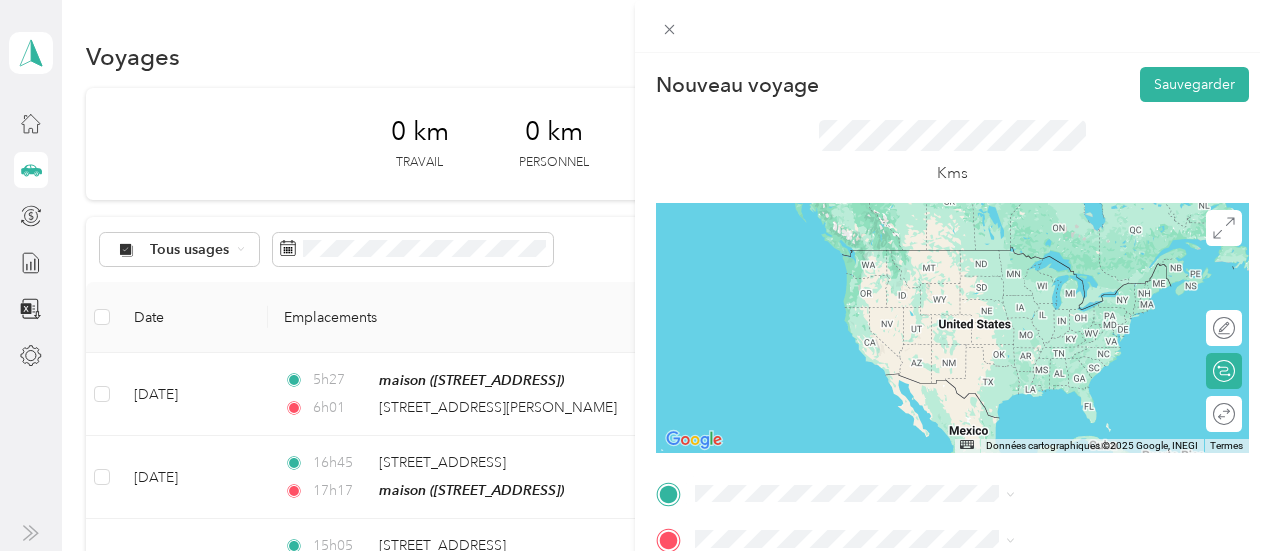 click on "[STREET_ADDRESS][PERSON_NAME]" at bounding box center [1063, 379] 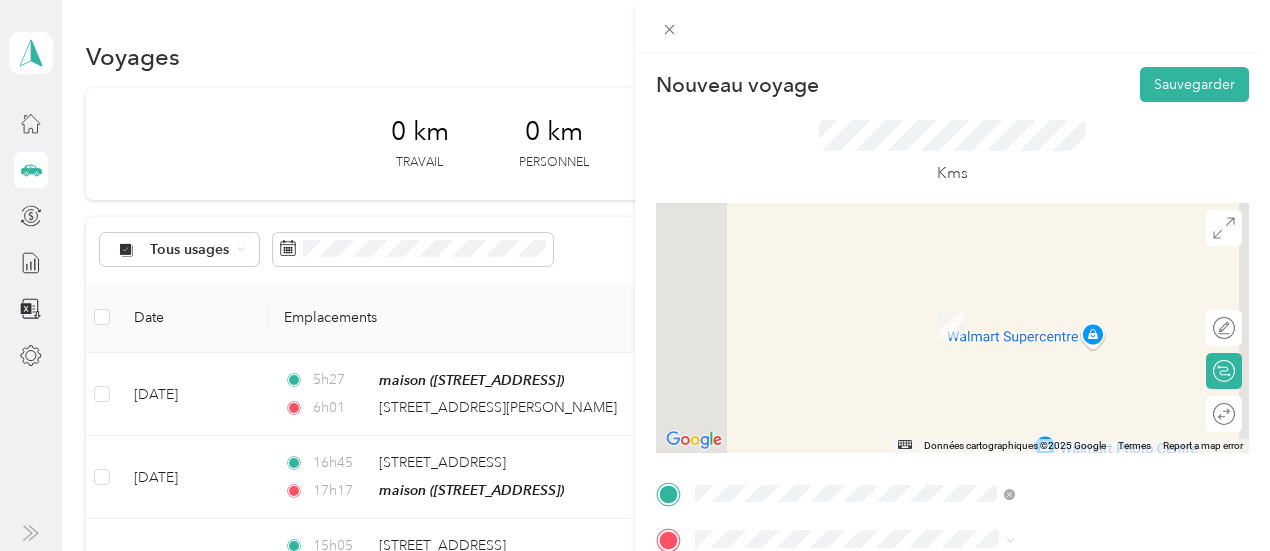 click on "[STREET_ADDRESS]" at bounding box center [1007, 293] 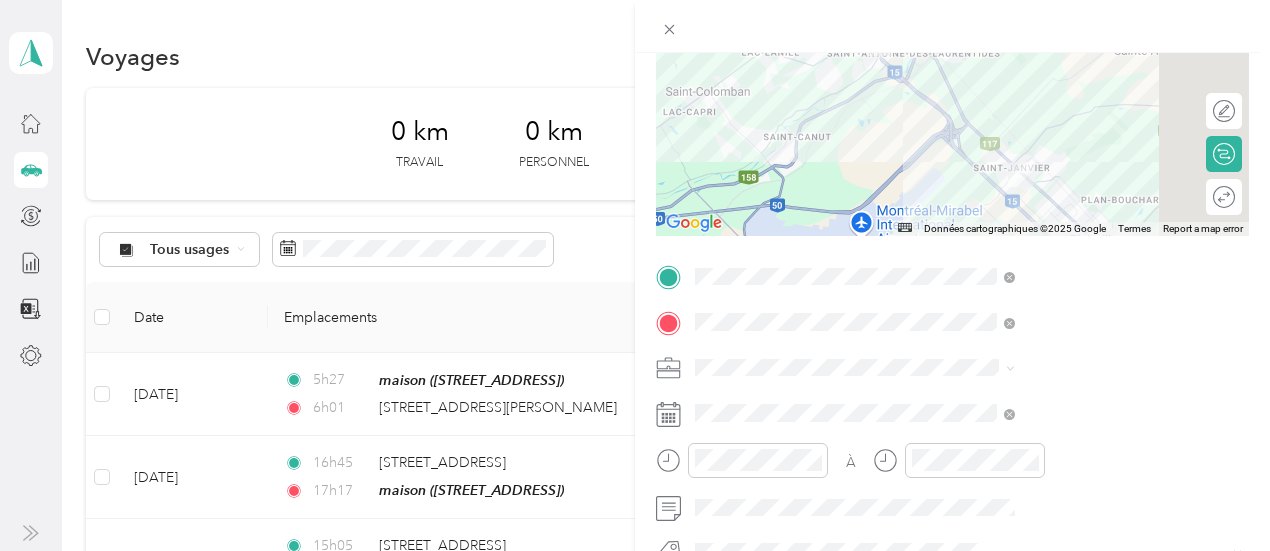 scroll, scrollTop: 228, scrollLeft: 0, axis: vertical 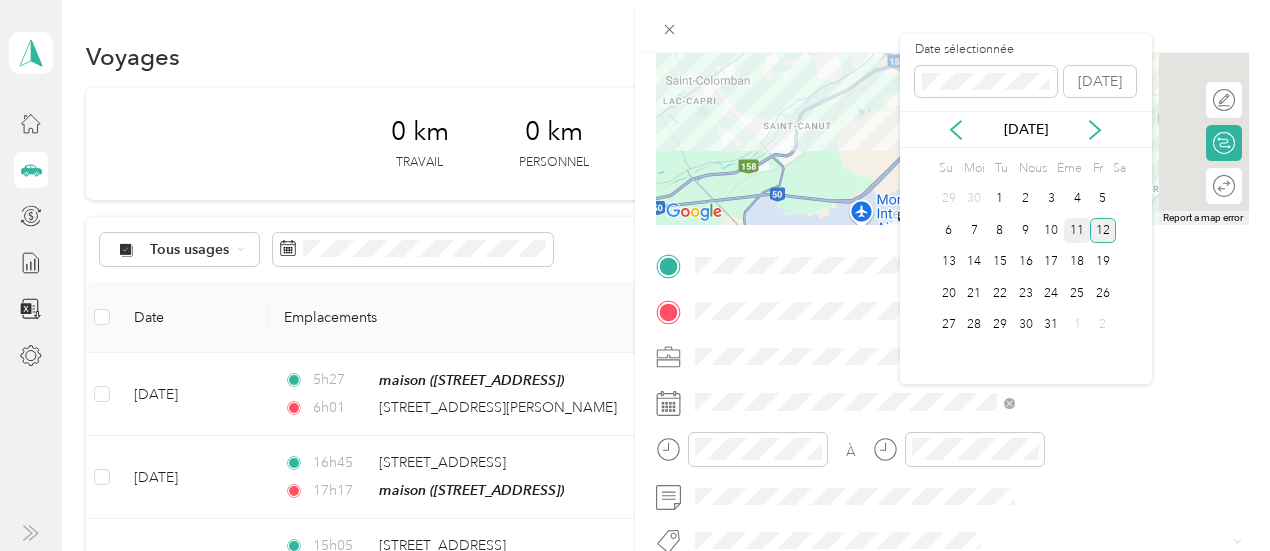 click on "11" at bounding box center (1077, 230) 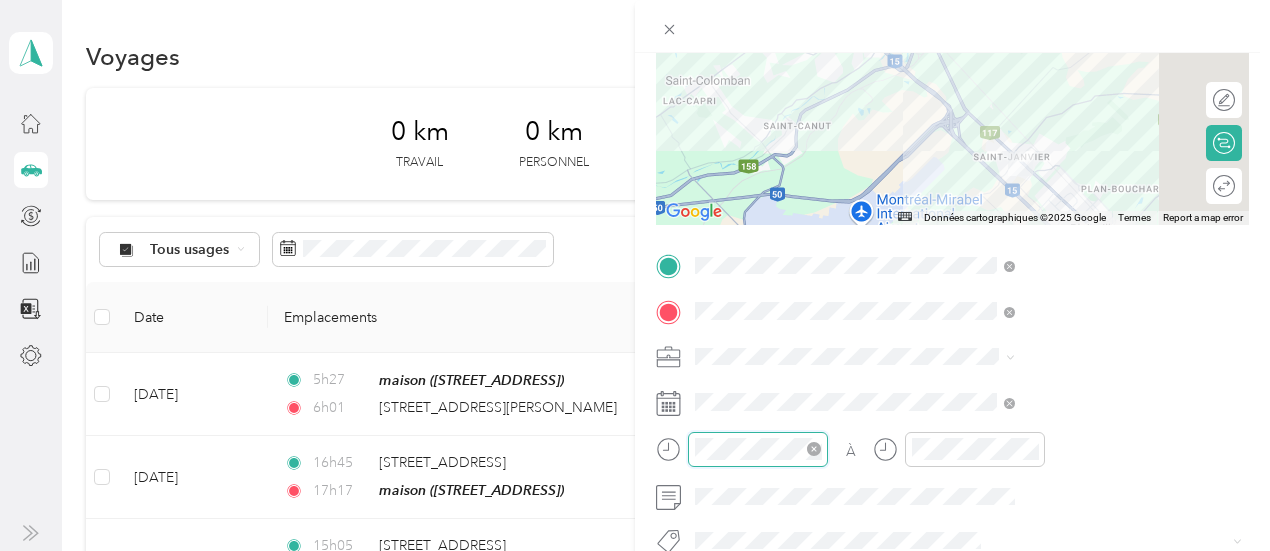 scroll, scrollTop: 120, scrollLeft: 0, axis: vertical 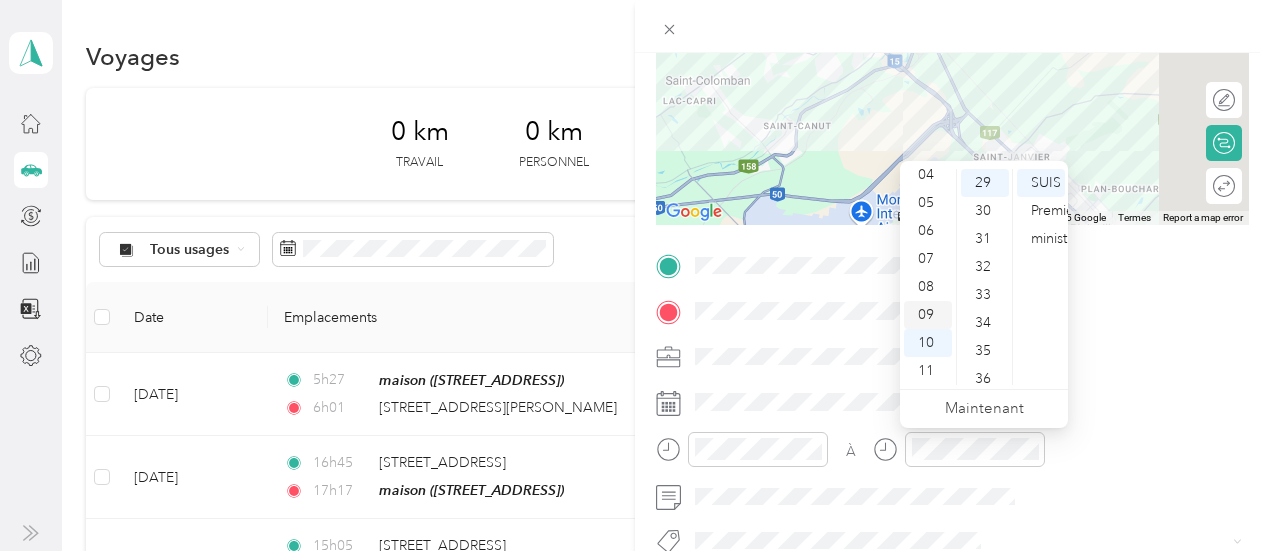 click on "09" at bounding box center (926, 314) 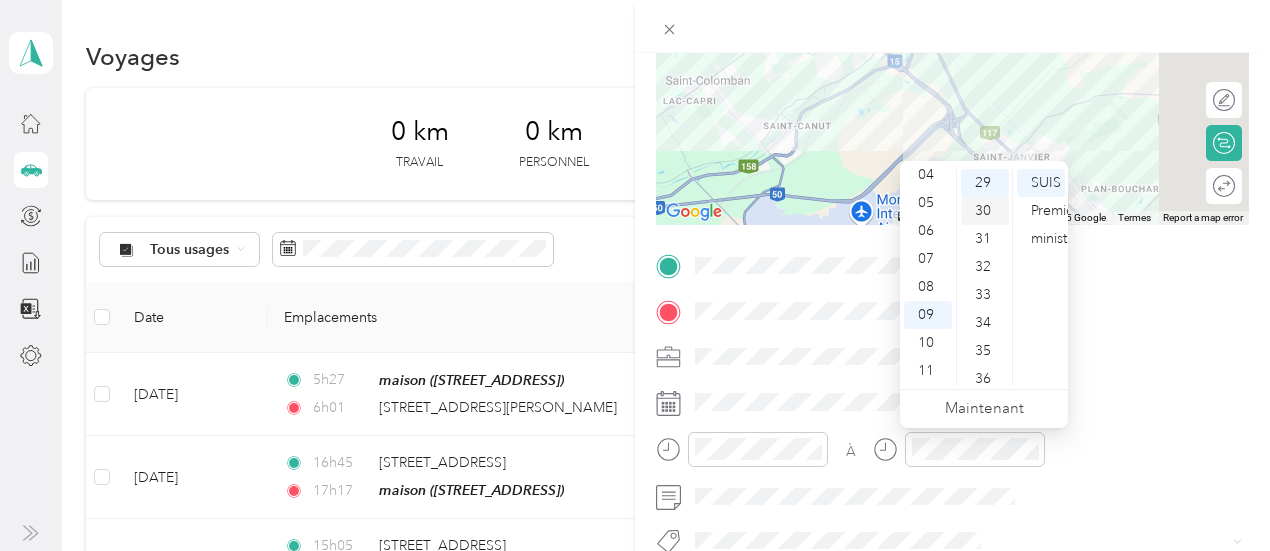 click on "30" at bounding box center (983, 210) 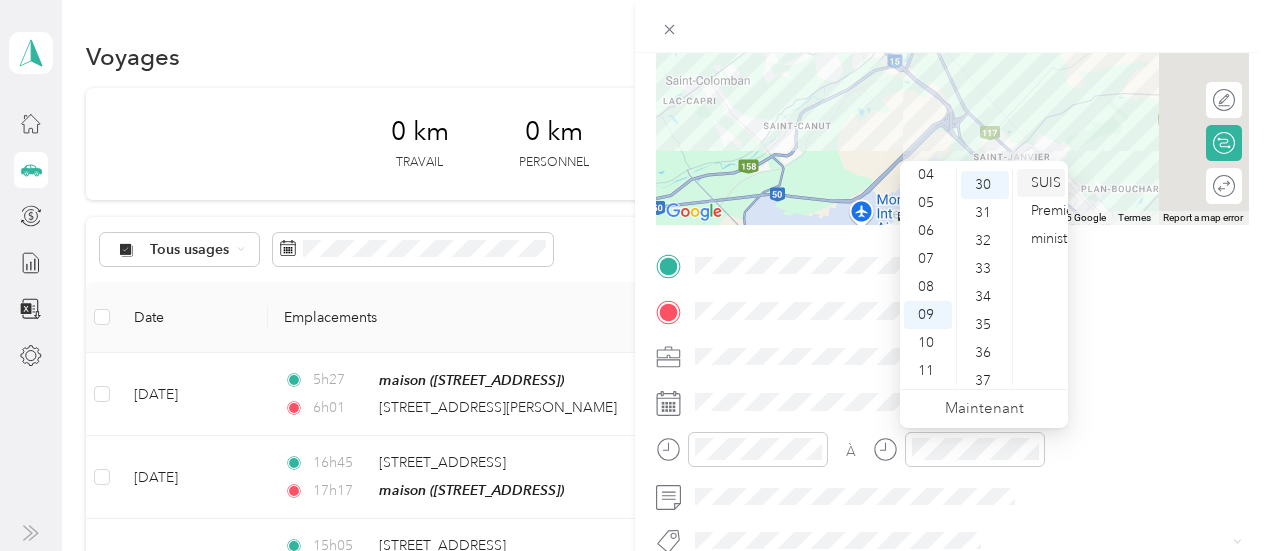 scroll, scrollTop: 840, scrollLeft: 0, axis: vertical 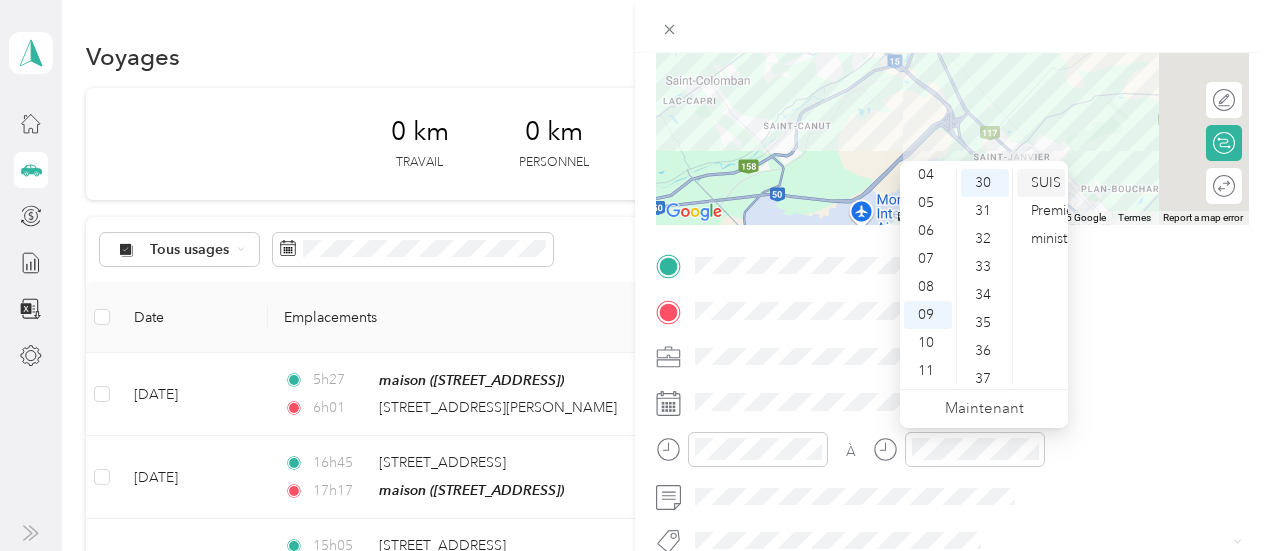 click on "SUIS" at bounding box center (1046, 182) 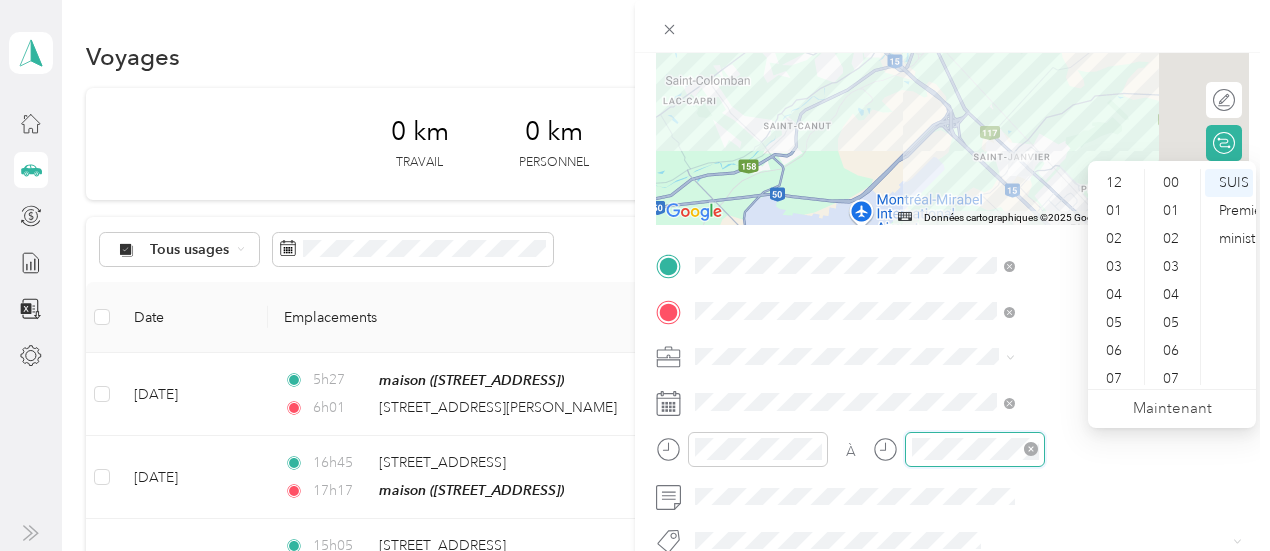 scroll, scrollTop: 812, scrollLeft: 0, axis: vertical 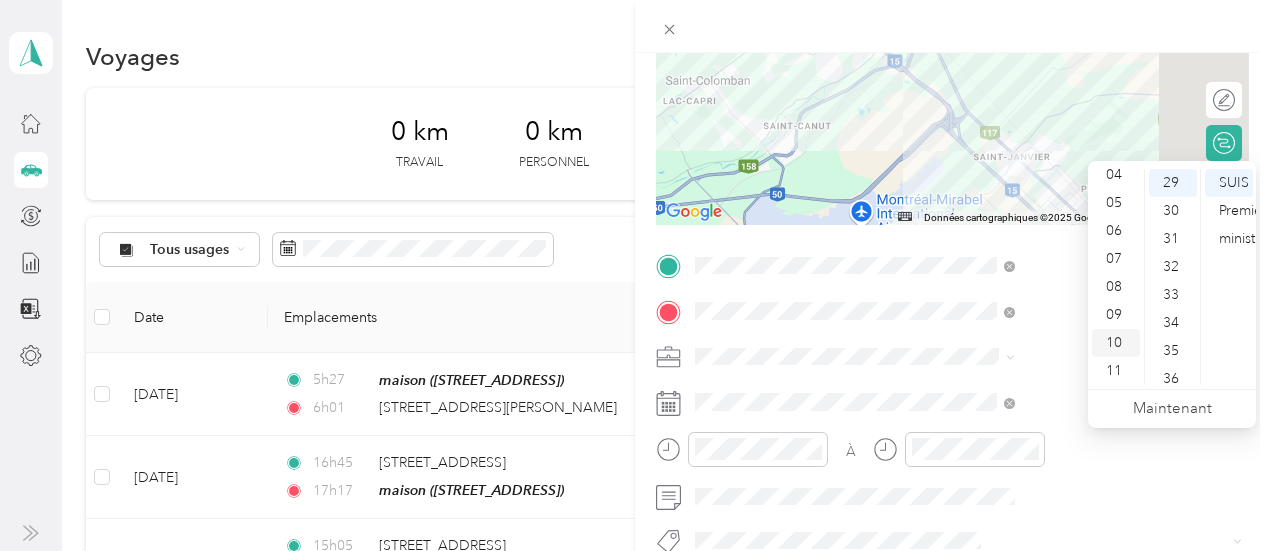 click on "10" at bounding box center (1114, 342) 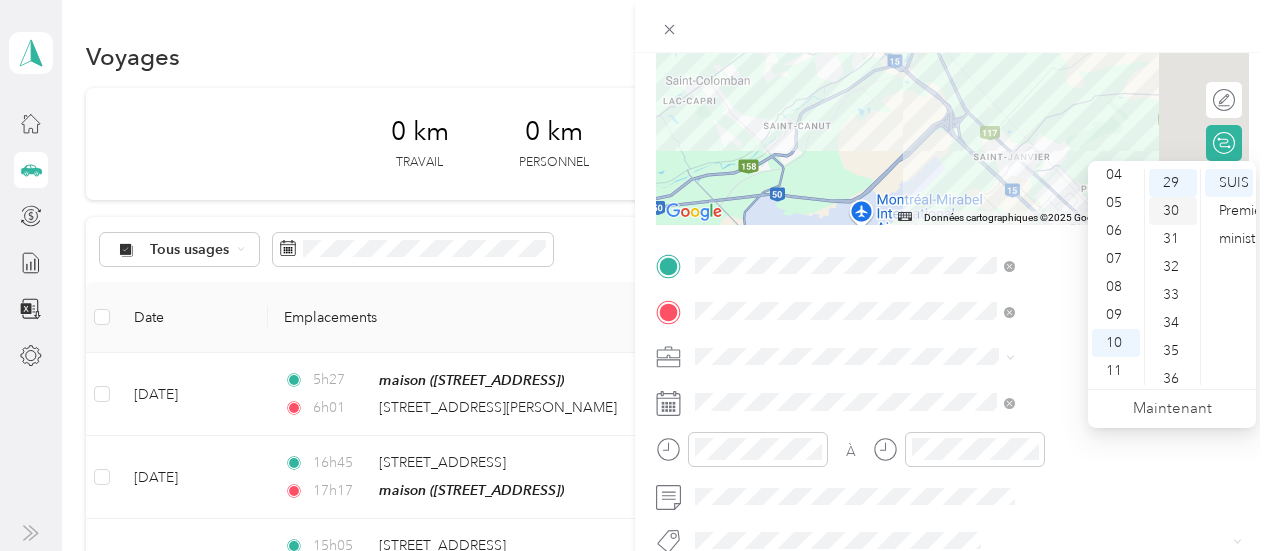 drag, startPoint x: 1176, startPoint y: 211, endPoint x: 1212, endPoint y: 193, distance: 40.24922 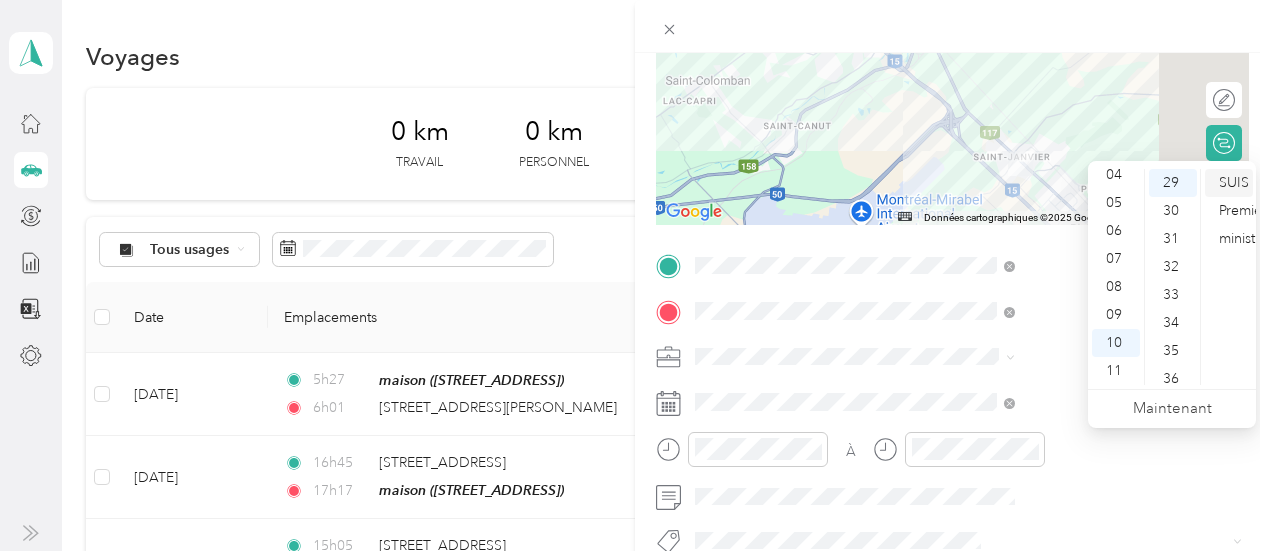 click on "30" at bounding box center [1171, 210] 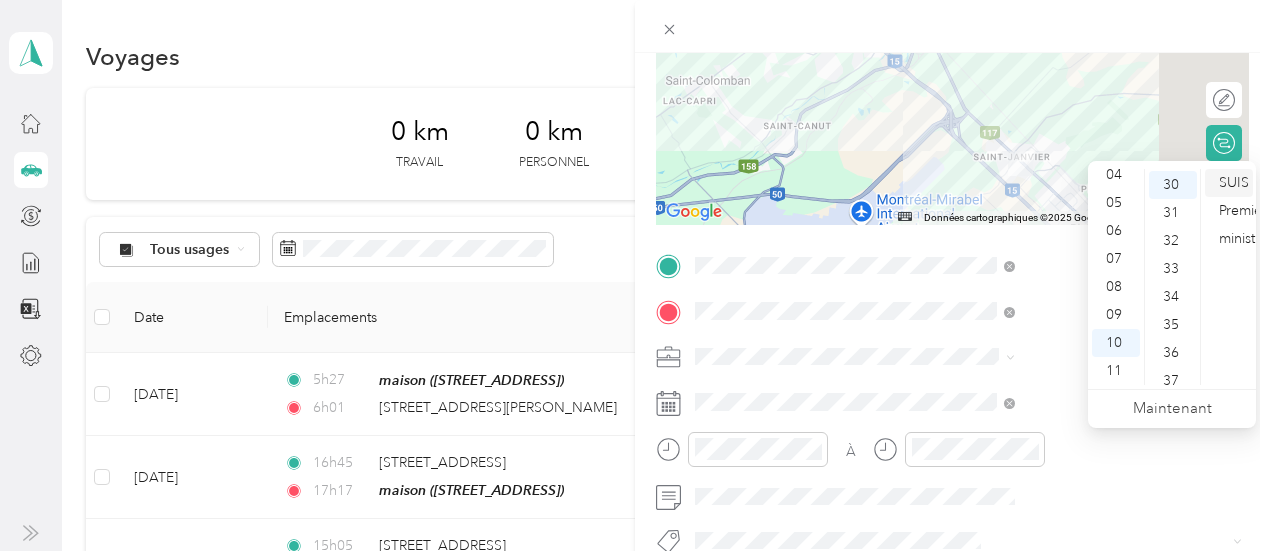 scroll, scrollTop: 840, scrollLeft: 0, axis: vertical 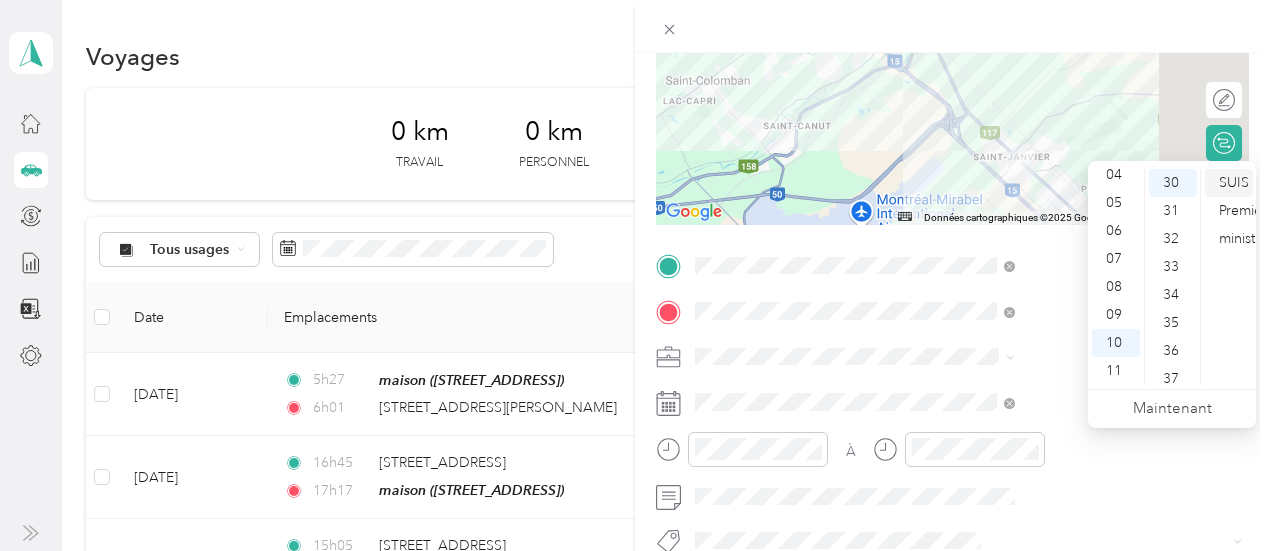 click on "SUIS" at bounding box center (1234, 182) 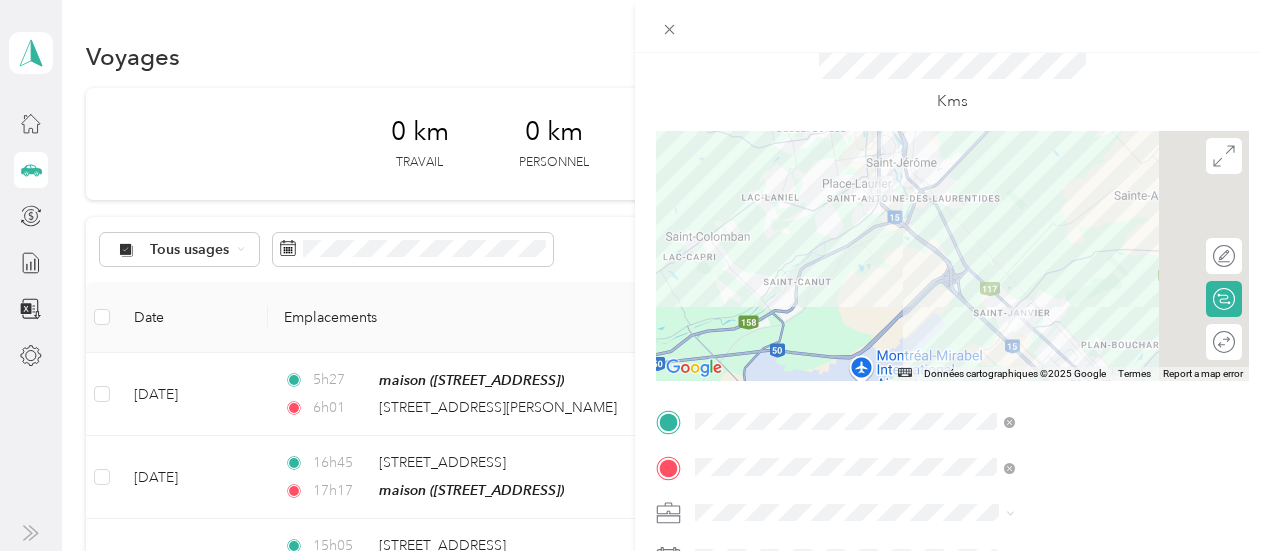 scroll, scrollTop: 0, scrollLeft: 0, axis: both 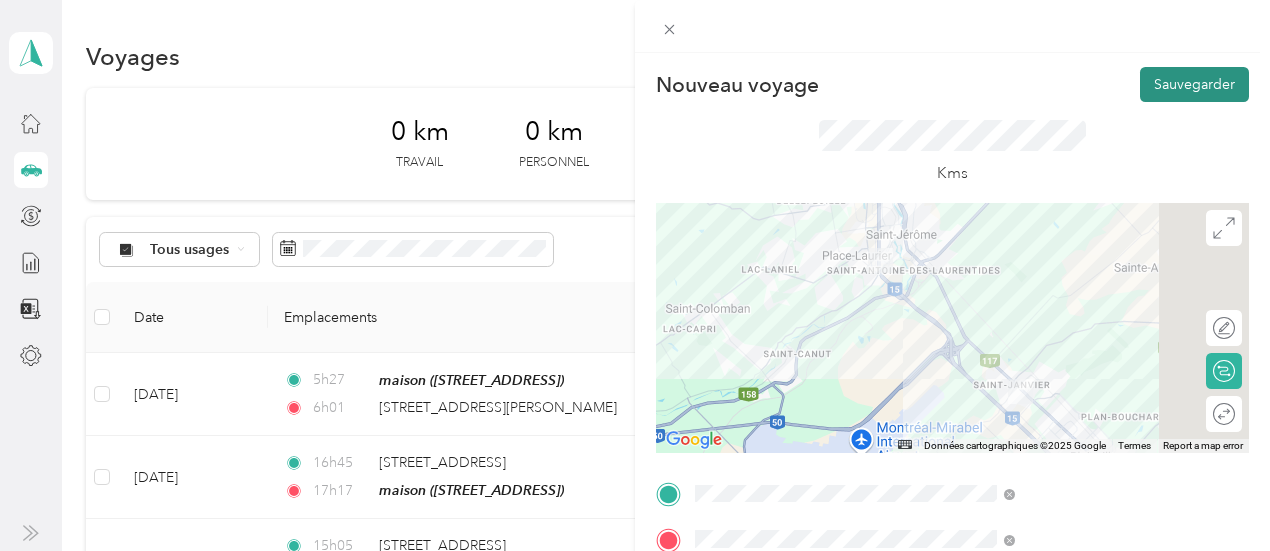 click on "Sauvegarder" at bounding box center [1194, 84] 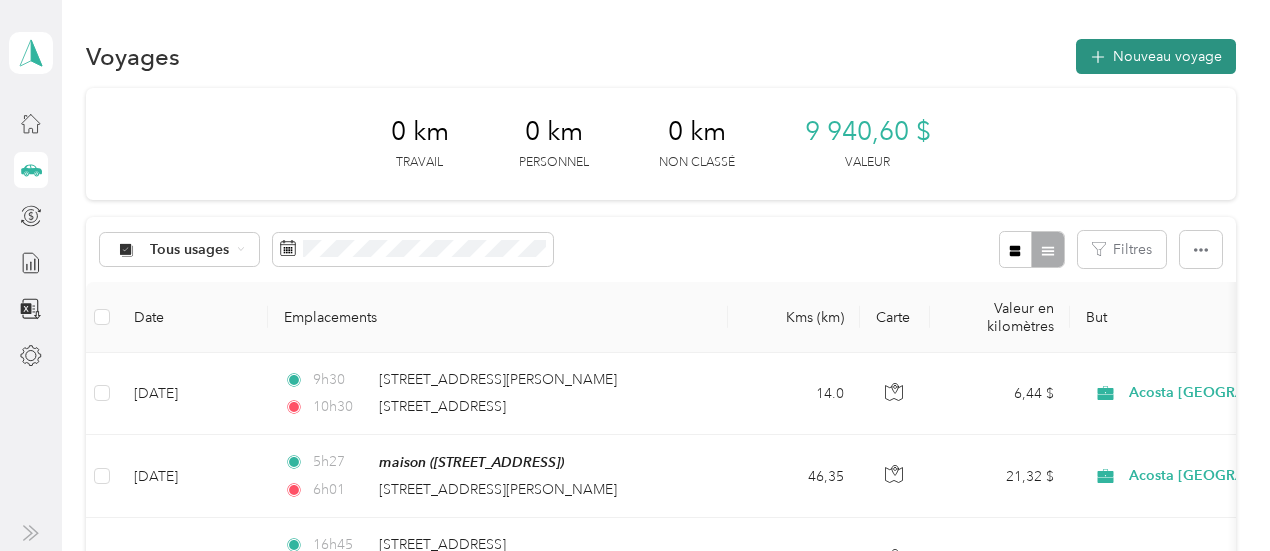 click on "Nouveau voyage" at bounding box center (1167, 56) 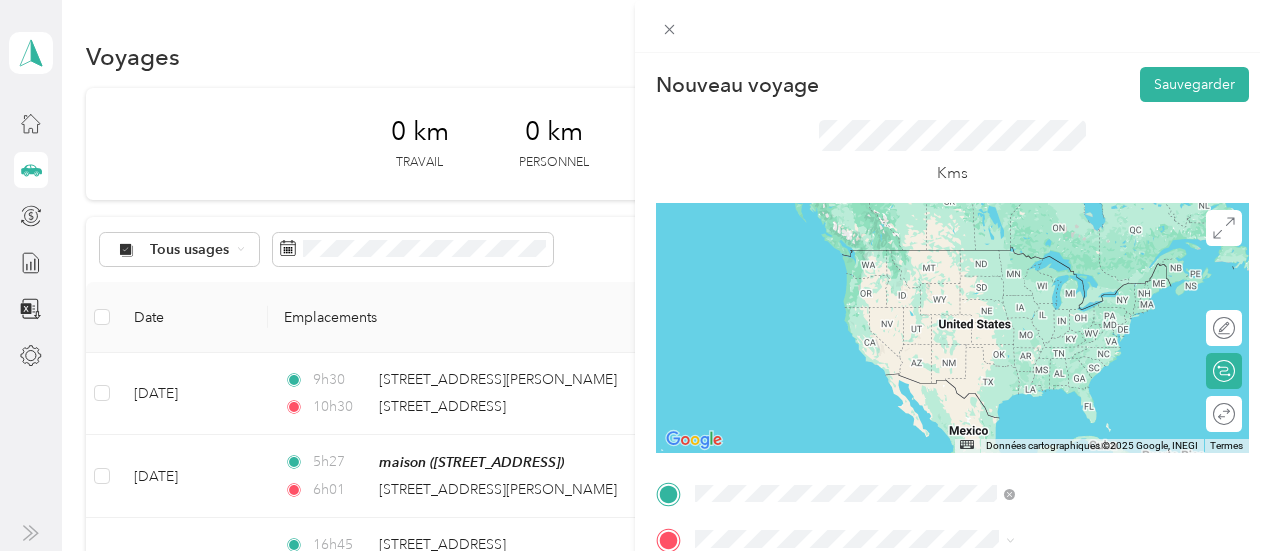 click on "[STREET_ADDRESS]" at bounding box center [1007, 249] 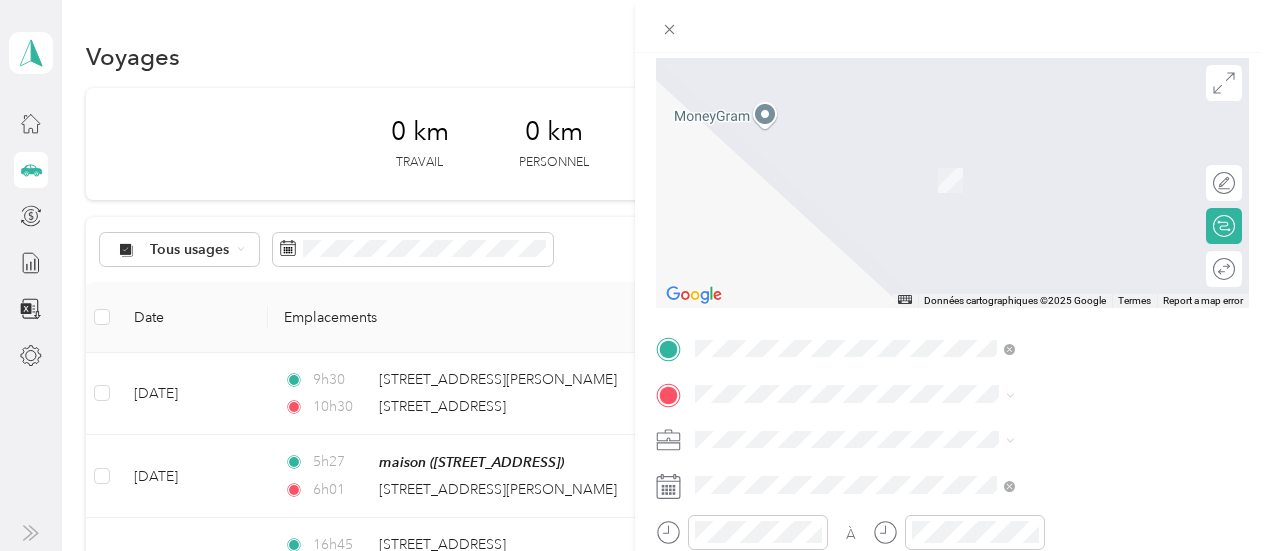 scroll, scrollTop: 156, scrollLeft: 0, axis: vertical 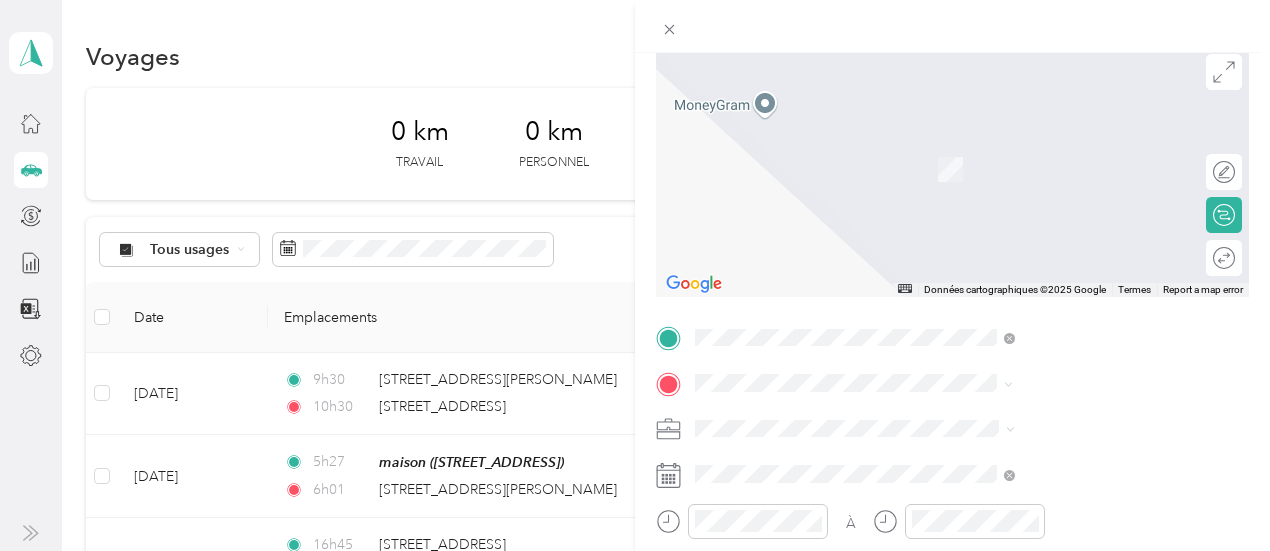 click on "[STREET_ADDRESS]" at bounding box center (1007, 230) 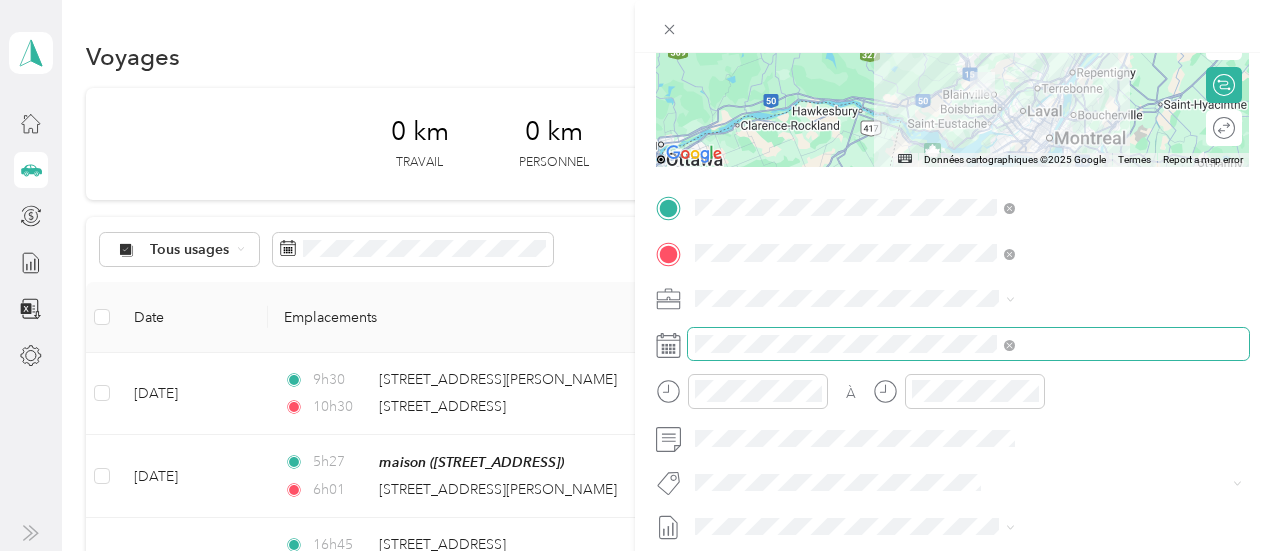 scroll, scrollTop: 290, scrollLeft: 0, axis: vertical 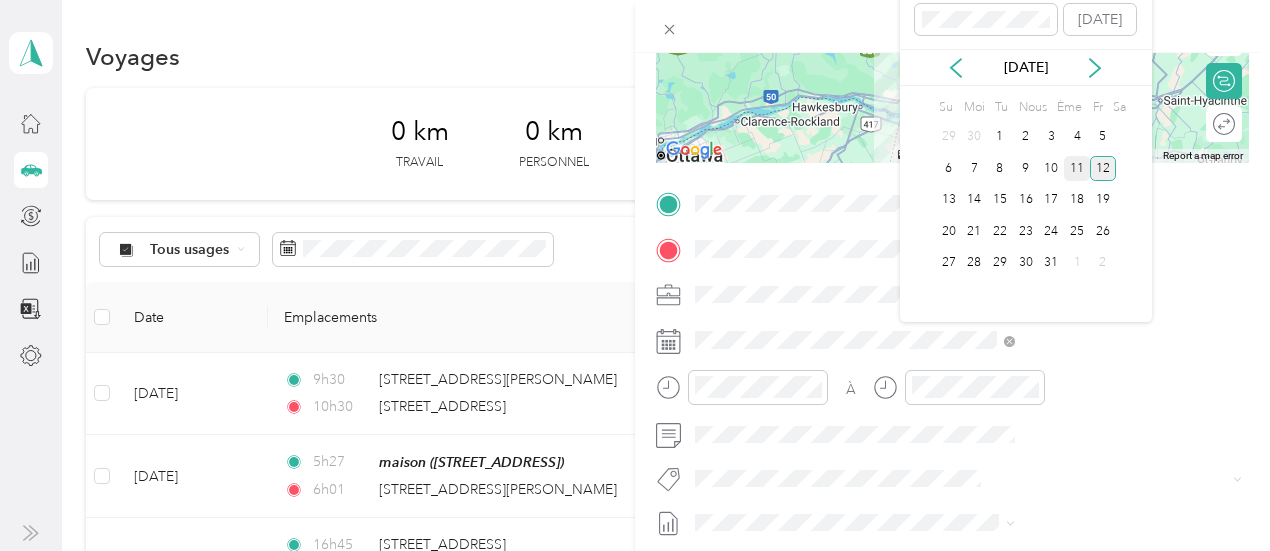 click on "11" at bounding box center (1077, 168) 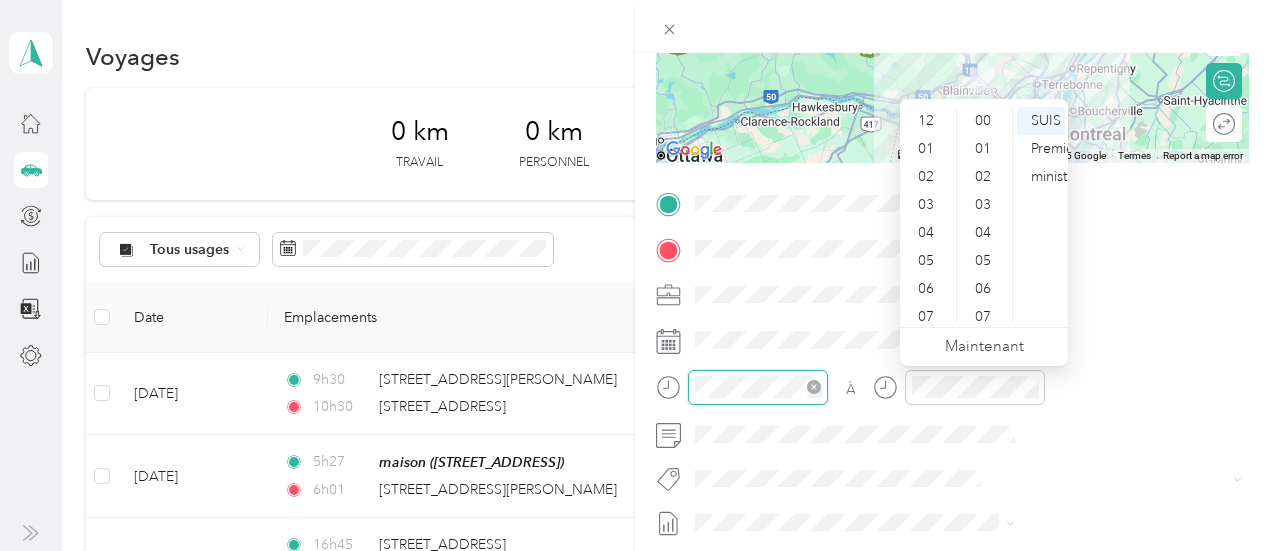 scroll, scrollTop: 840, scrollLeft: 0, axis: vertical 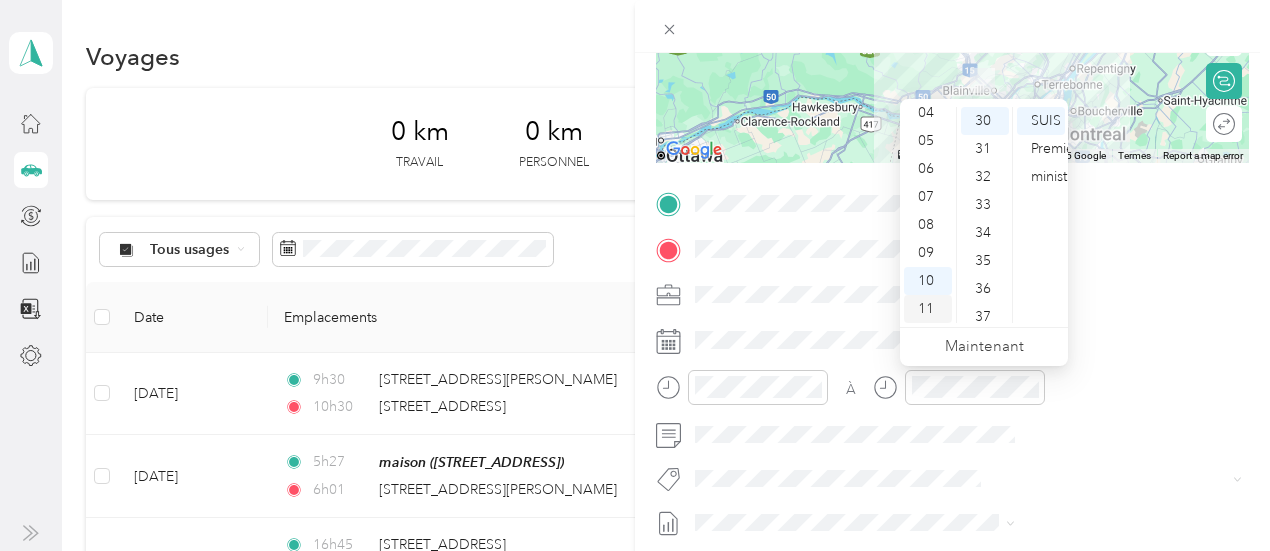 click on "11" at bounding box center [926, 308] 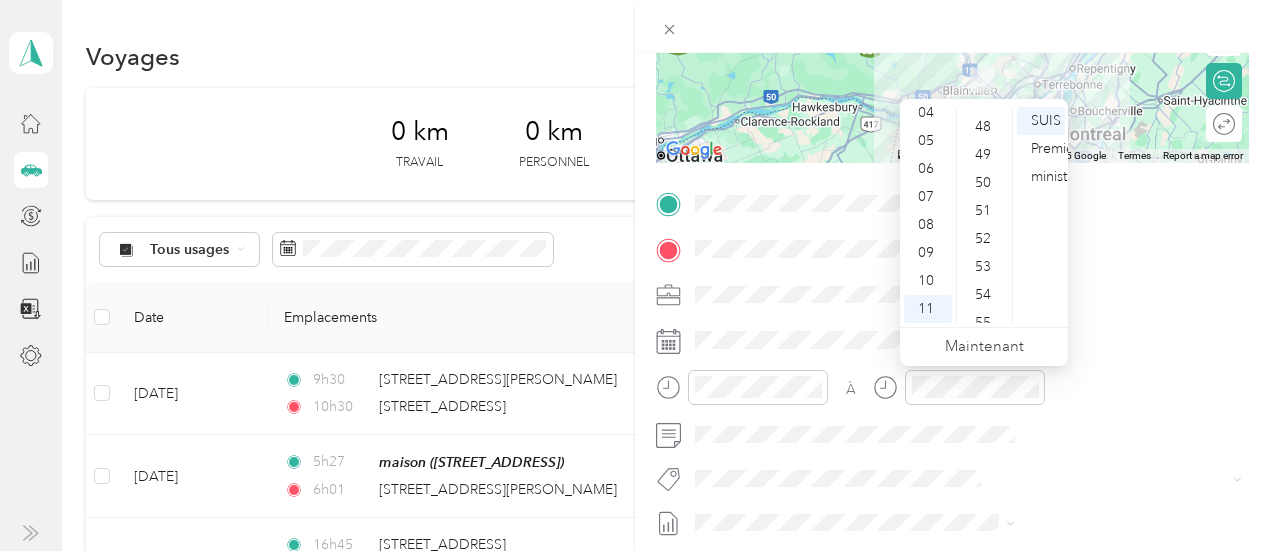 scroll, scrollTop: 1350, scrollLeft: 0, axis: vertical 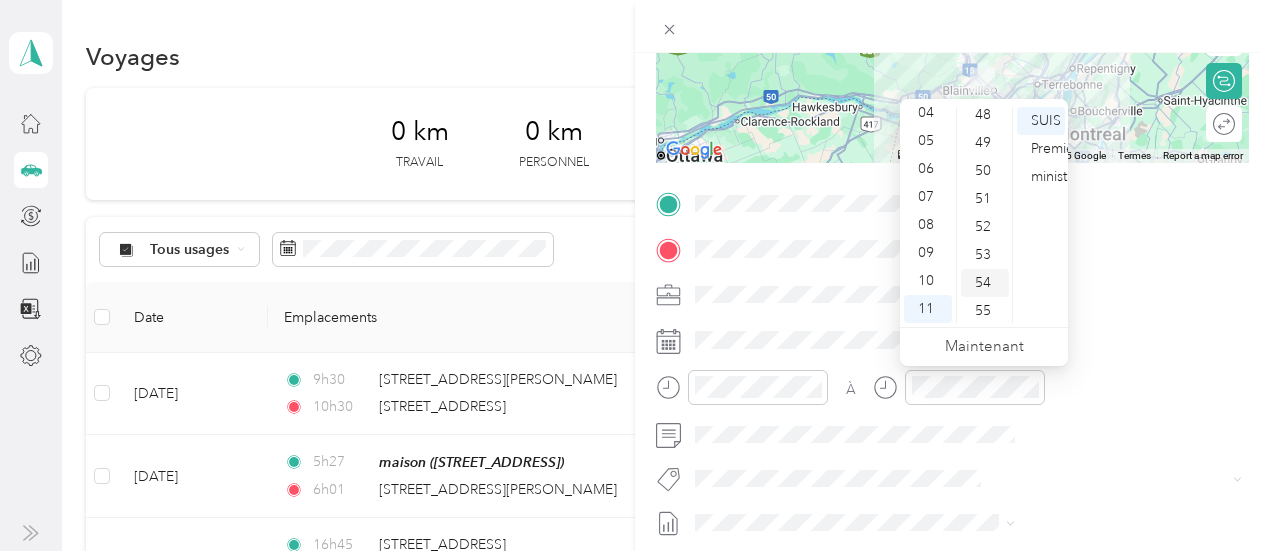 click on "54" at bounding box center [983, 282] 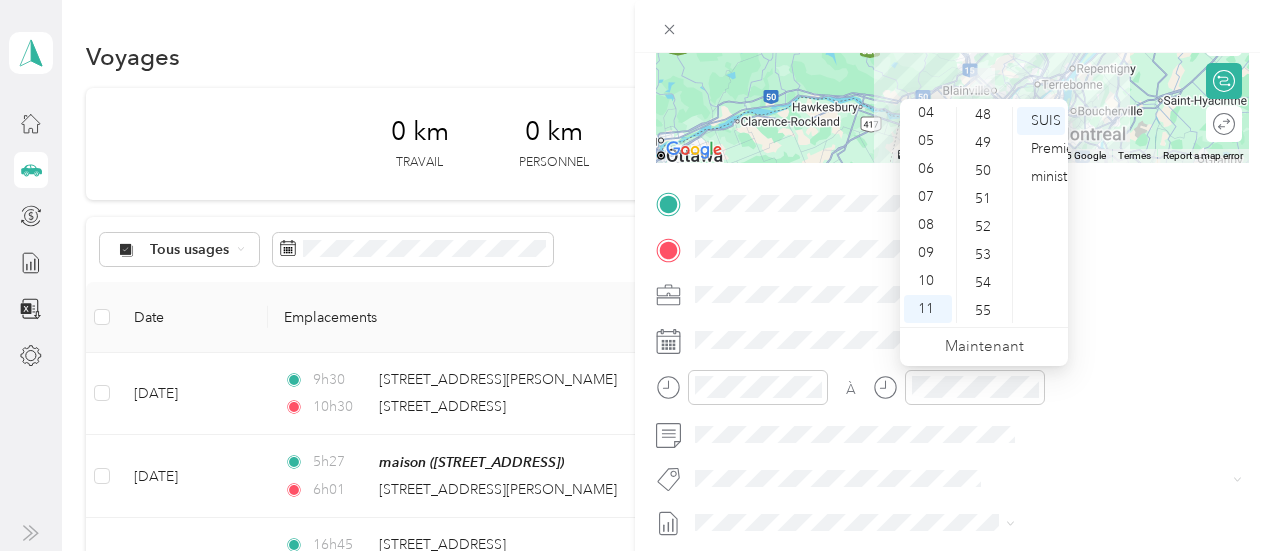 scroll, scrollTop: 1464, scrollLeft: 0, axis: vertical 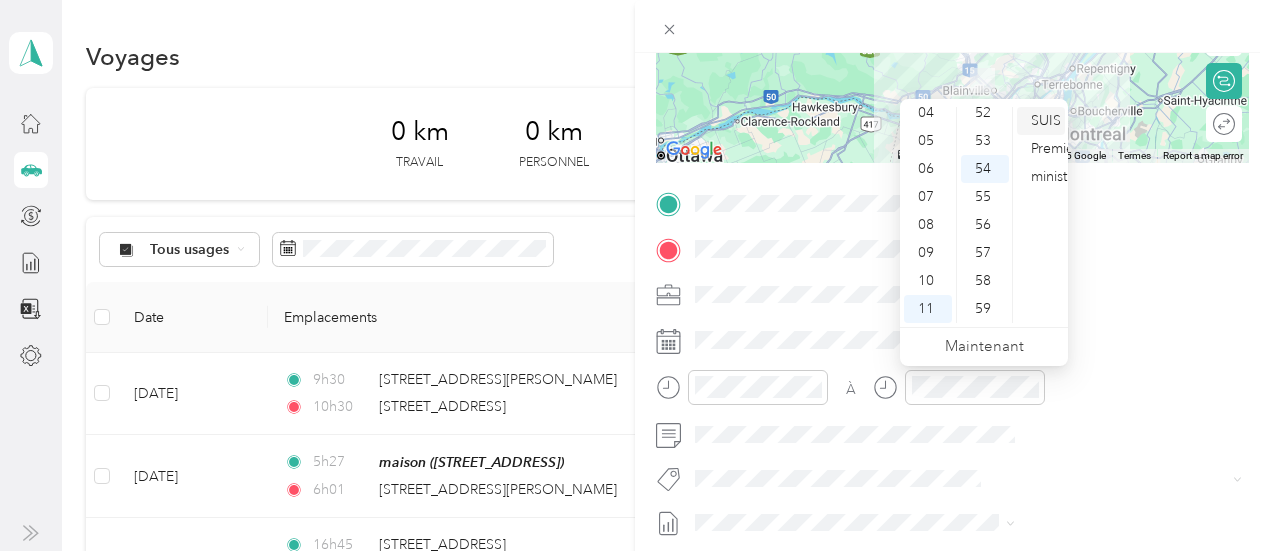 click on "SUIS" at bounding box center [1046, 120] 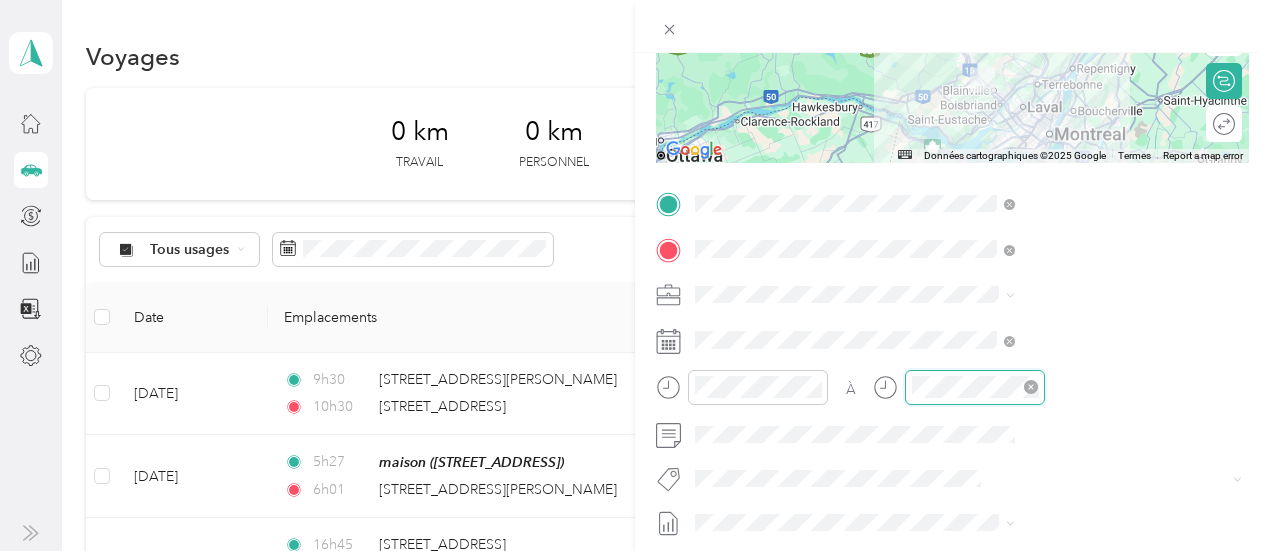 scroll, scrollTop: 120, scrollLeft: 0, axis: vertical 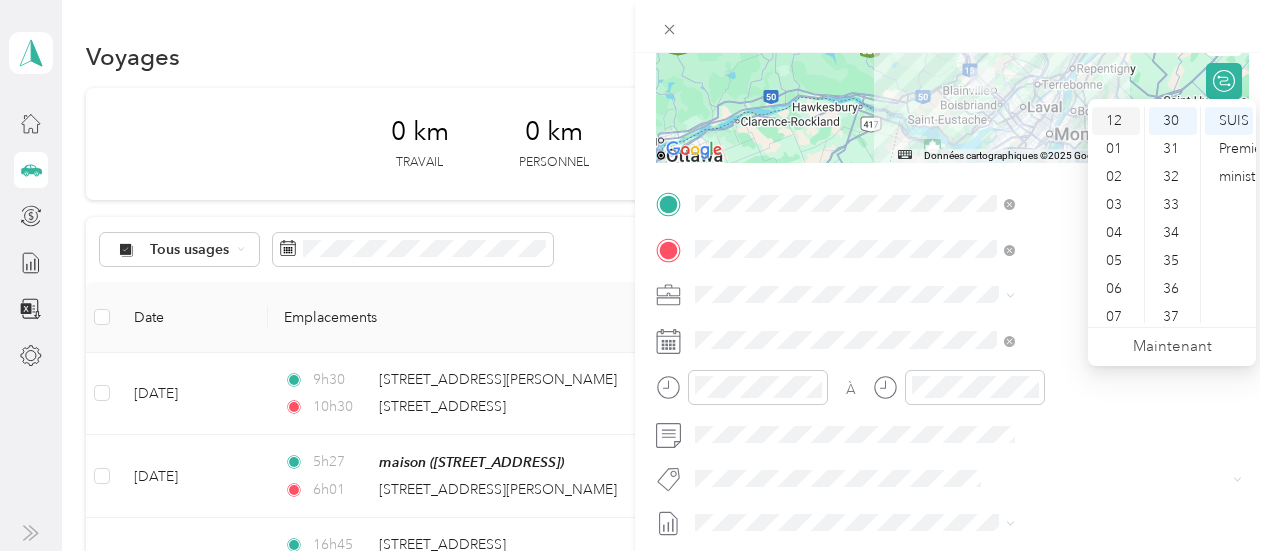 click on "12" at bounding box center [1114, 120] 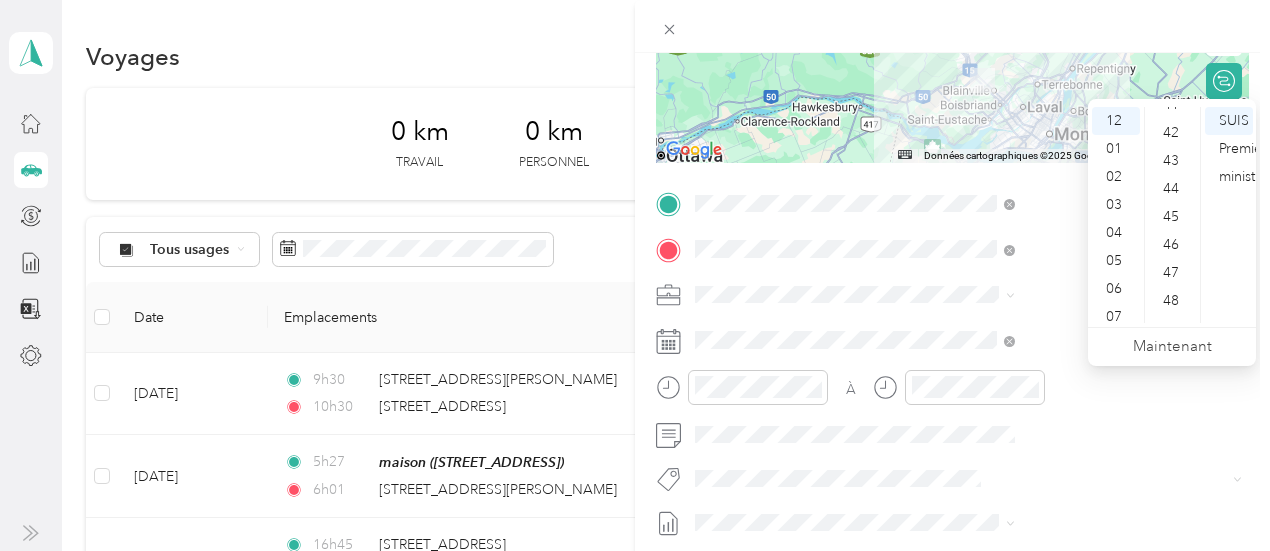 scroll, scrollTop: 1094, scrollLeft: 0, axis: vertical 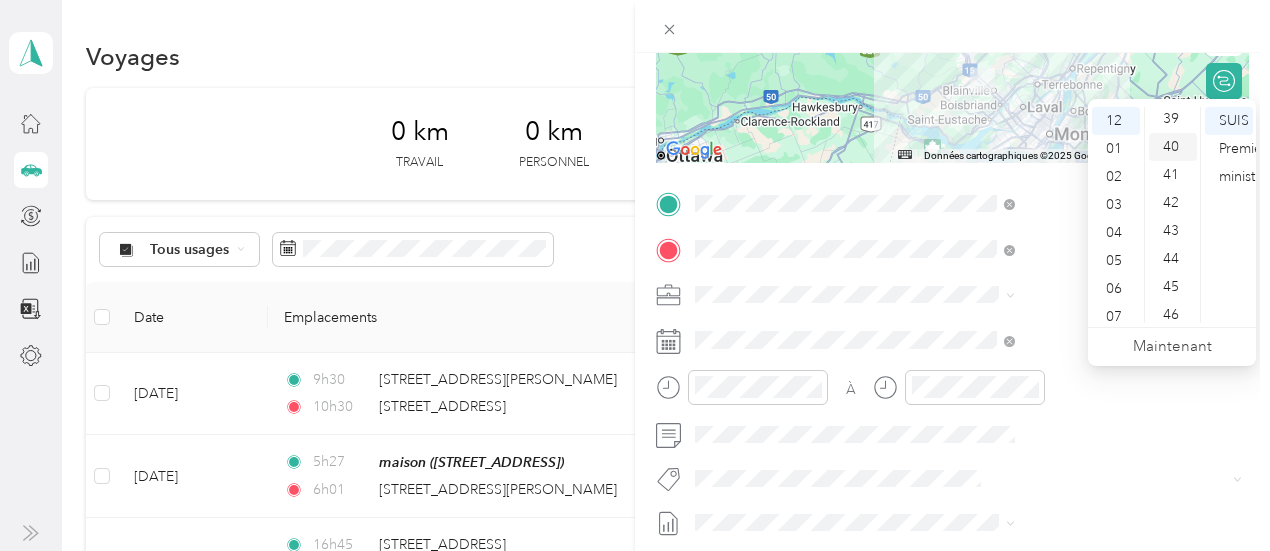 click on "40" at bounding box center [1171, 146] 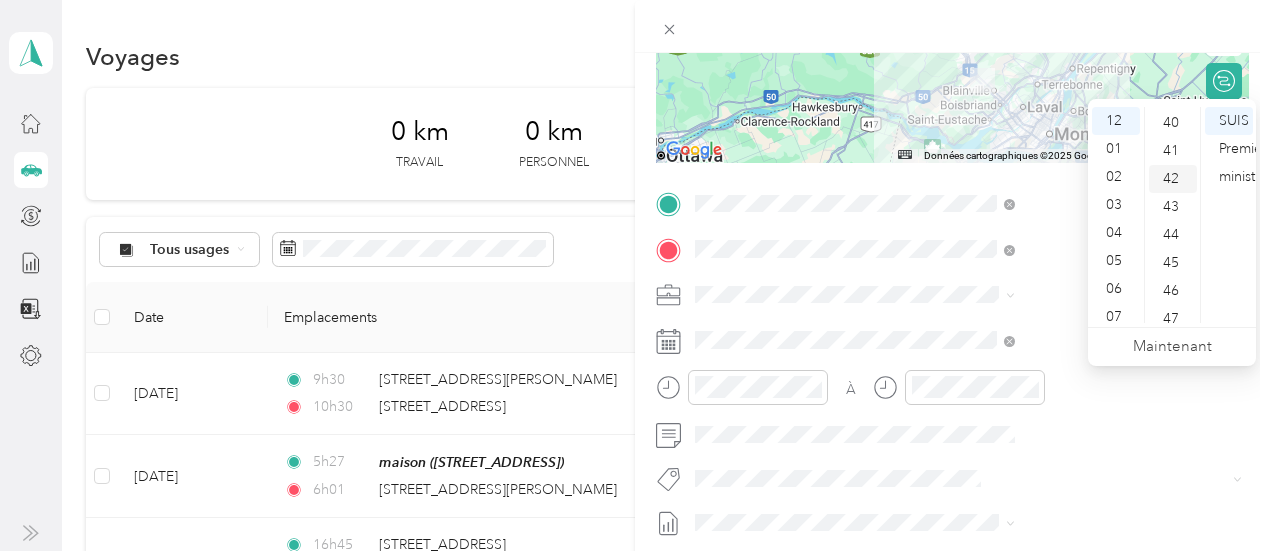 scroll, scrollTop: 1120, scrollLeft: 0, axis: vertical 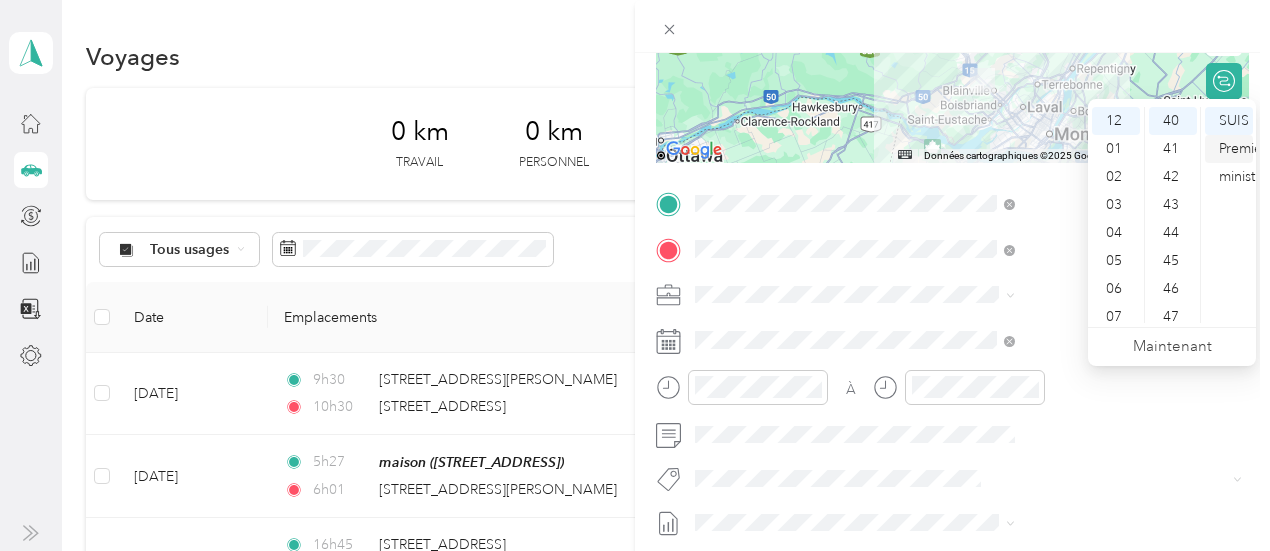 click on "Premier ministre" at bounding box center (1243, 162) 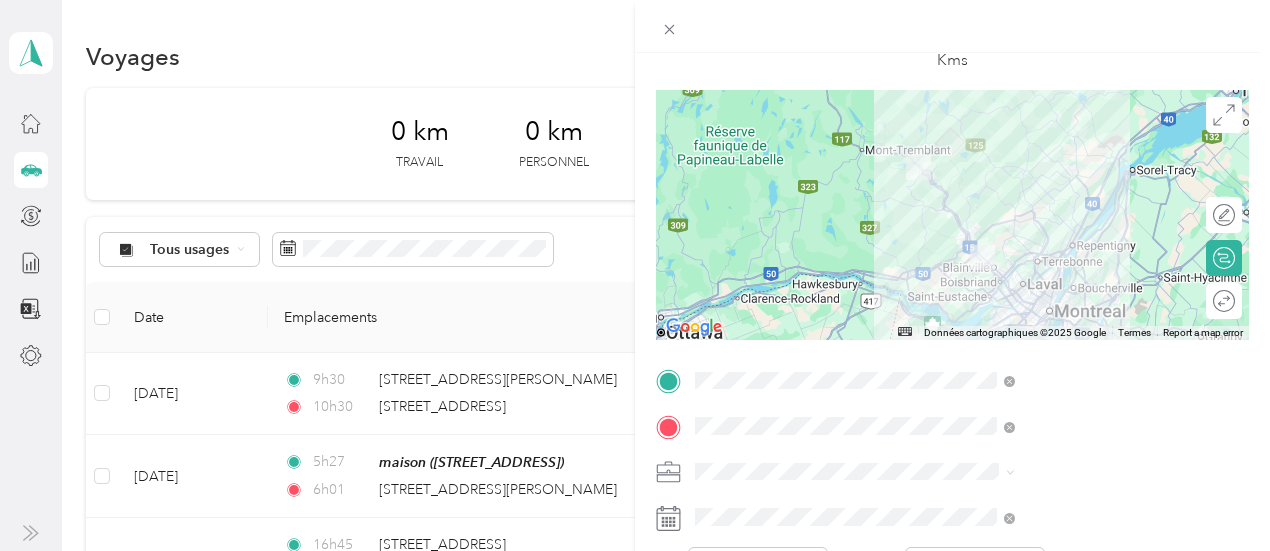 scroll, scrollTop: 0, scrollLeft: 0, axis: both 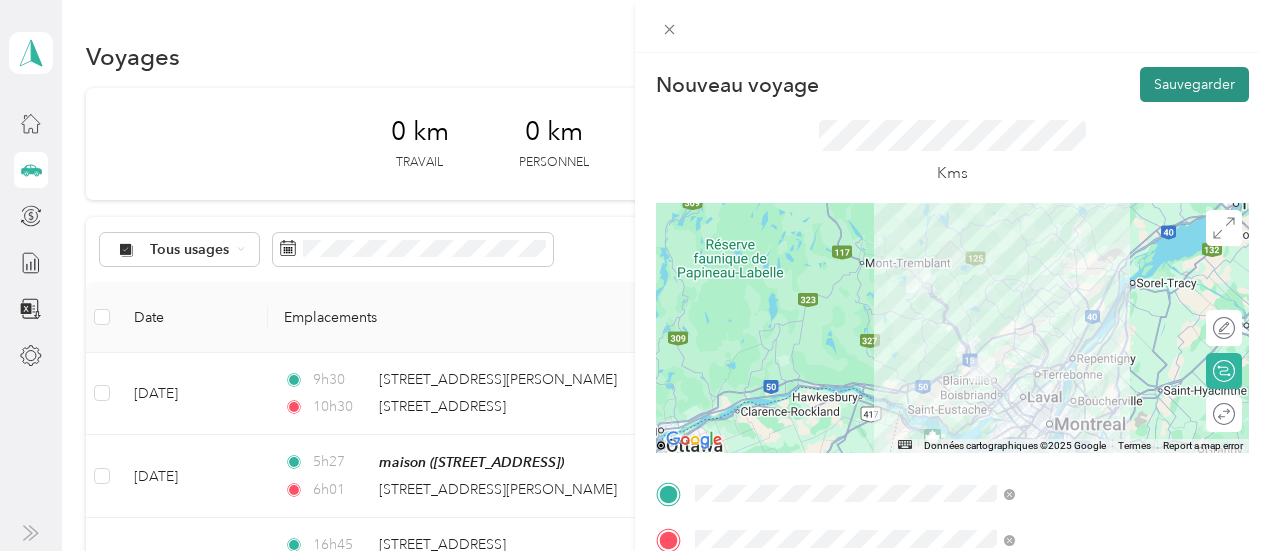 click on "Sauvegarder" at bounding box center [1194, 84] 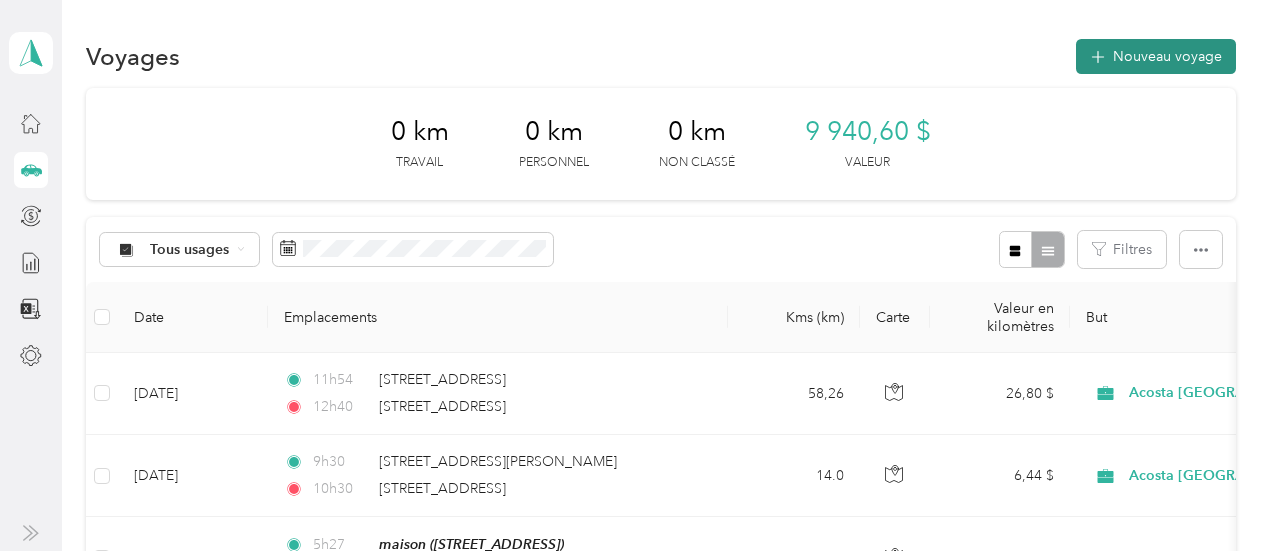 click on "Nouveau voyage" at bounding box center (1167, 56) 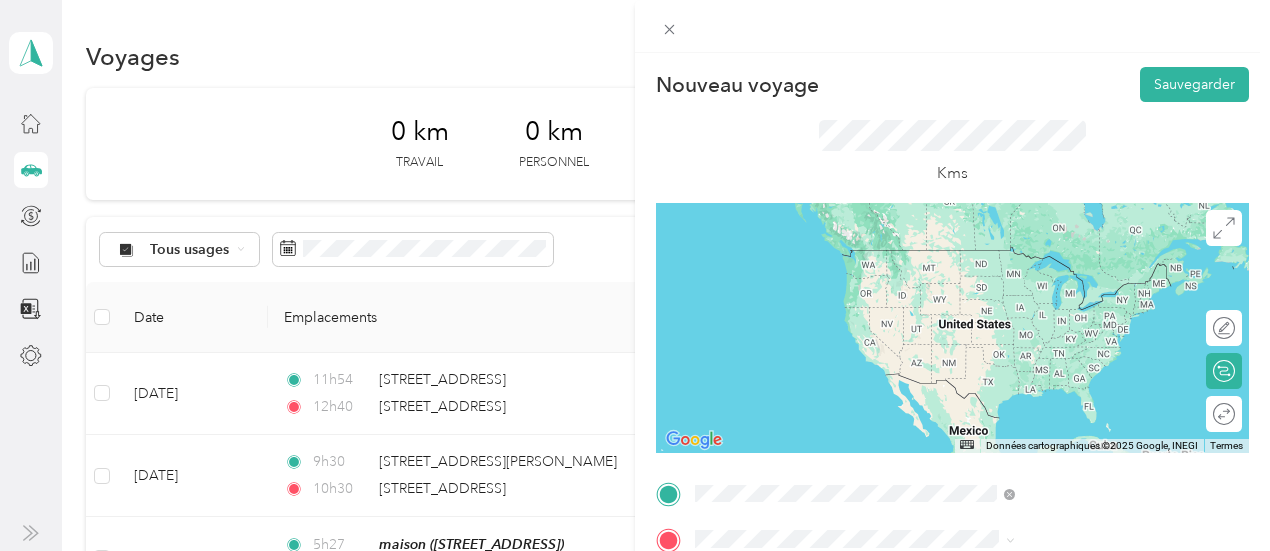 click on "[STREET_ADDRESS]" at bounding box center (1007, 382) 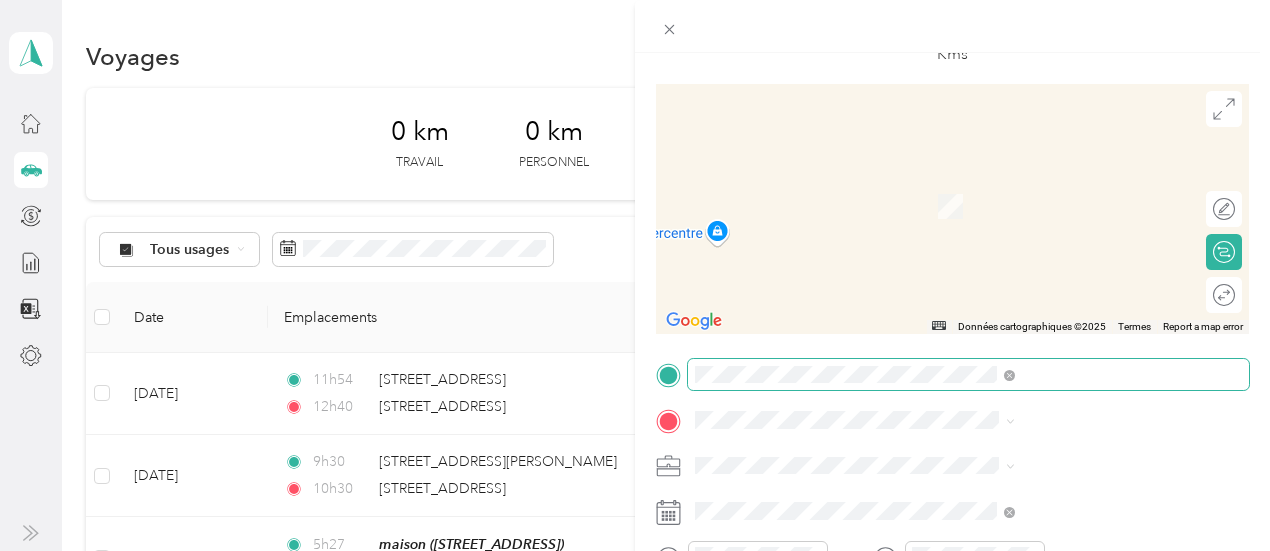 scroll, scrollTop: 133, scrollLeft: 0, axis: vertical 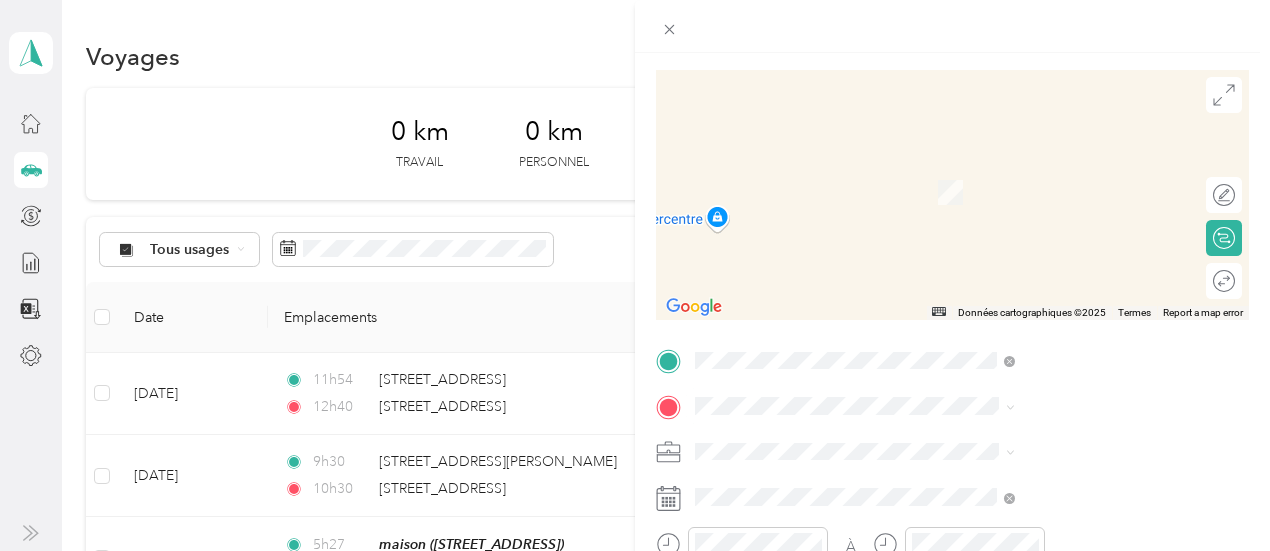 click on "[STREET_ADDRESS]" at bounding box center [1007, 475] 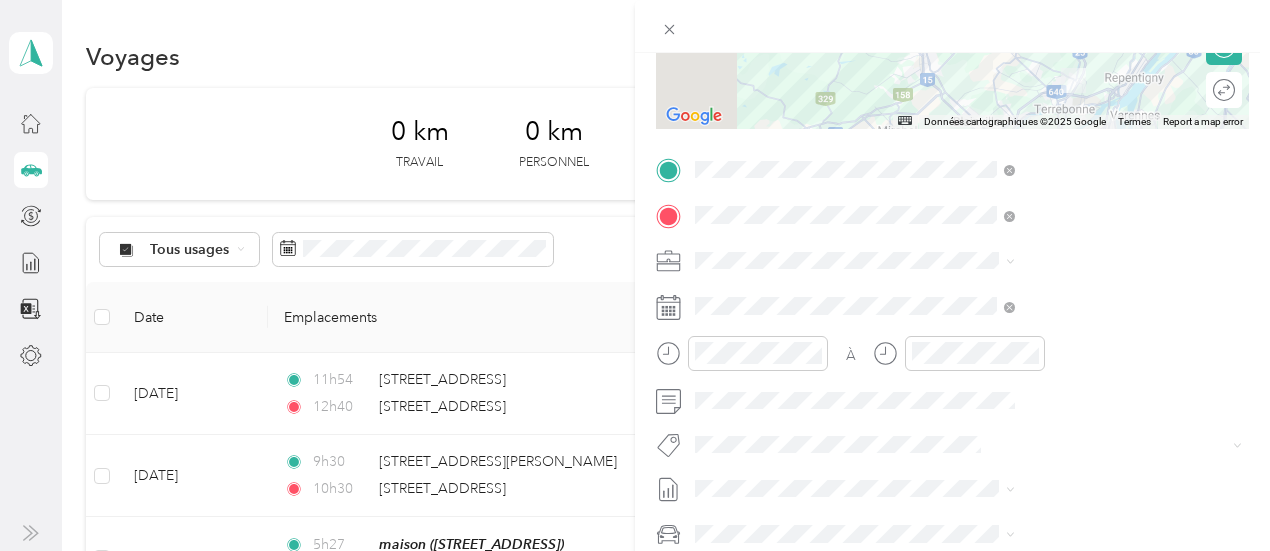 scroll, scrollTop: 330, scrollLeft: 0, axis: vertical 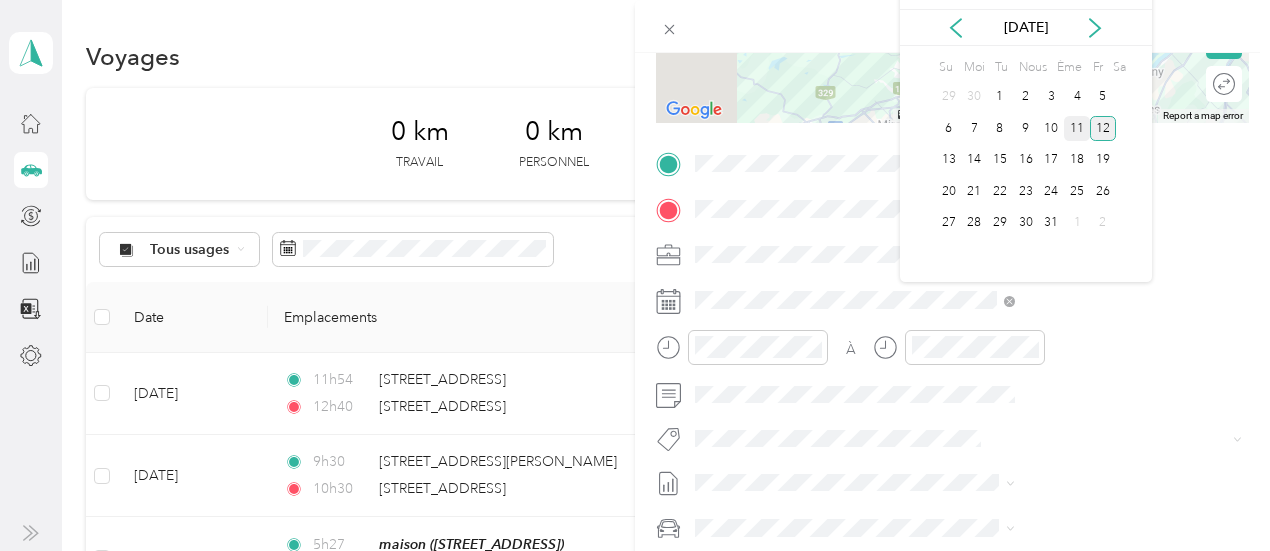 click on "11" at bounding box center [1077, 128] 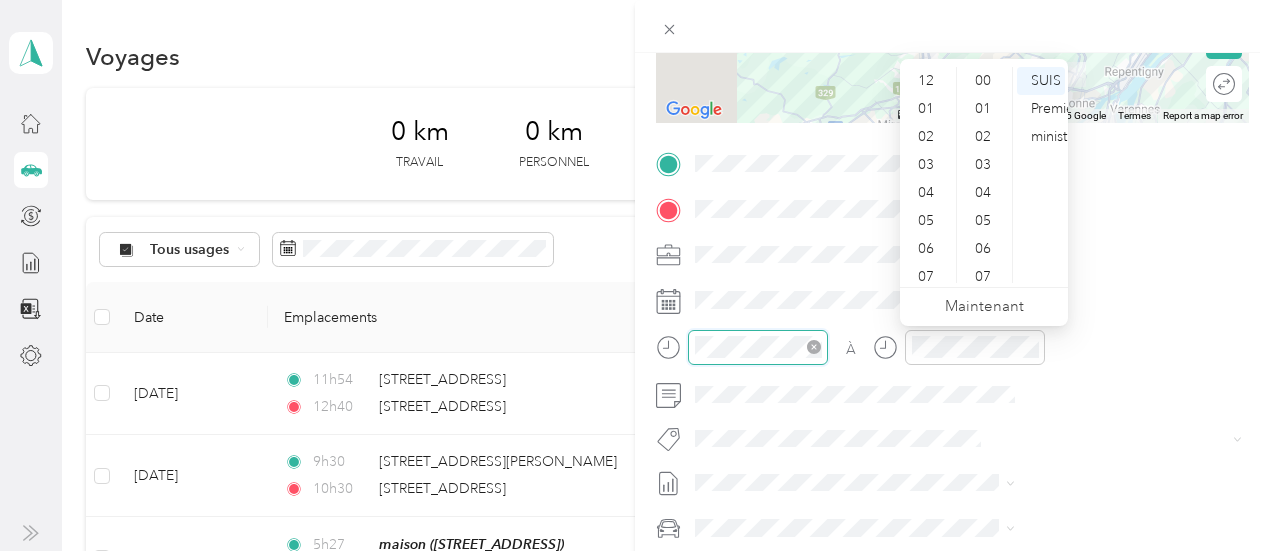 scroll, scrollTop: 896, scrollLeft: 0, axis: vertical 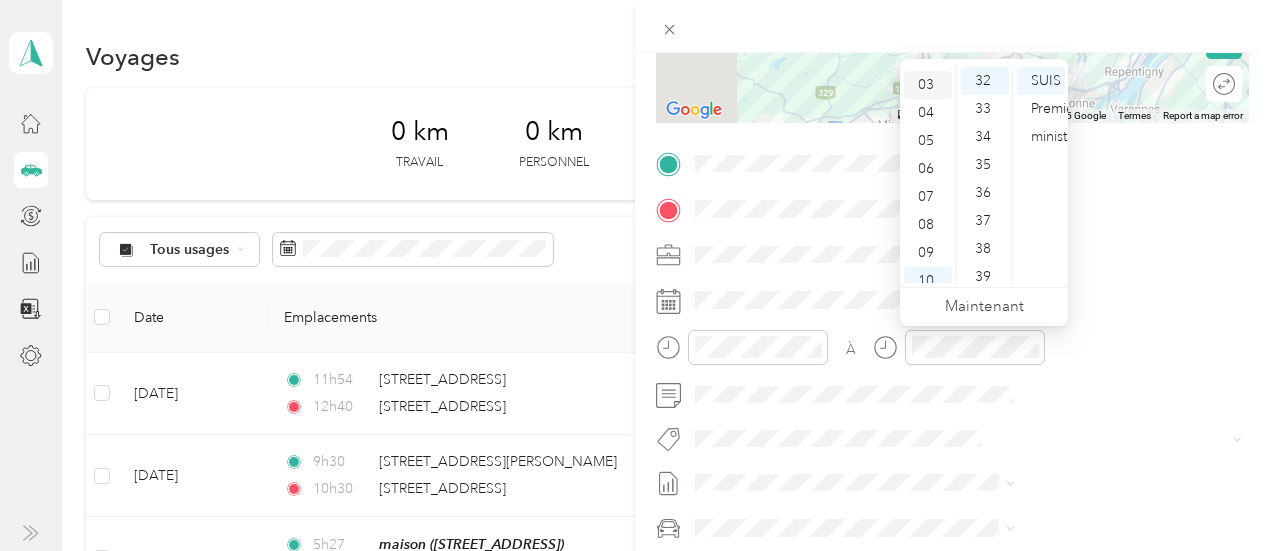 click on "03" at bounding box center [926, 84] 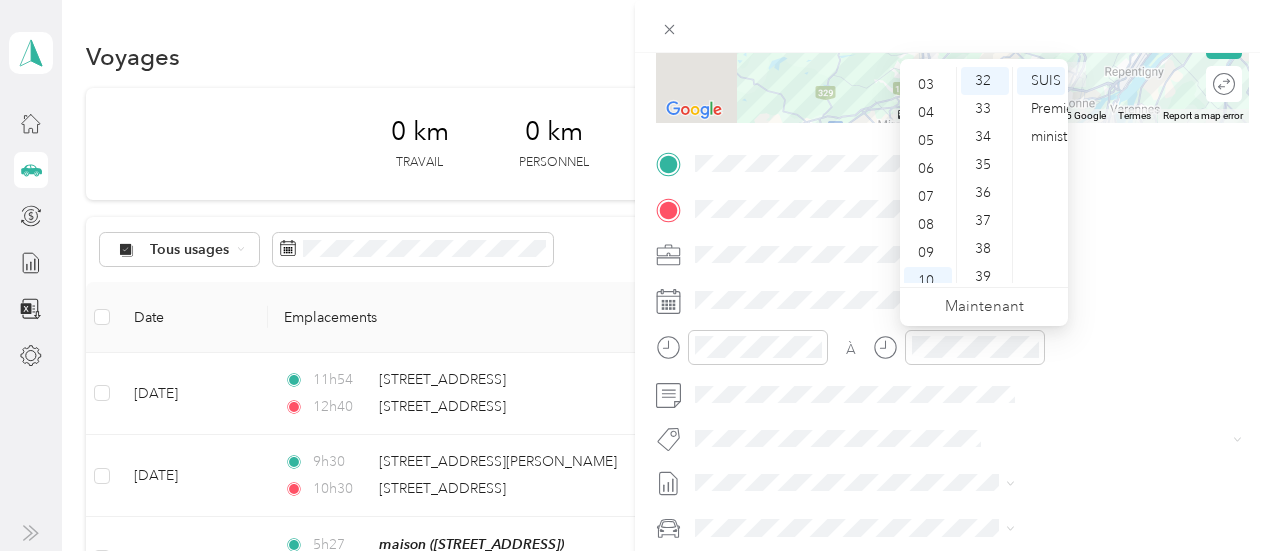 scroll, scrollTop: 84, scrollLeft: 0, axis: vertical 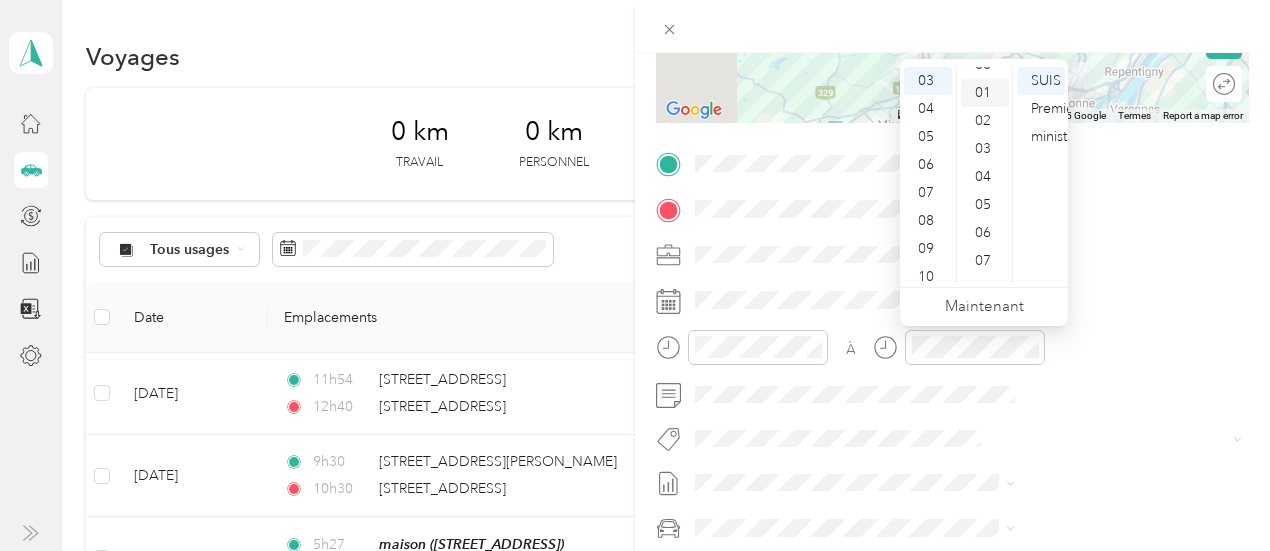 click on "01" at bounding box center (983, 92) 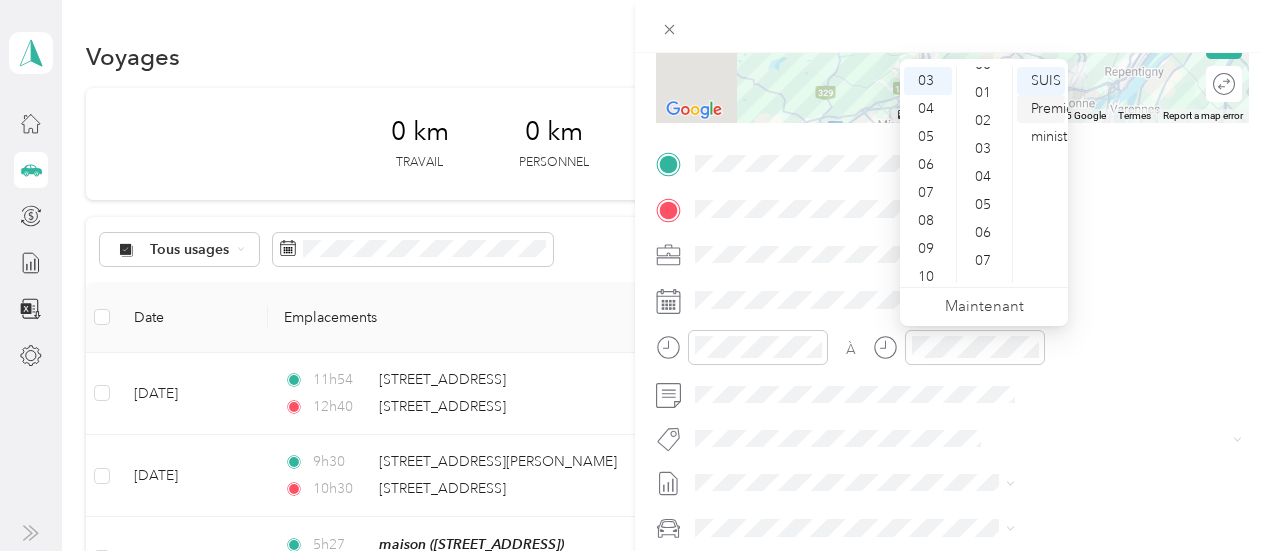 scroll, scrollTop: 28, scrollLeft: 0, axis: vertical 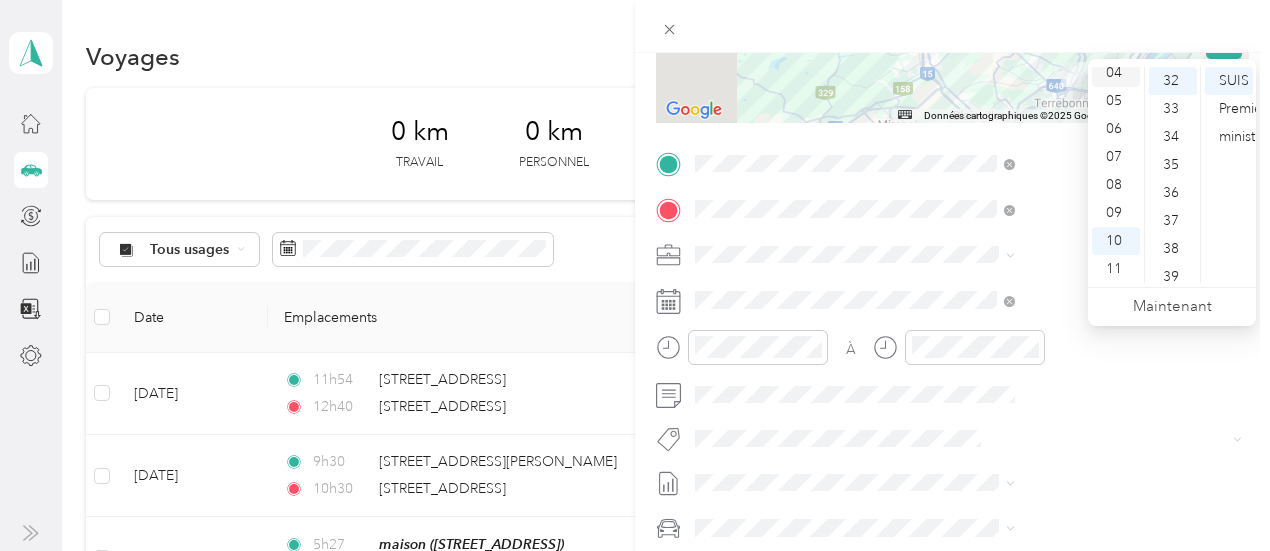 click on "04" at bounding box center (1114, 72) 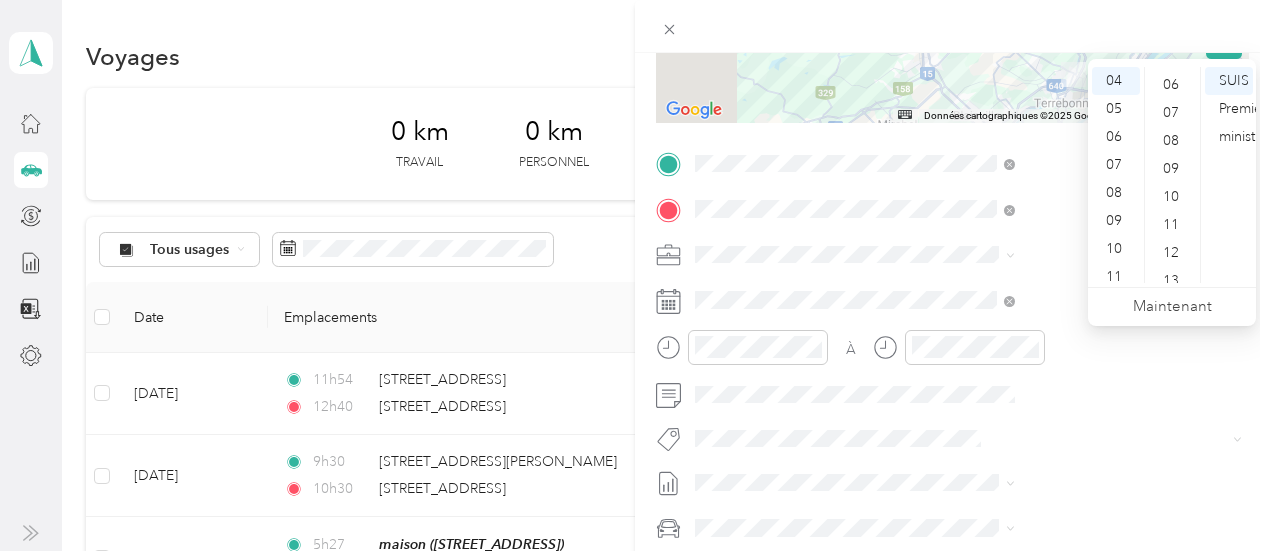 scroll, scrollTop: 94, scrollLeft: 0, axis: vertical 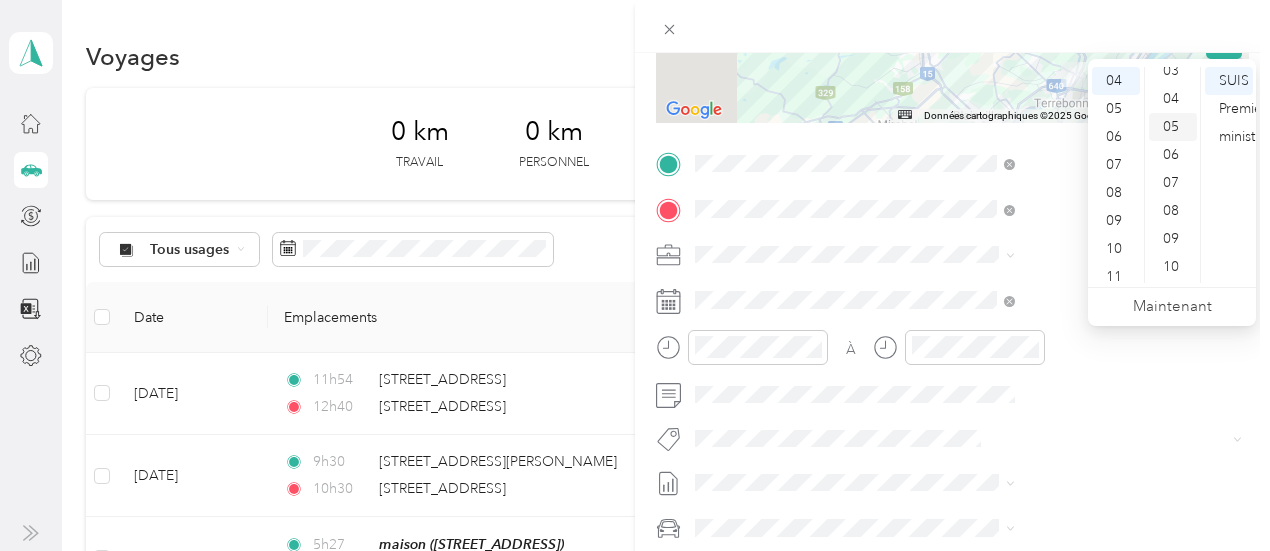 click on "05" at bounding box center [1173, 127] 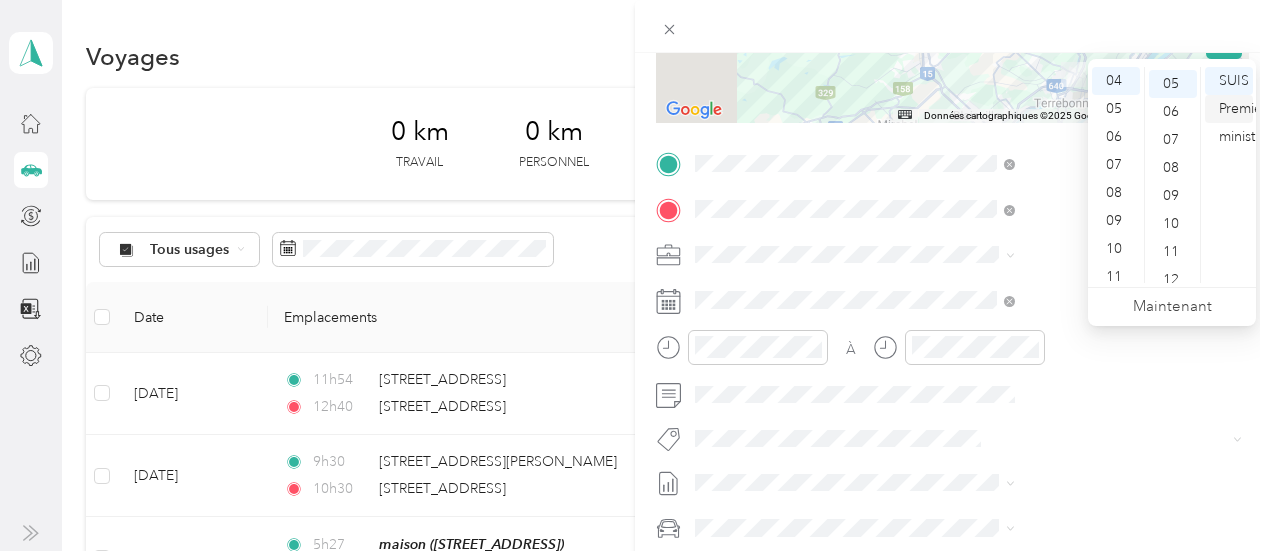 scroll, scrollTop: 140, scrollLeft: 0, axis: vertical 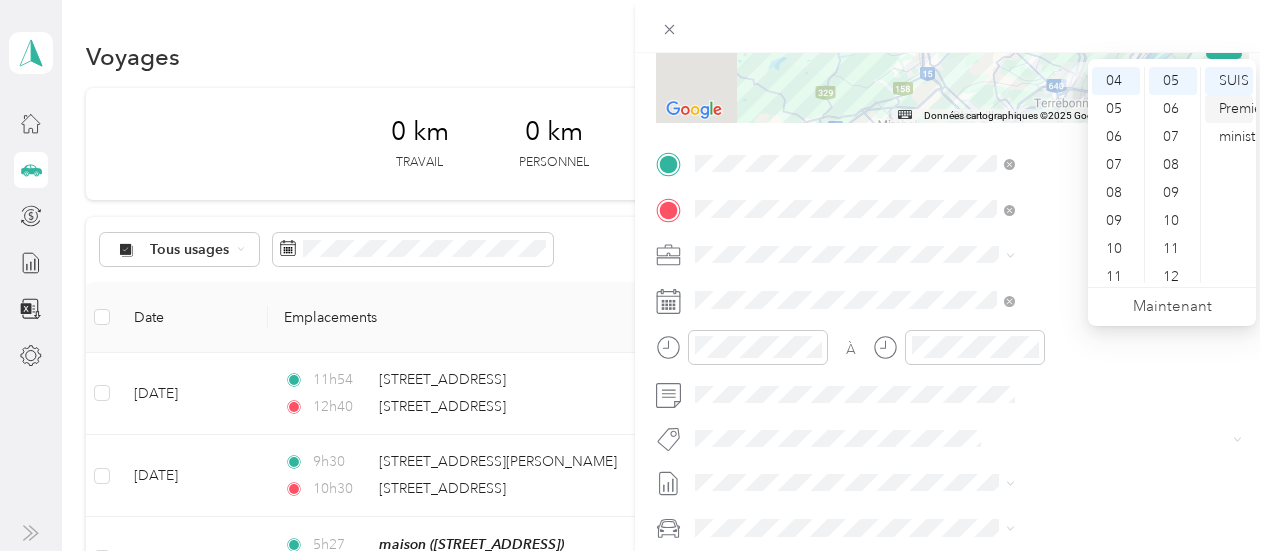 click on "Premier ministre" at bounding box center [1243, 122] 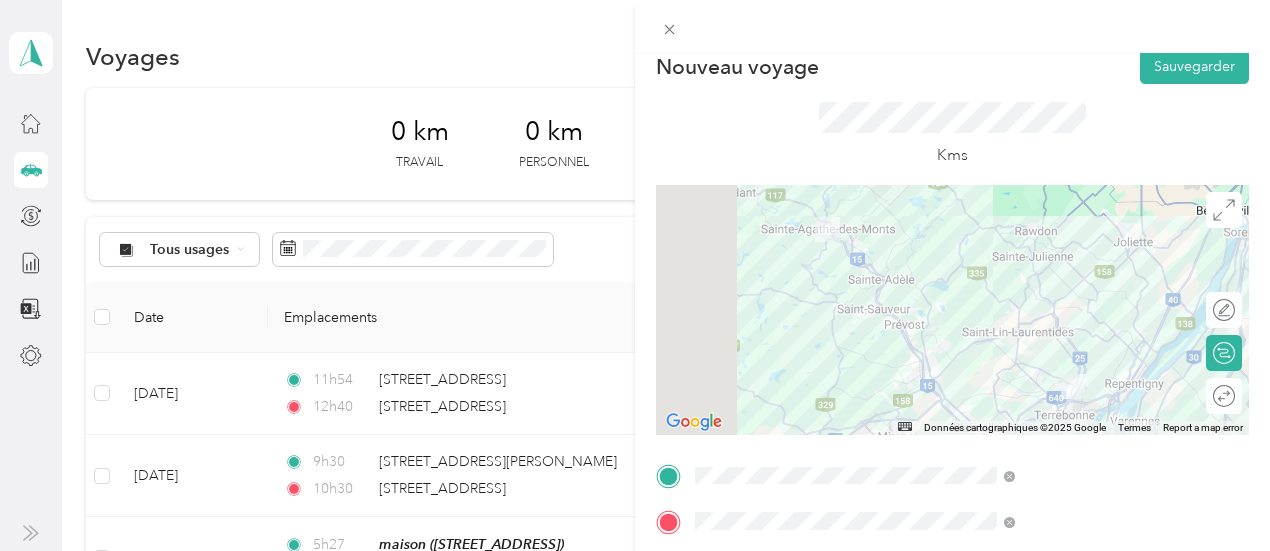 scroll, scrollTop: 0, scrollLeft: 0, axis: both 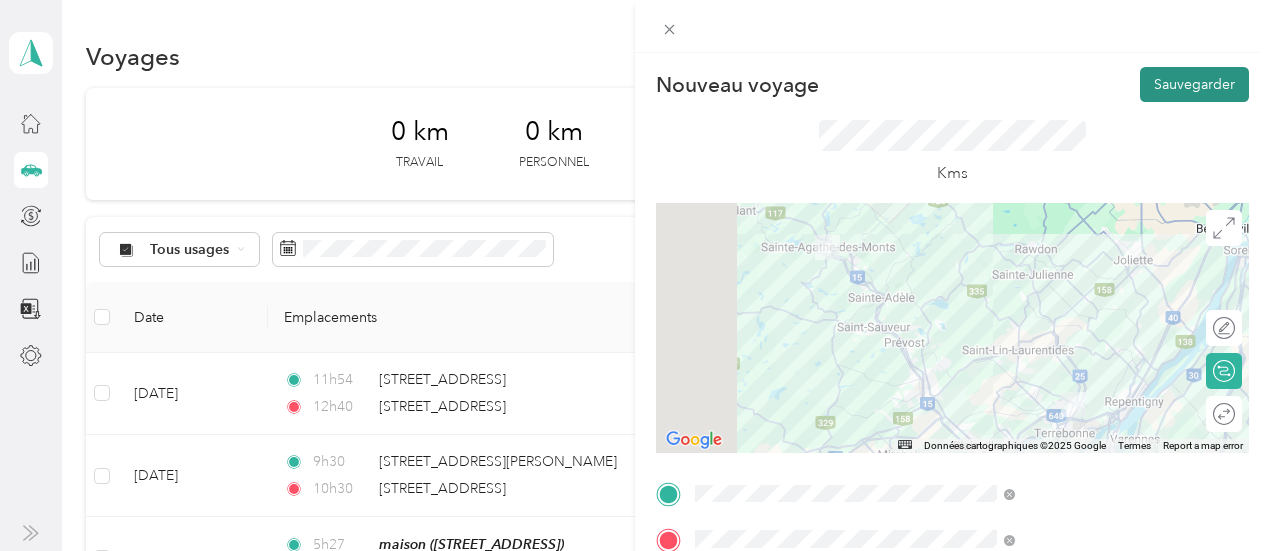 click on "Sauvegarder" at bounding box center [1194, 84] 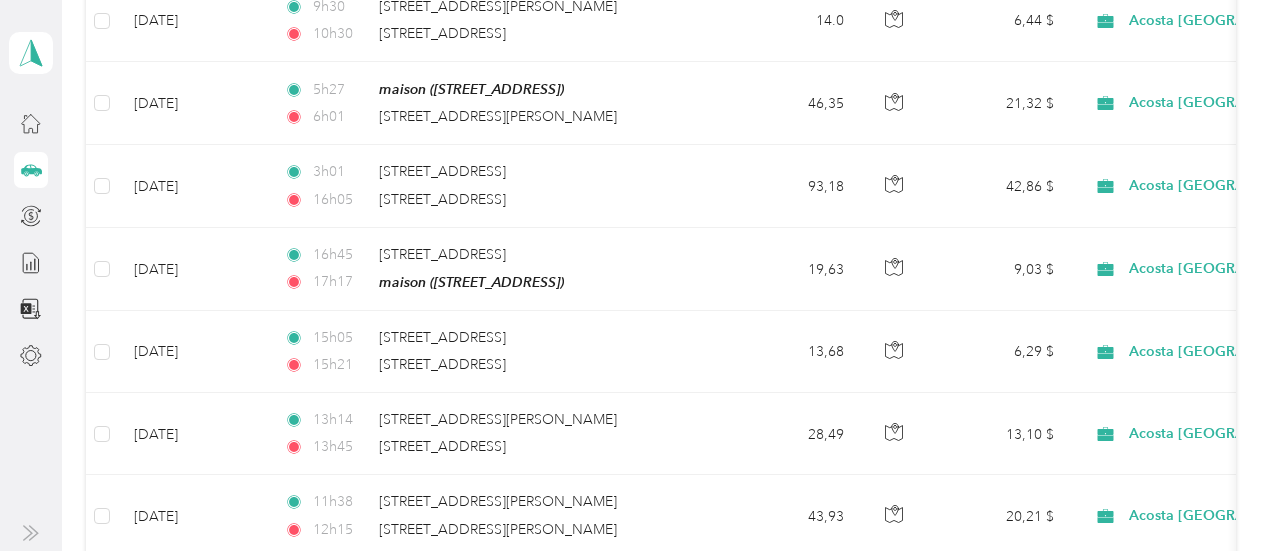 scroll, scrollTop: 469, scrollLeft: 0, axis: vertical 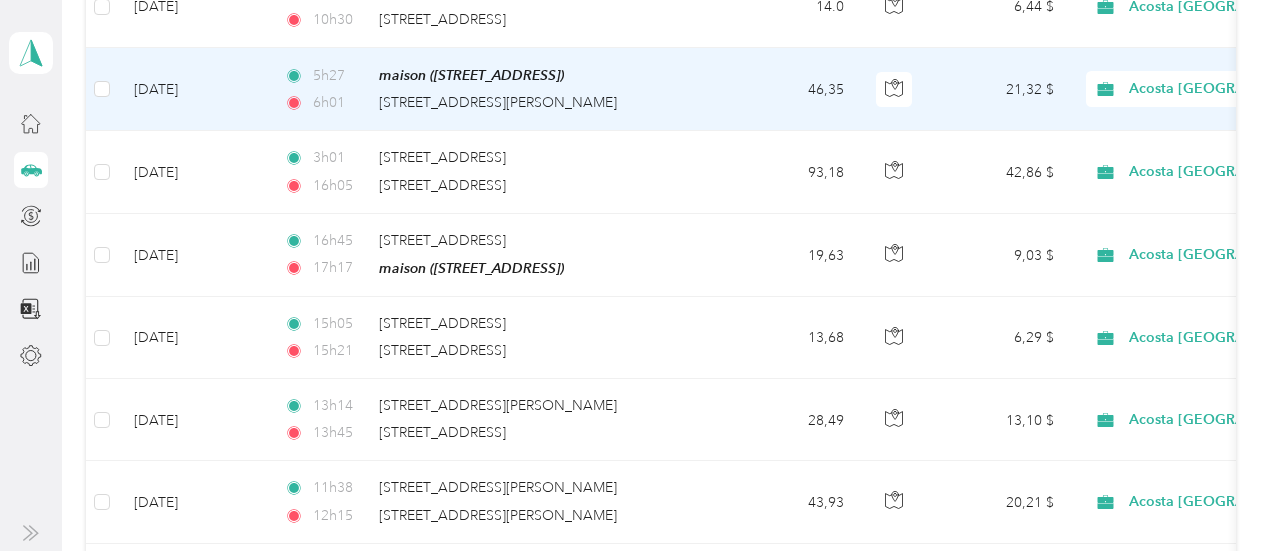 click on "21,32 $" at bounding box center (1000, 89) 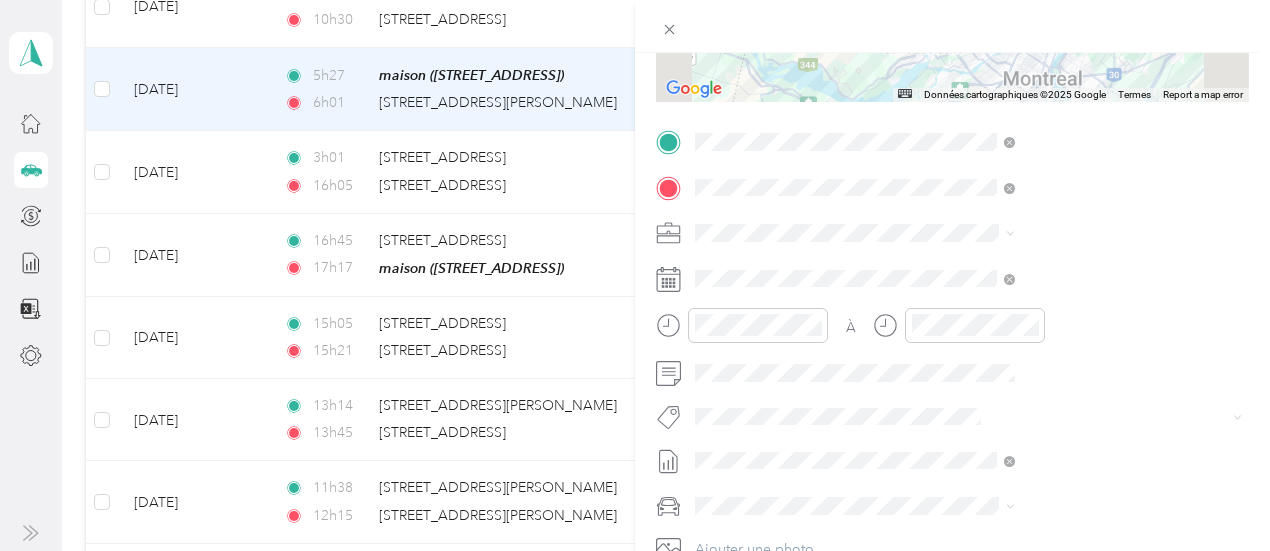 scroll, scrollTop: 407, scrollLeft: 0, axis: vertical 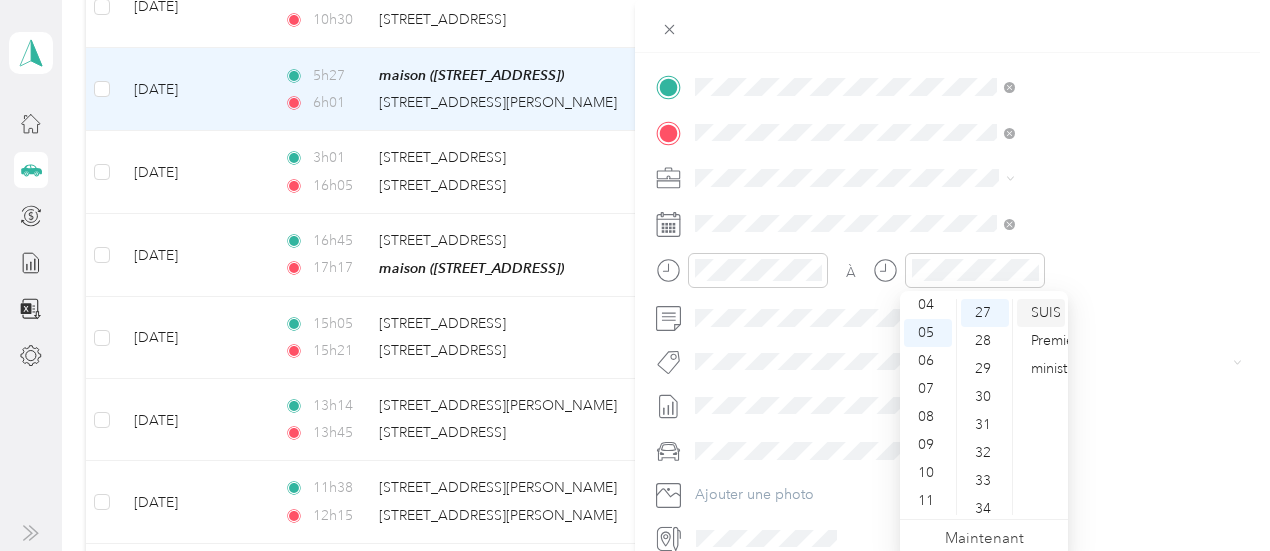 click on "SUIS" at bounding box center [1046, 312] 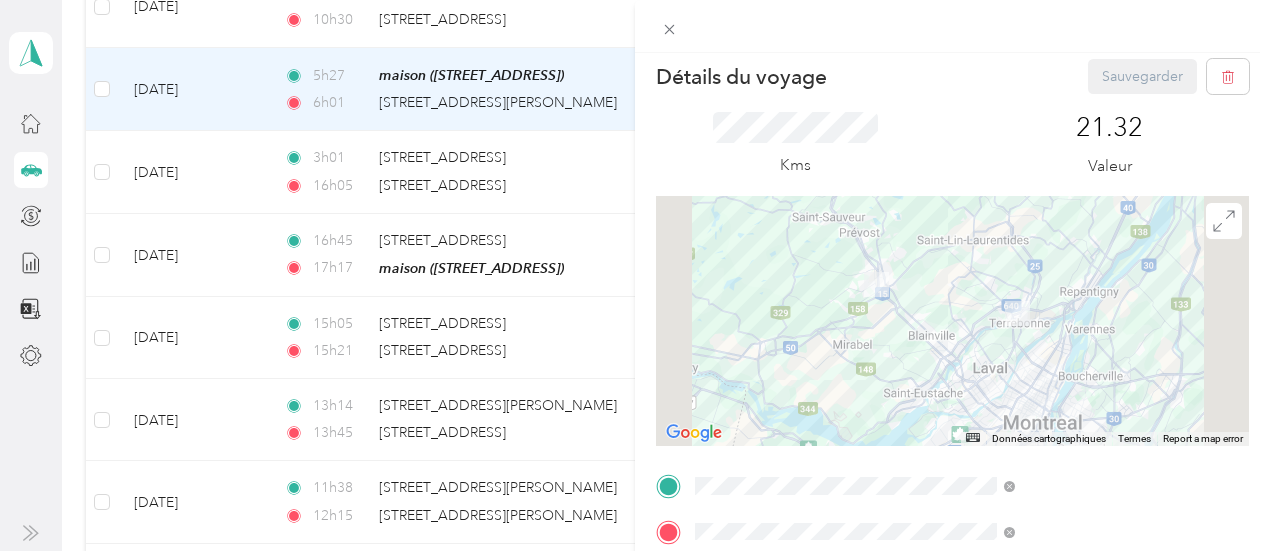 scroll, scrollTop: 0, scrollLeft: 0, axis: both 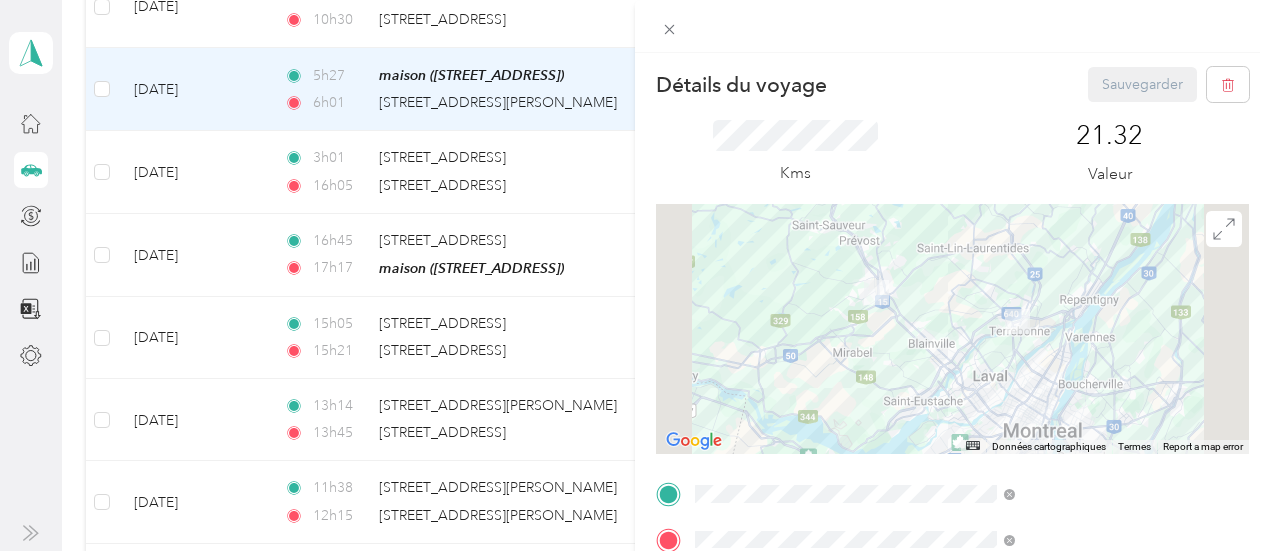 click on "Sauvegarder" at bounding box center [1169, 84] 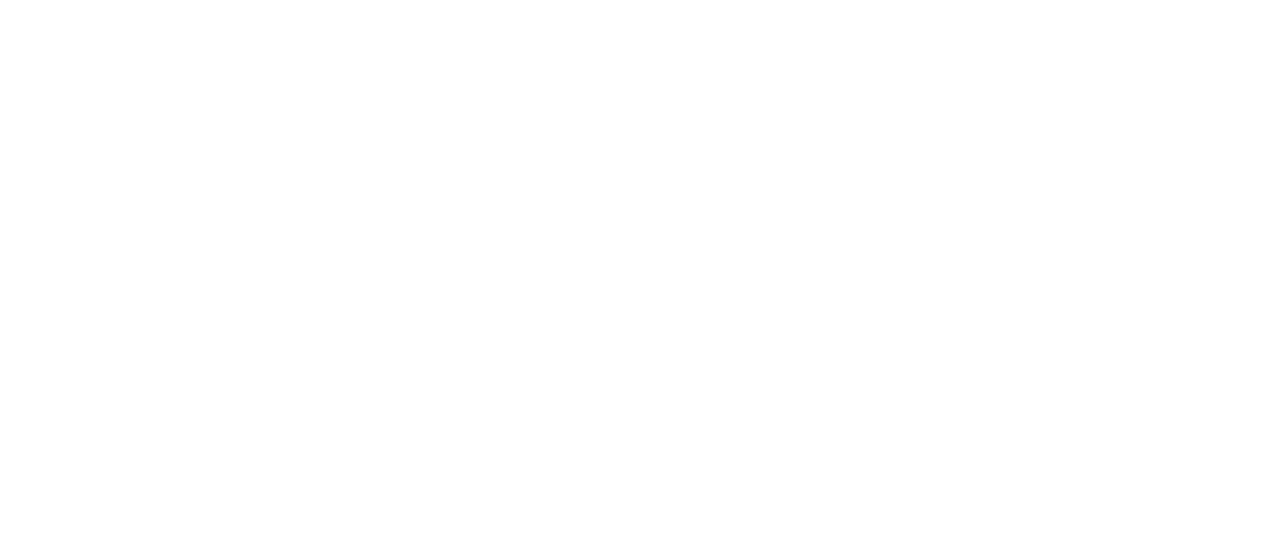 scroll, scrollTop: 0, scrollLeft: 0, axis: both 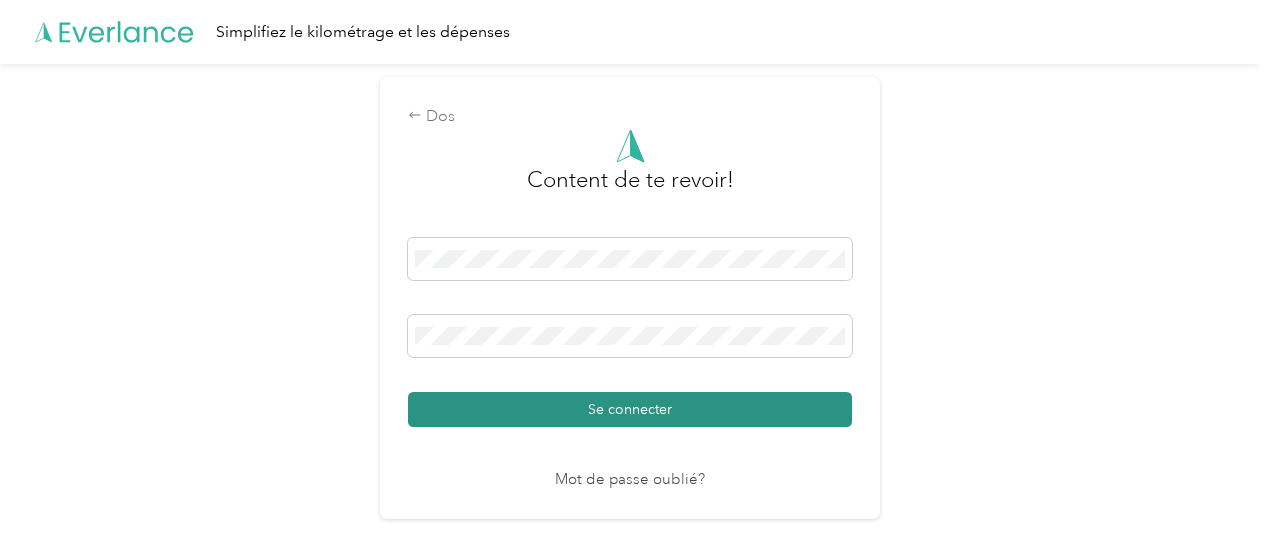 click on "Se connecter" at bounding box center (630, 409) 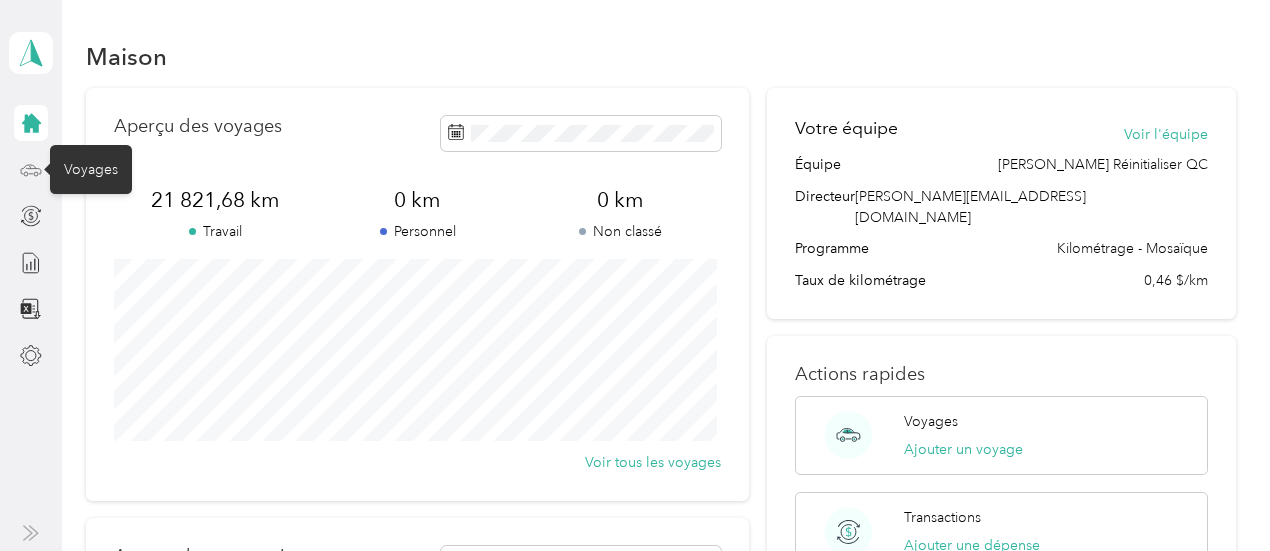 click 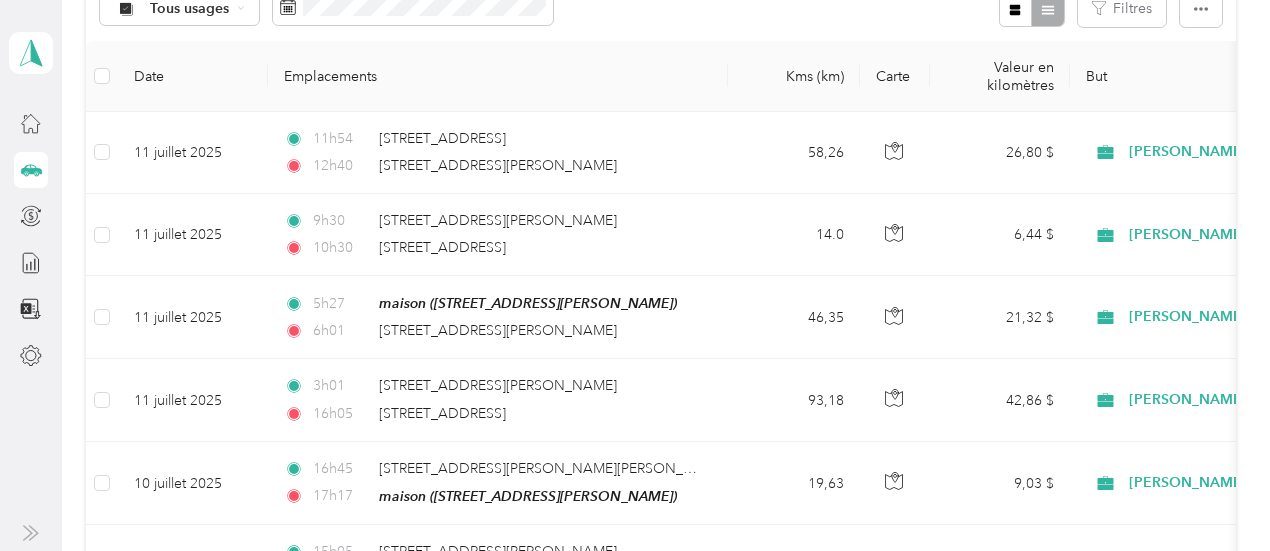 scroll, scrollTop: 269, scrollLeft: 0, axis: vertical 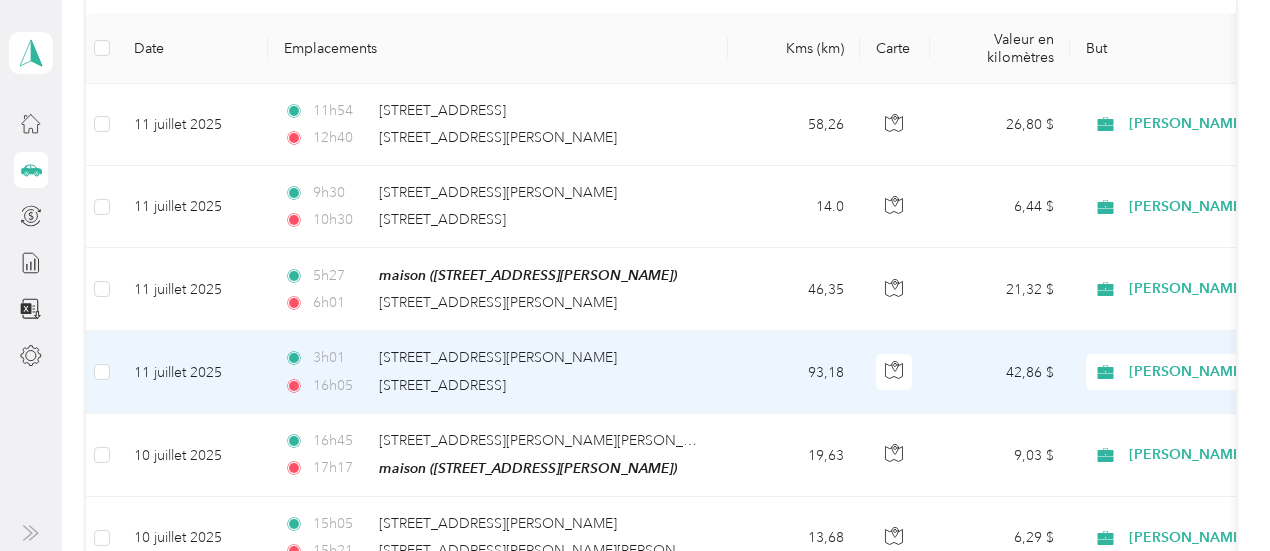 click on "42,86 $" at bounding box center [1000, 372] 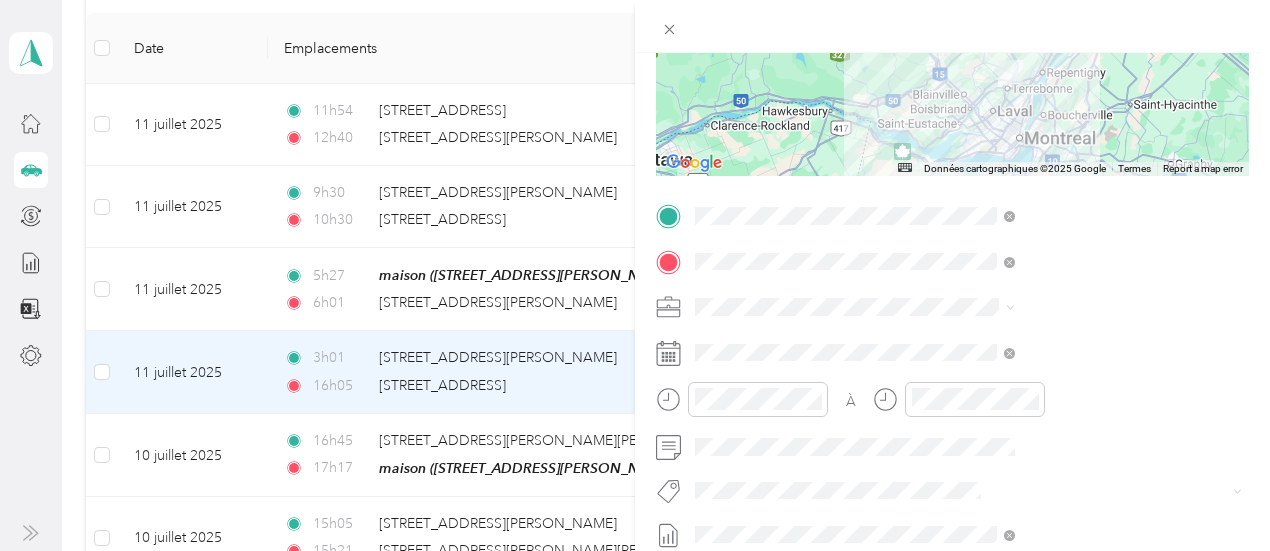 scroll, scrollTop: 279, scrollLeft: 0, axis: vertical 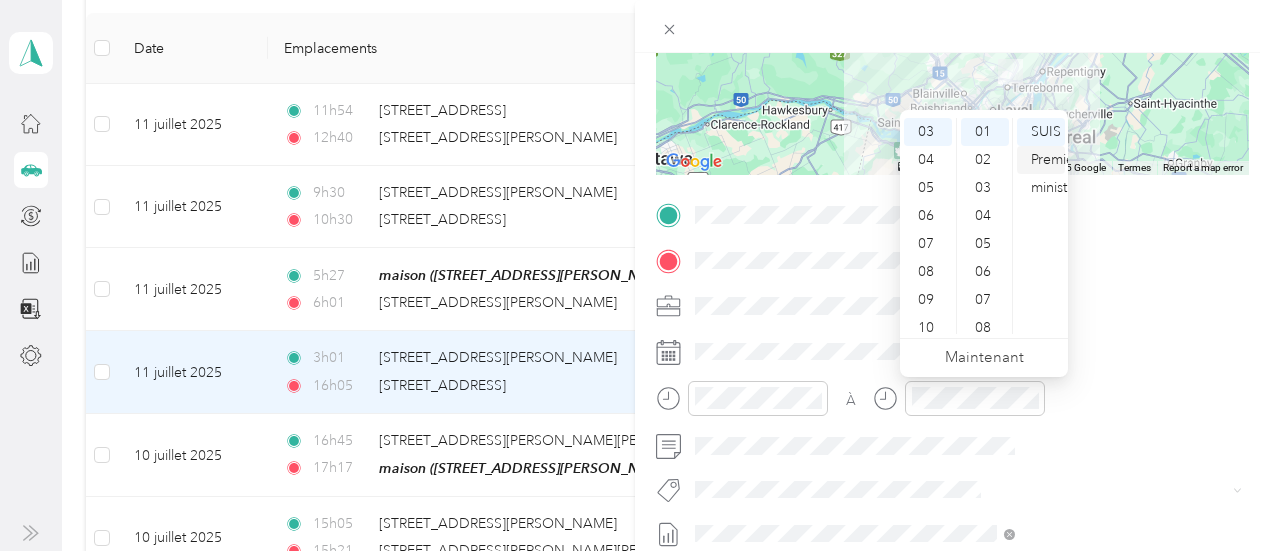 click on "Premier ministre" at bounding box center (1055, 173) 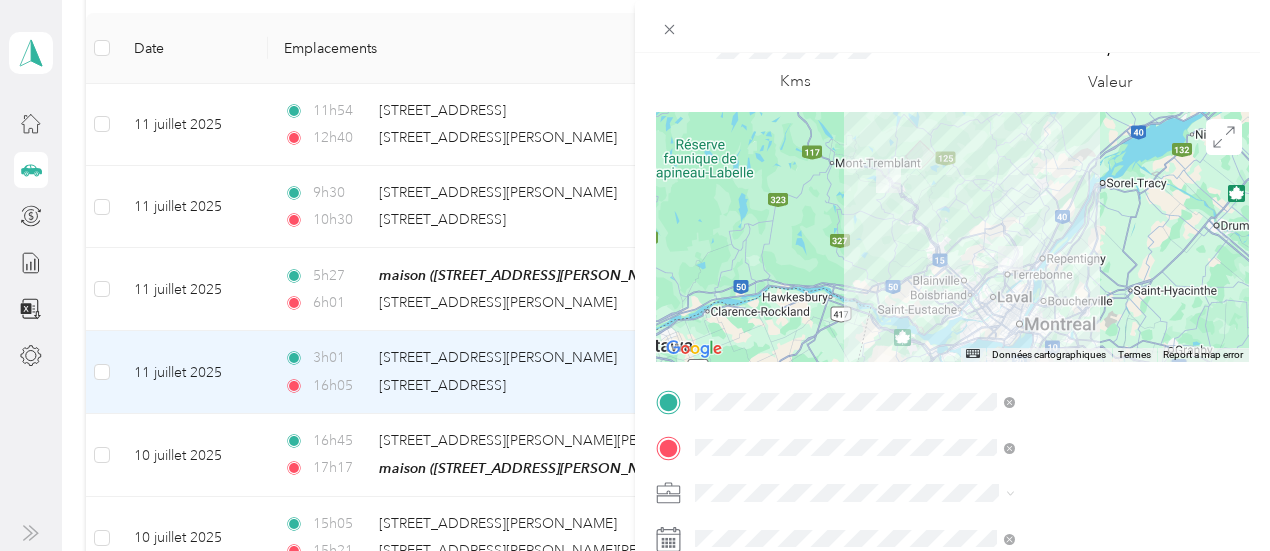 scroll, scrollTop: 0, scrollLeft: 0, axis: both 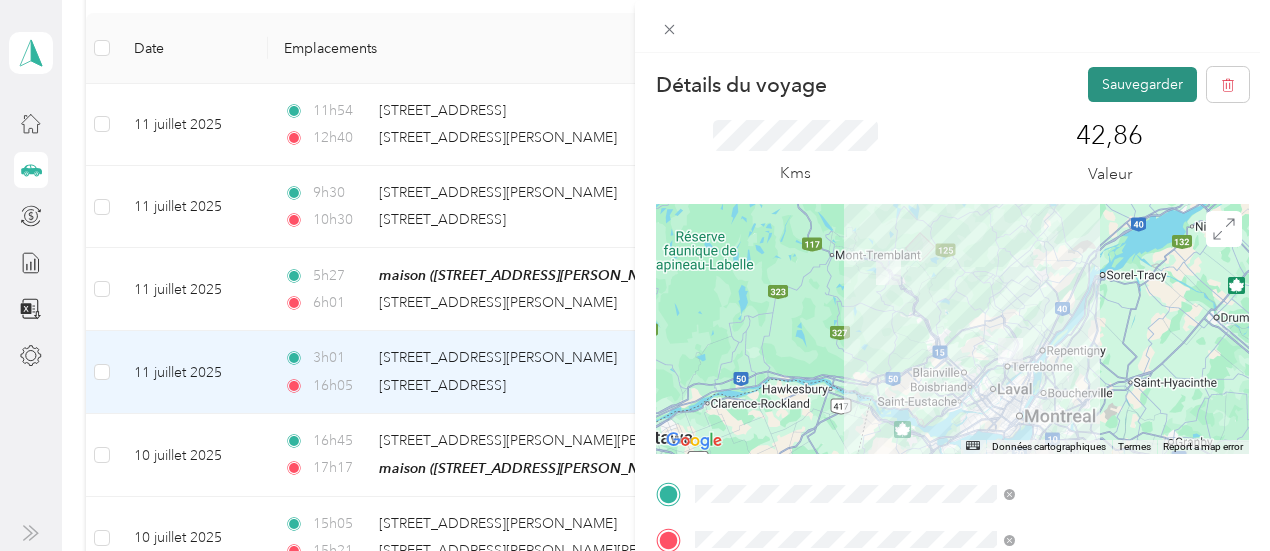 click on "Sauvegarder" at bounding box center (1142, 84) 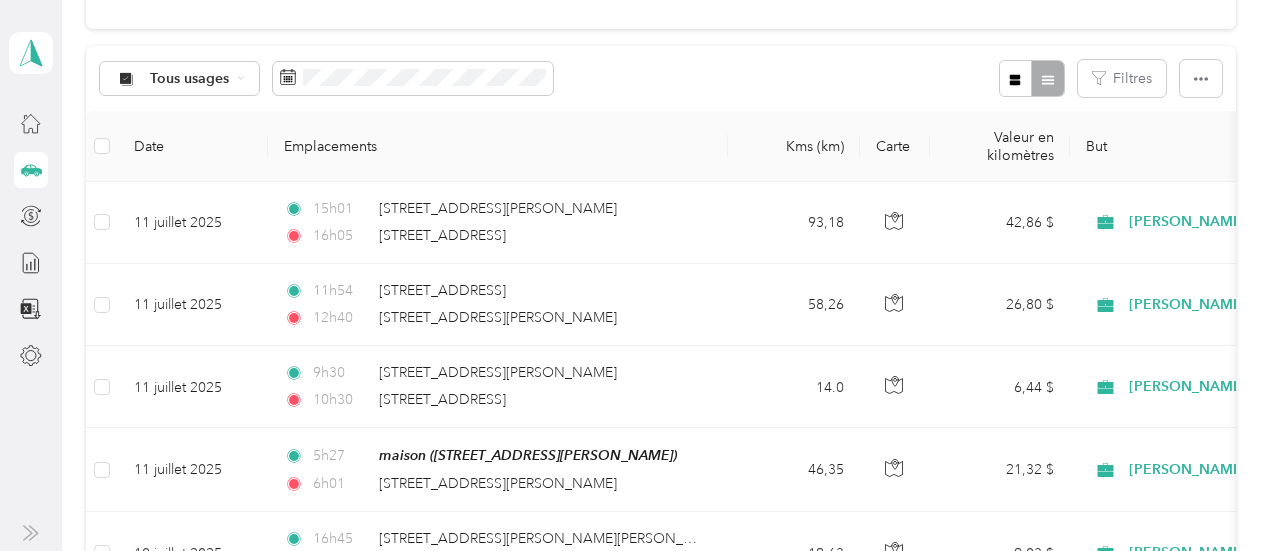 scroll, scrollTop: 0, scrollLeft: 0, axis: both 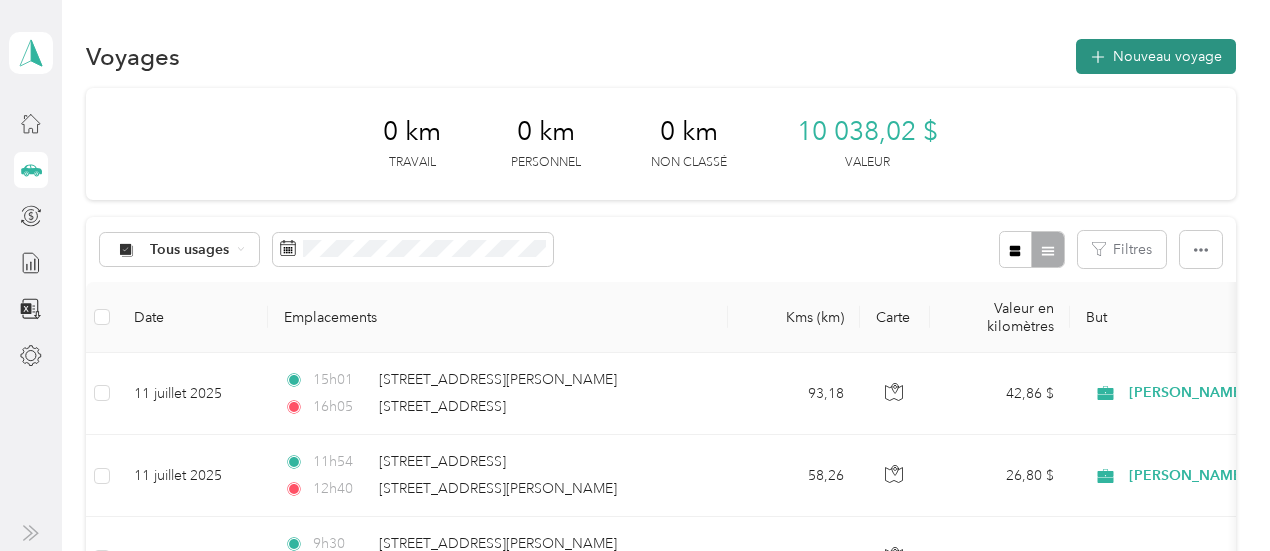 click on "Nouveau voyage" at bounding box center (1167, 56) 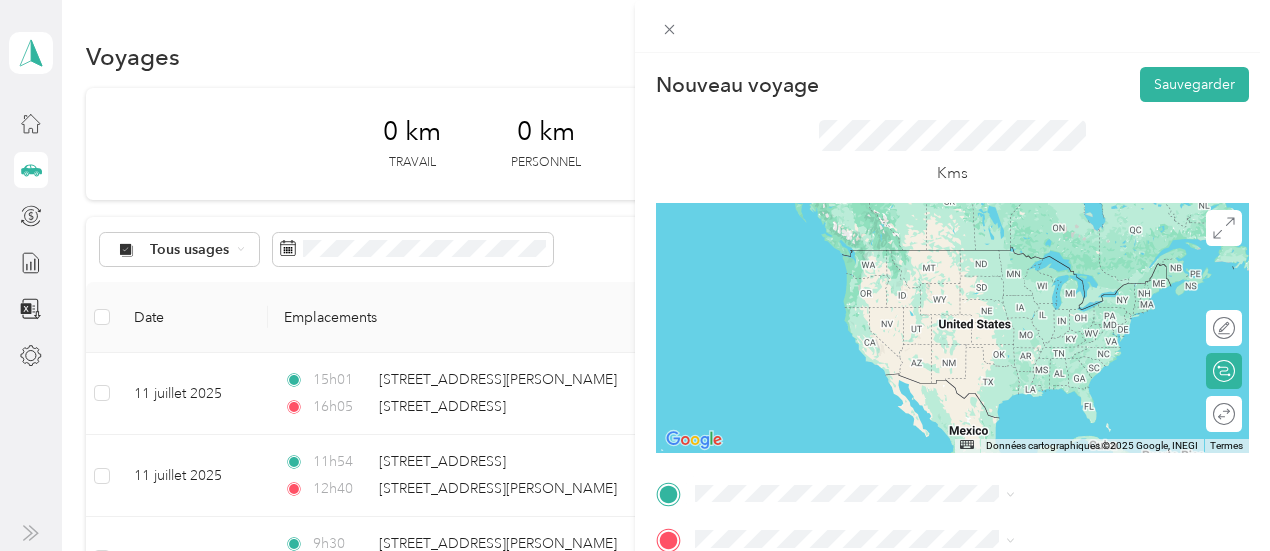 click on "[STREET_ADDRESS]" at bounding box center (1067, 438) 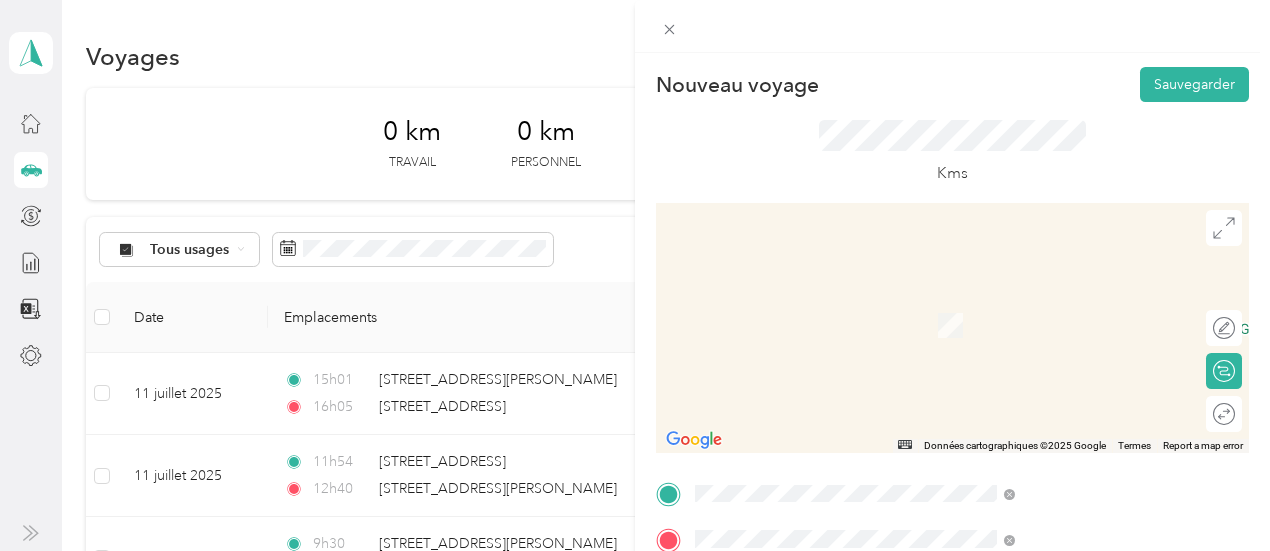 click on "[STREET_ADDRESS]" at bounding box center [1063, 336] 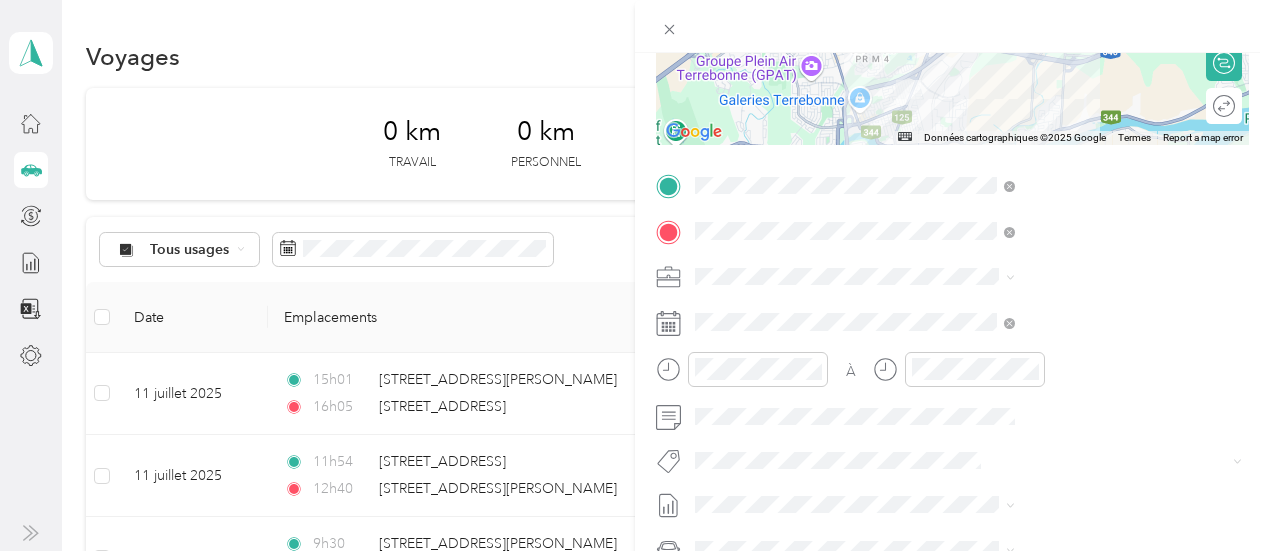 scroll, scrollTop: 310, scrollLeft: 0, axis: vertical 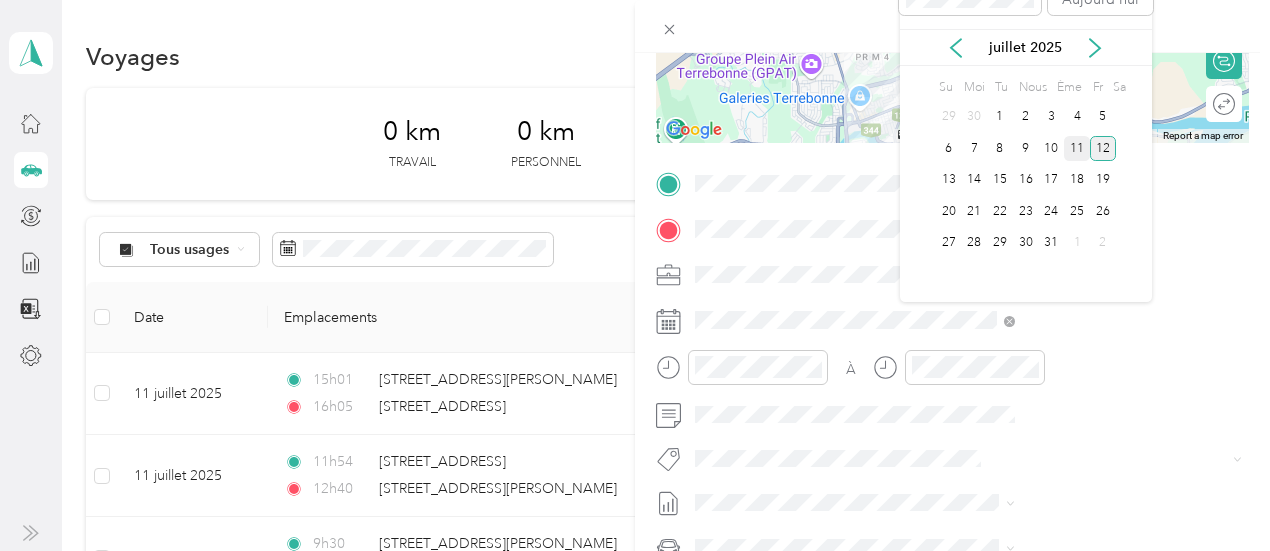 click on "11" at bounding box center [1077, 148] 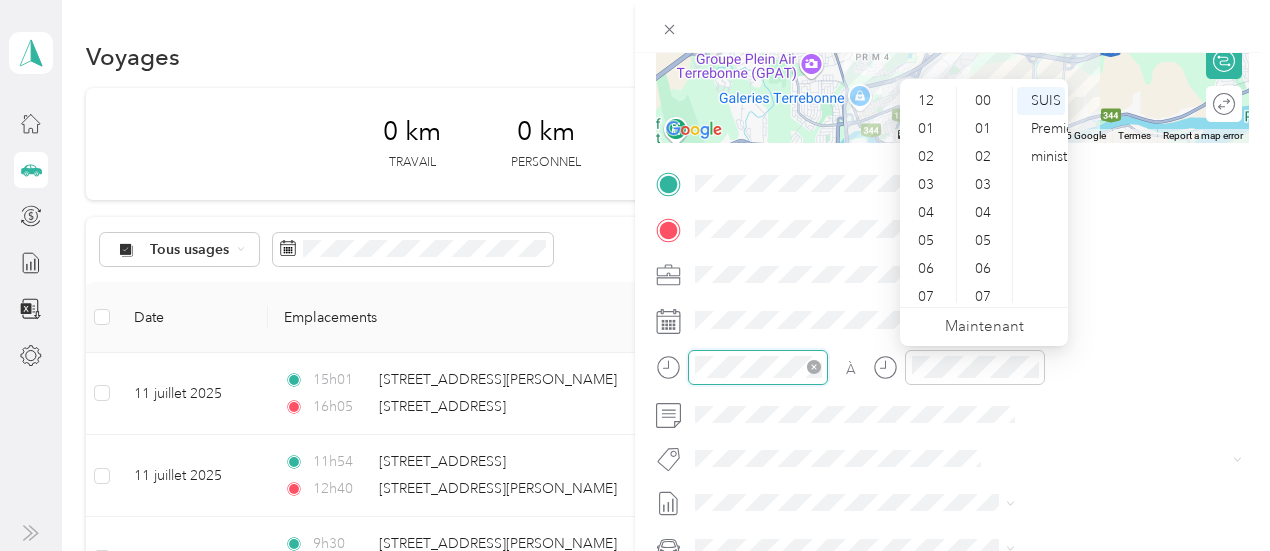 scroll, scrollTop: 1008, scrollLeft: 0, axis: vertical 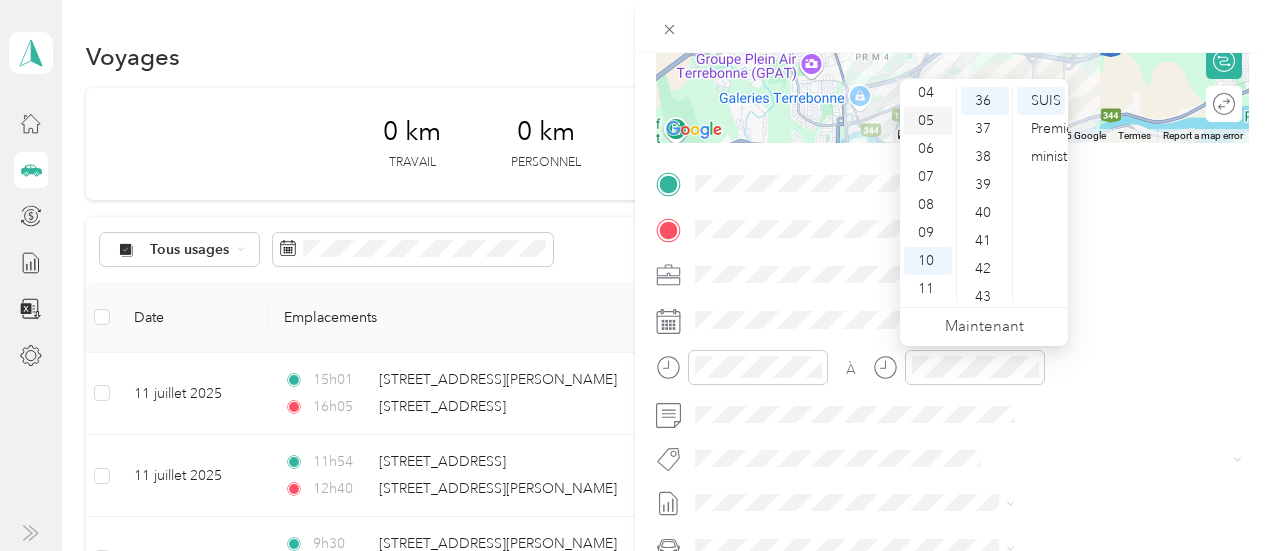 click on "05" at bounding box center (926, 120) 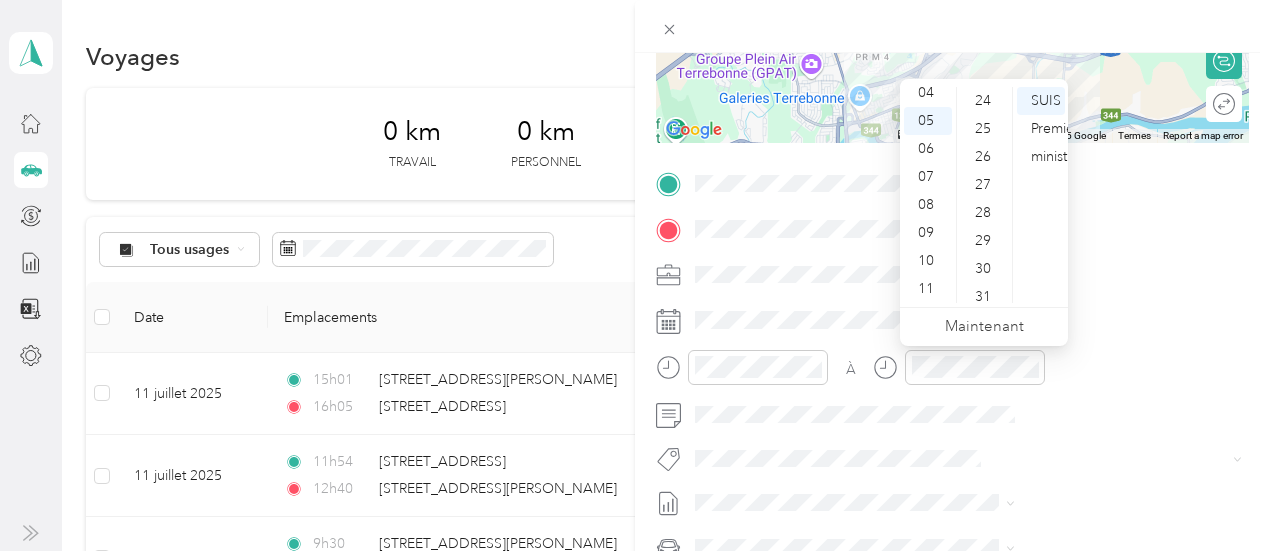 scroll, scrollTop: 655, scrollLeft: 0, axis: vertical 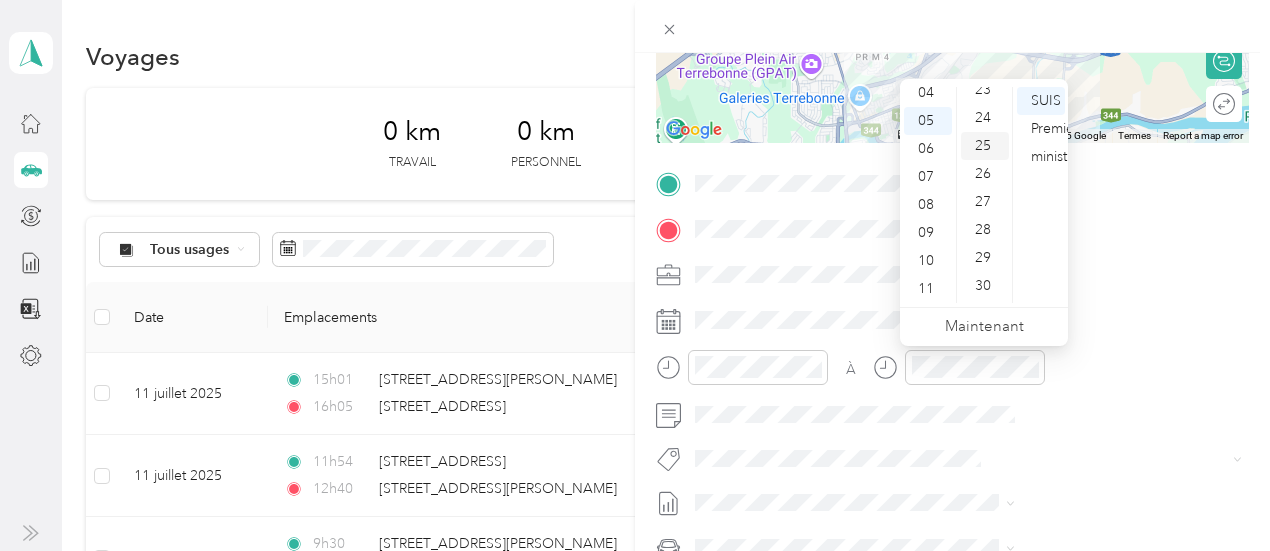 click on "25" at bounding box center (985, 146) 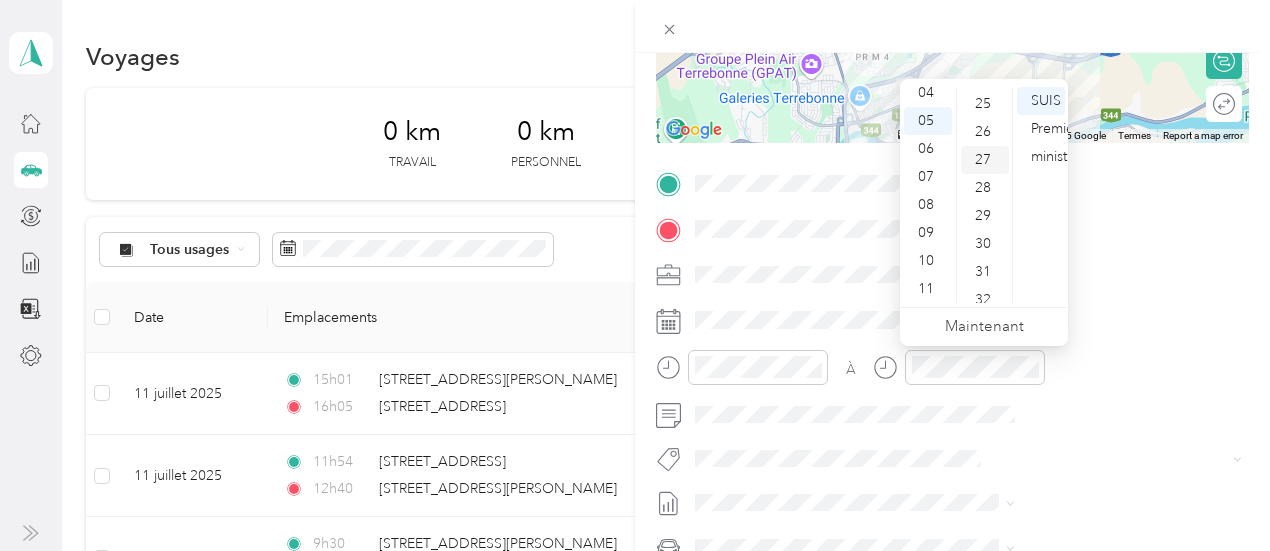 scroll, scrollTop: 700, scrollLeft: 0, axis: vertical 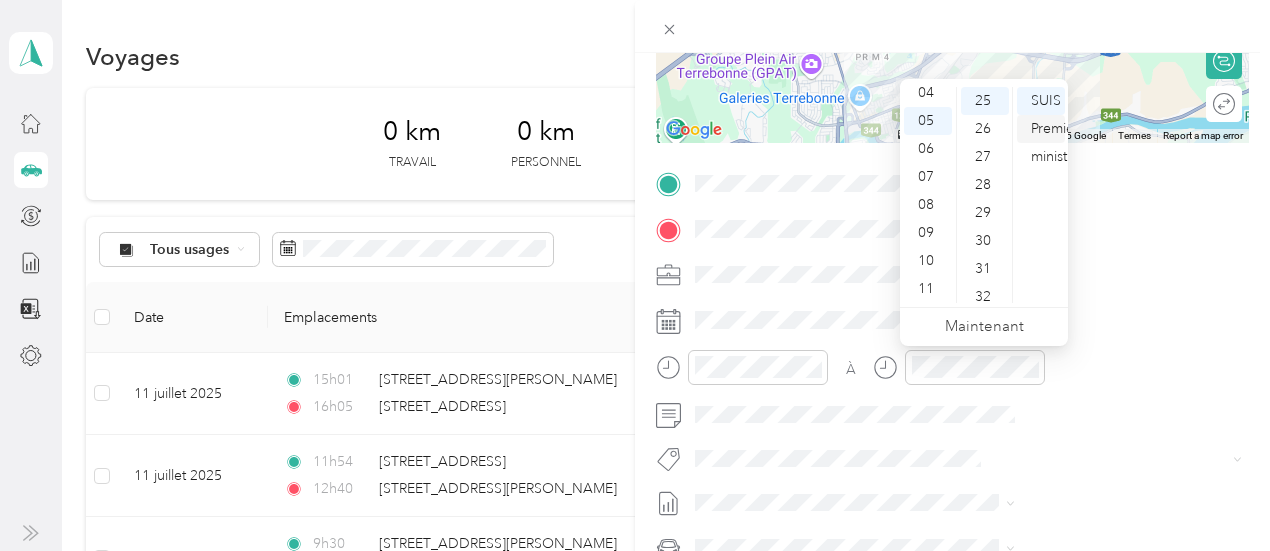 click on "Premier ministre" at bounding box center (1055, 142) 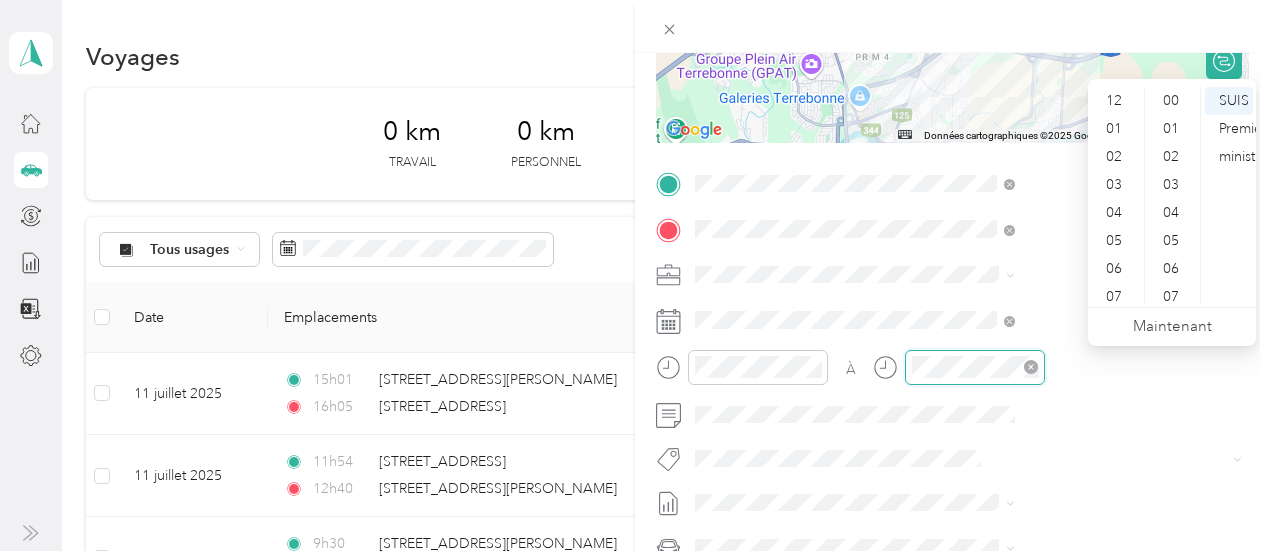 scroll, scrollTop: 1004, scrollLeft: 0, axis: vertical 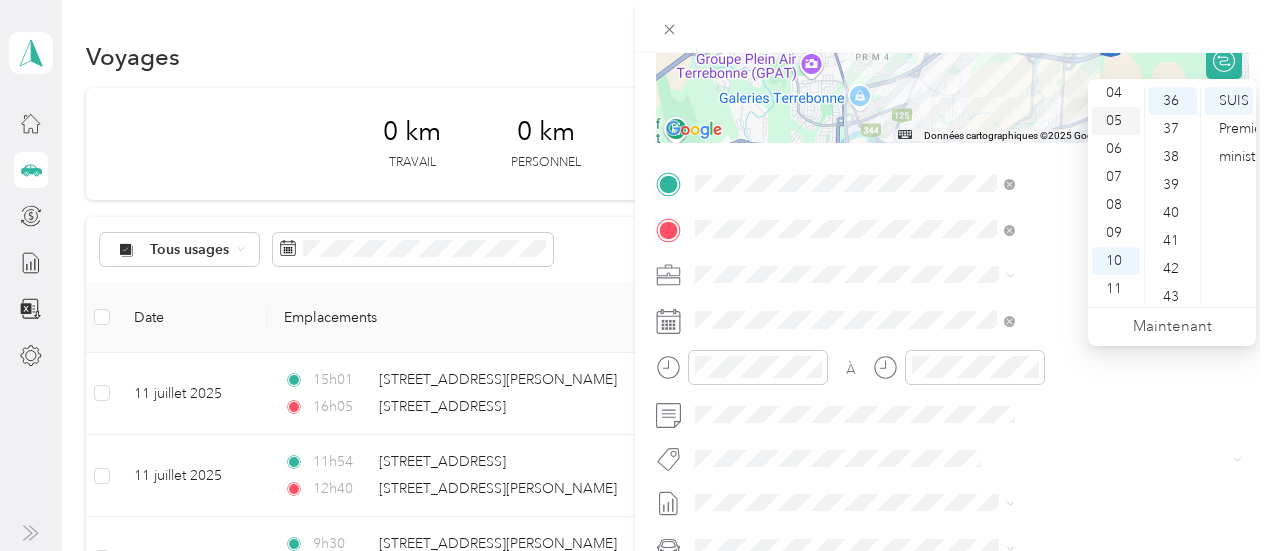 click on "05" at bounding box center [1114, 120] 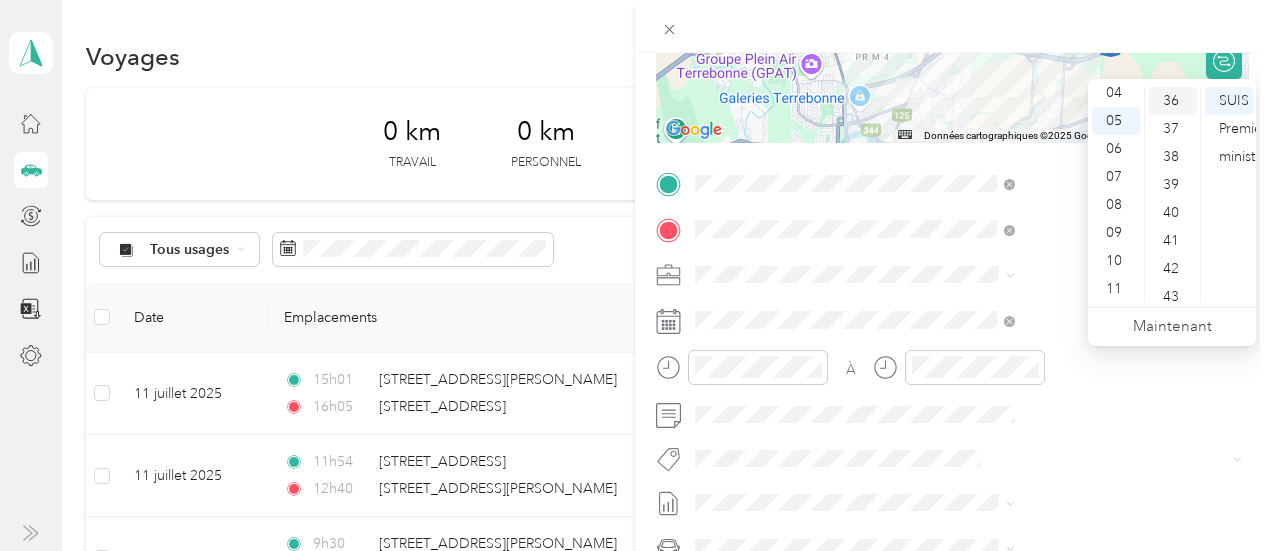 click on "36" at bounding box center [1171, 100] 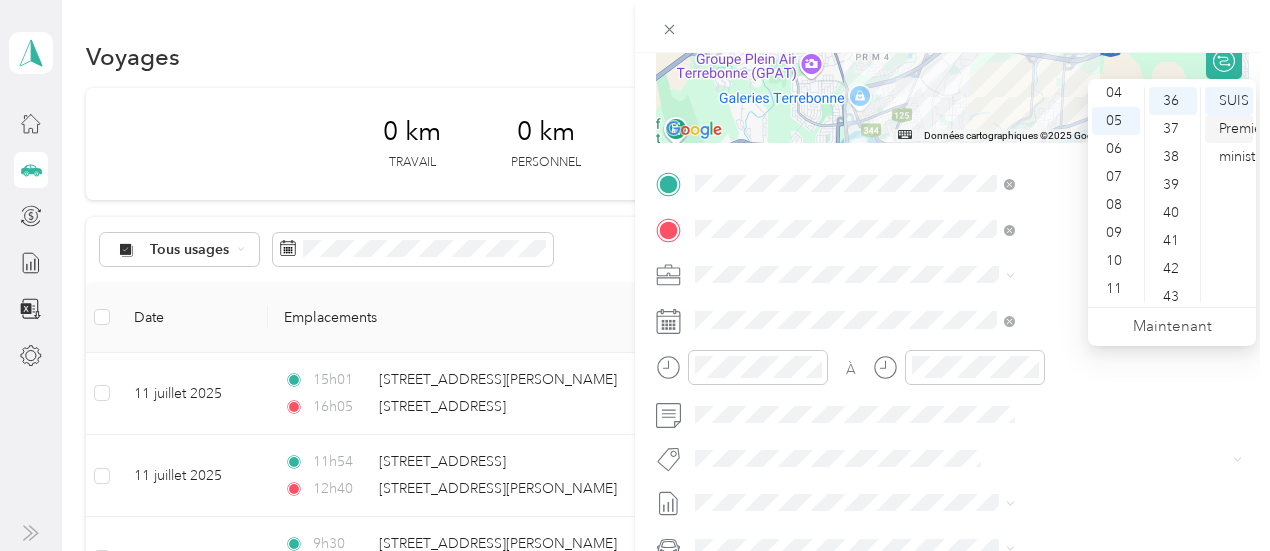 click on "Premier ministre" at bounding box center (1243, 142) 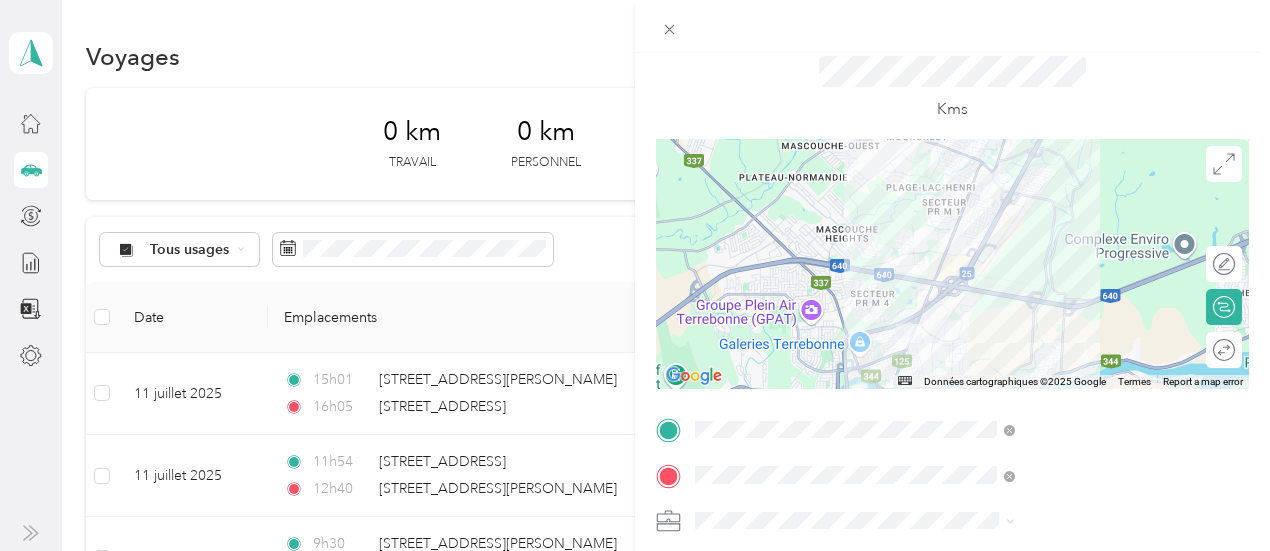 scroll, scrollTop: 0, scrollLeft: 0, axis: both 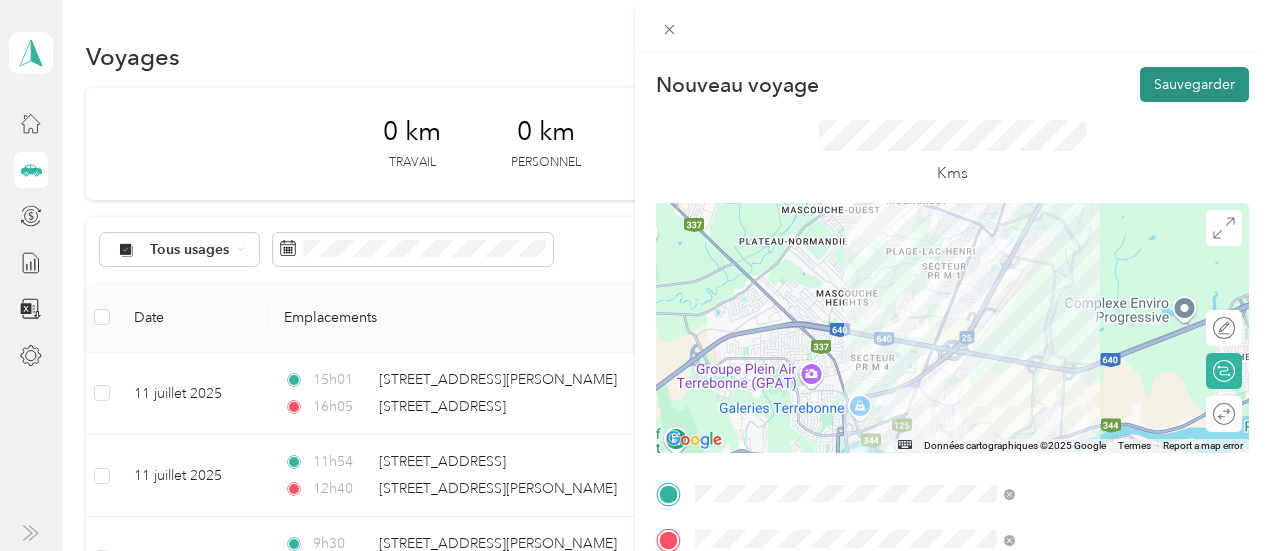 click on "Sauvegarder" at bounding box center [1194, 84] 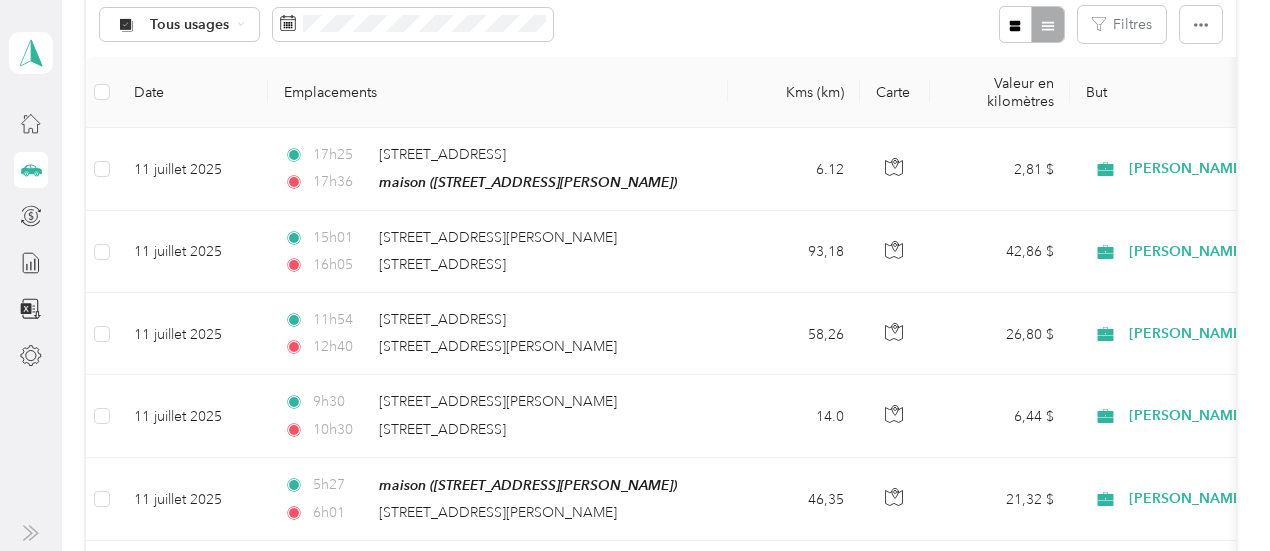 scroll, scrollTop: 218, scrollLeft: 0, axis: vertical 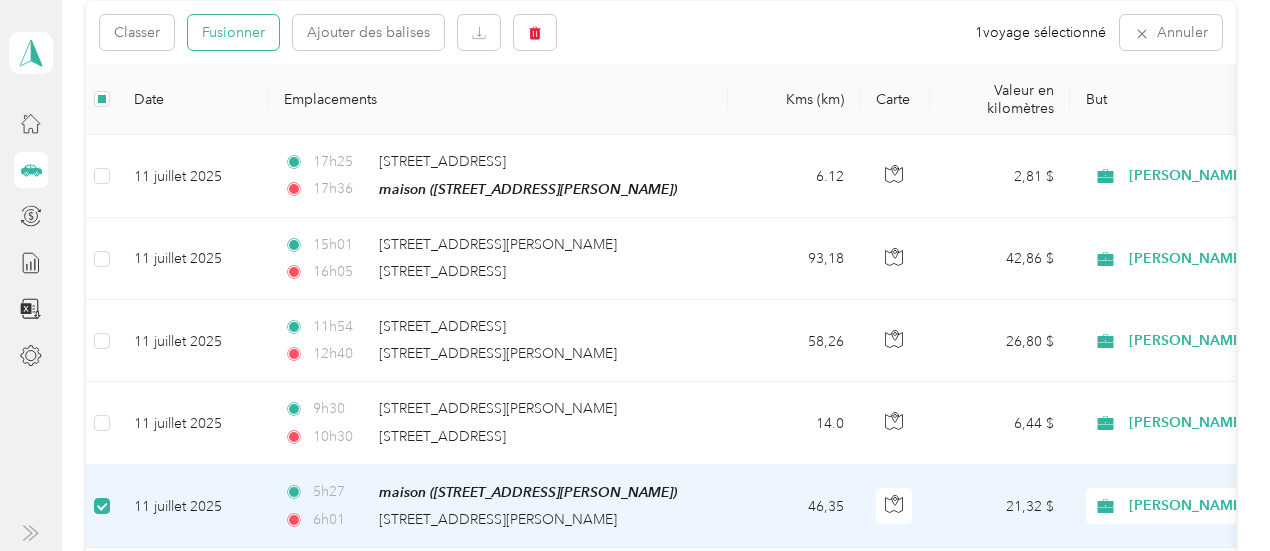 click on "Fusionner" at bounding box center (233, 32) 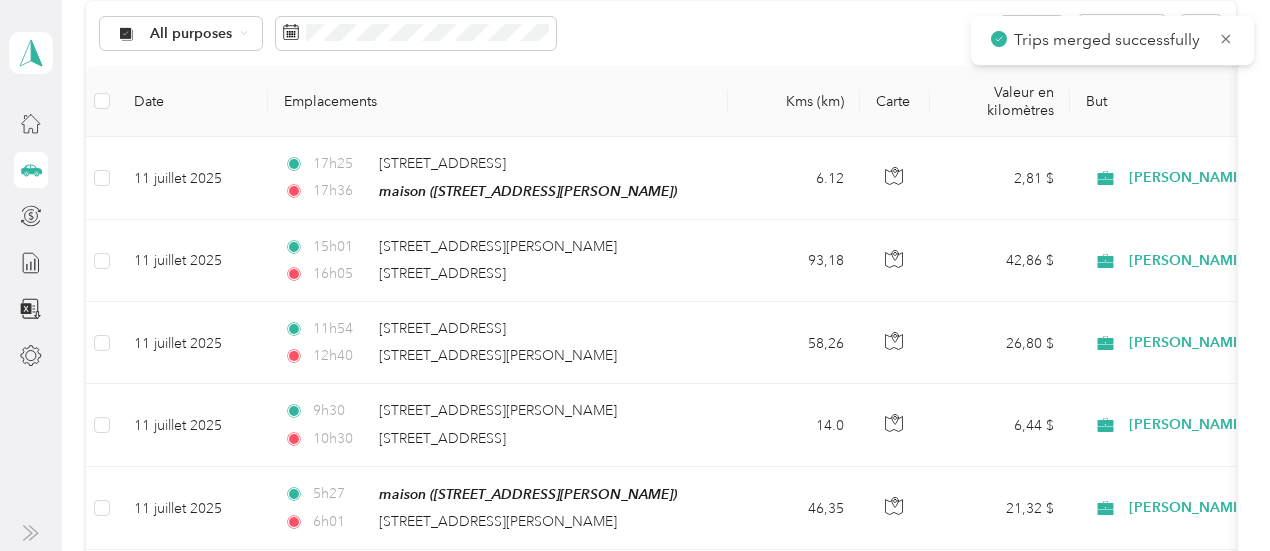 scroll, scrollTop: 218, scrollLeft: 0, axis: vertical 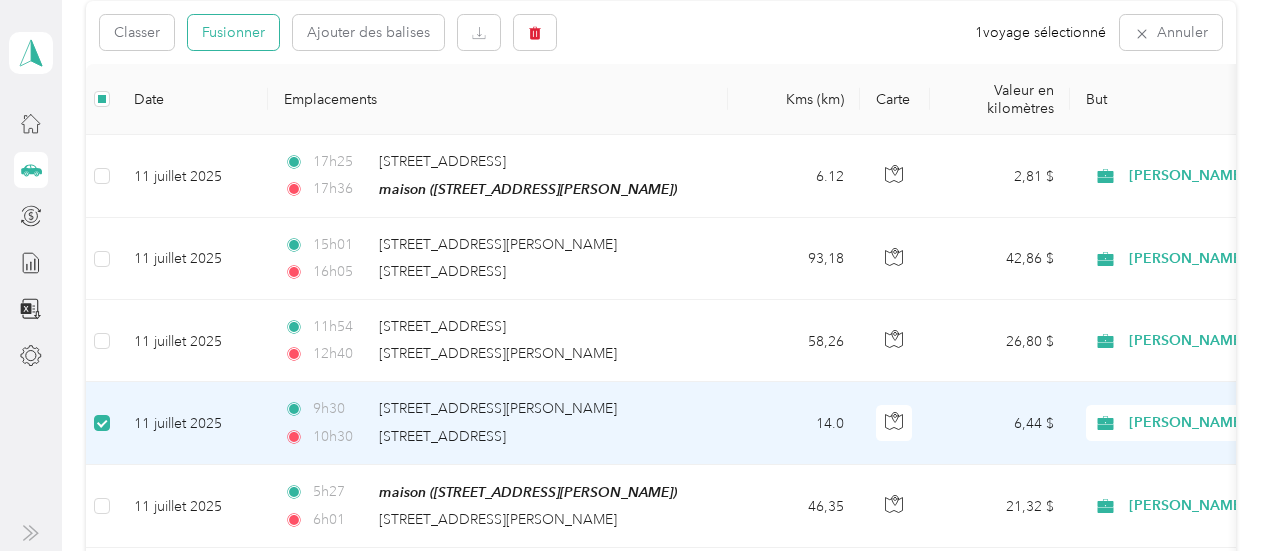 click on "Fusionner" at bounding box center (233, 32) 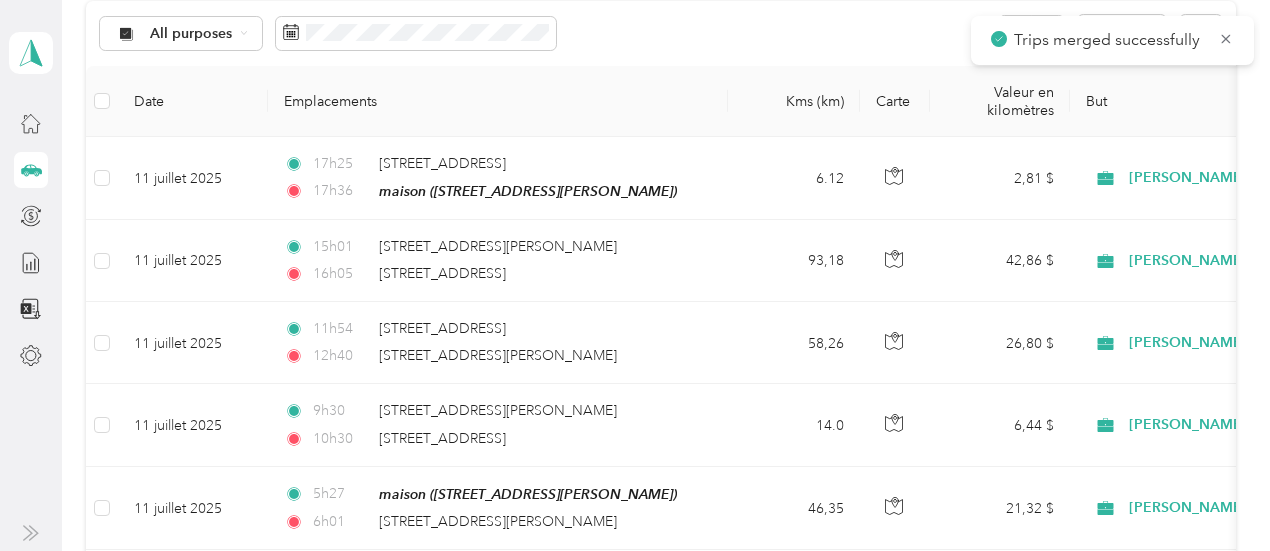 scroll, scrollTop: 218, scrollLeft: 0, axis: vertical 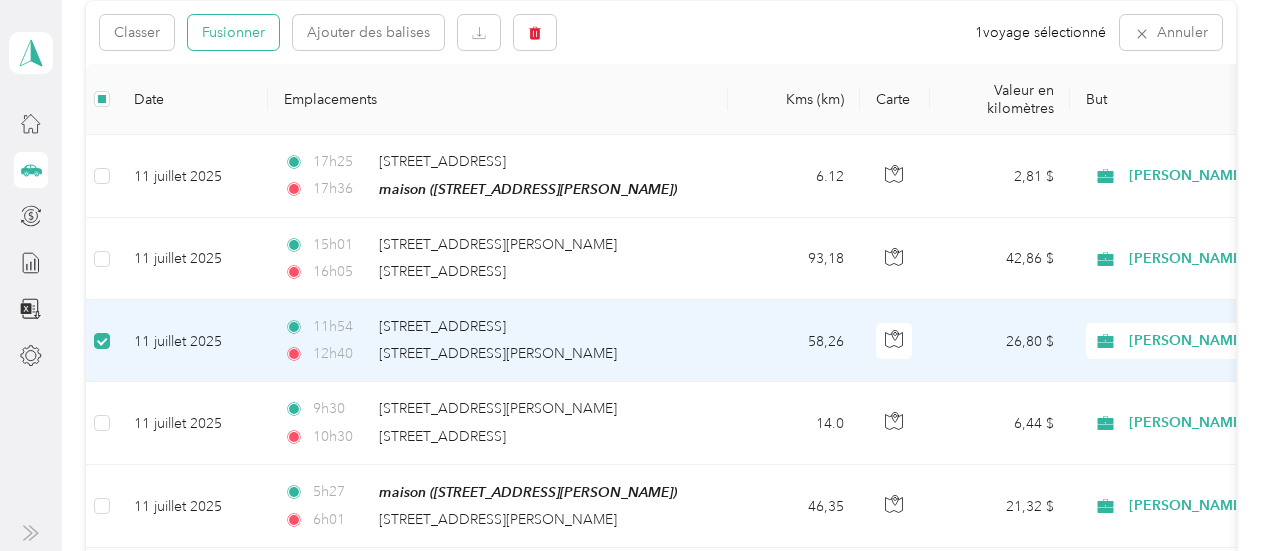 click on "Fusionner" at bounding box center [233, 32] 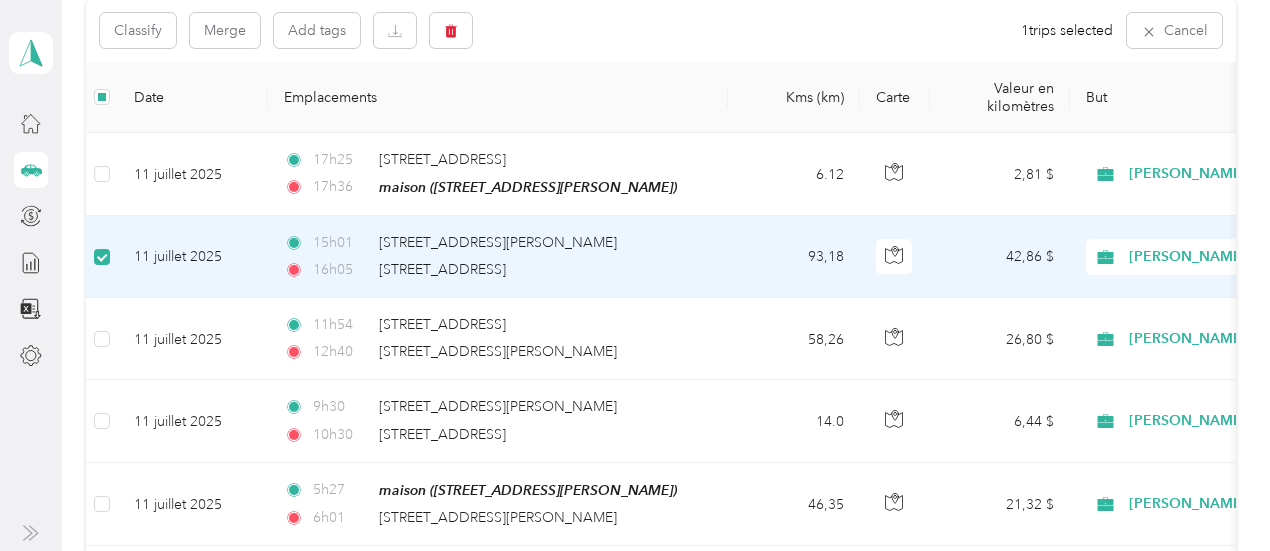 scroll, scrollTop: 216, scrollLeft: 0, axis: vertical 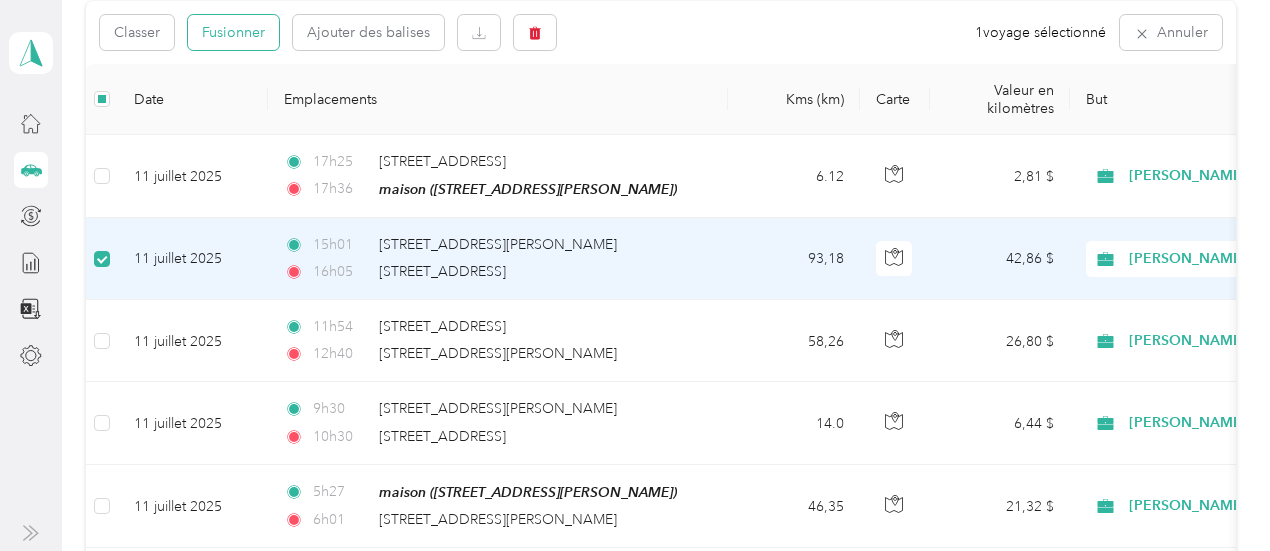 click on "Fusionner" at bounding box center (233, 32) 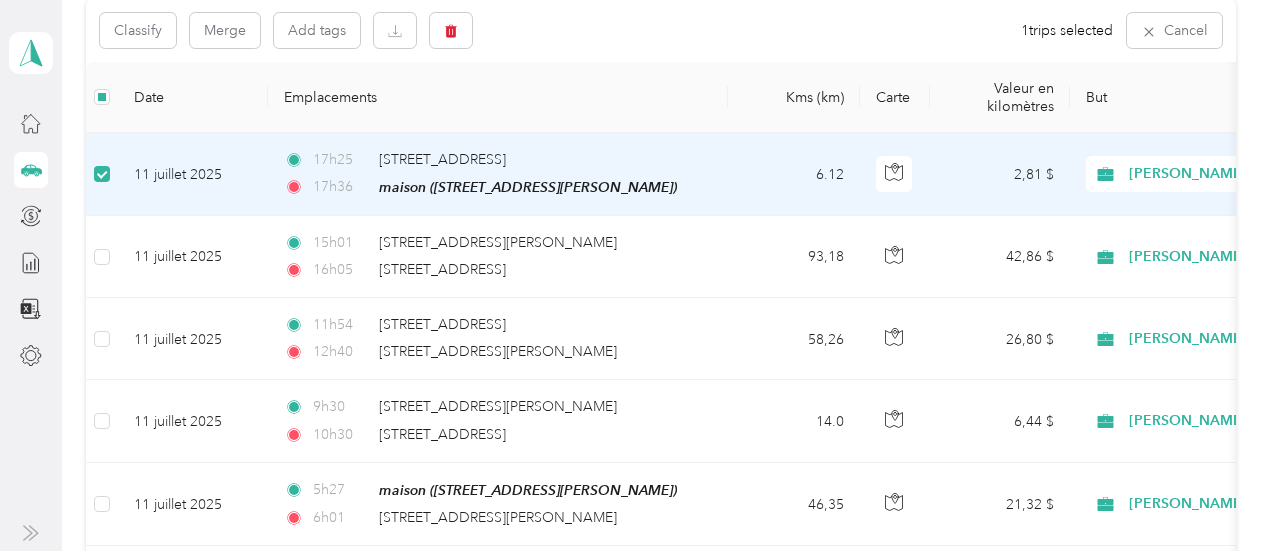 scroll, scrollTop: 216, scrollLeft: 0, axis: vertical 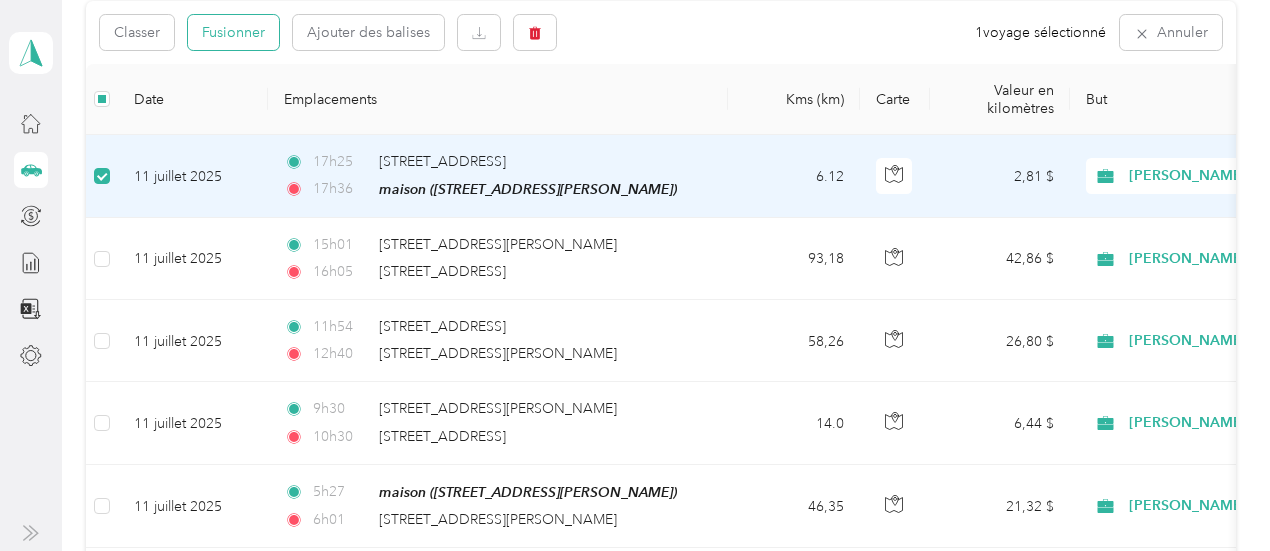 click on "Fusionner" at bounding box center [233, 32] 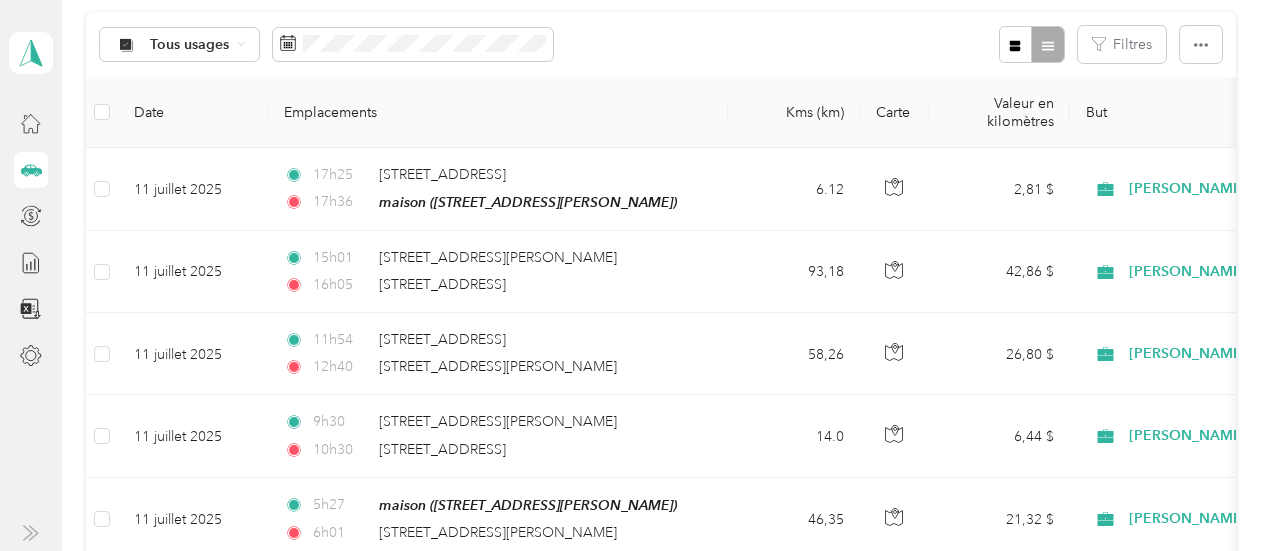 scroll, scrollTop: 202, scrollLeft: 0, axis: vertical 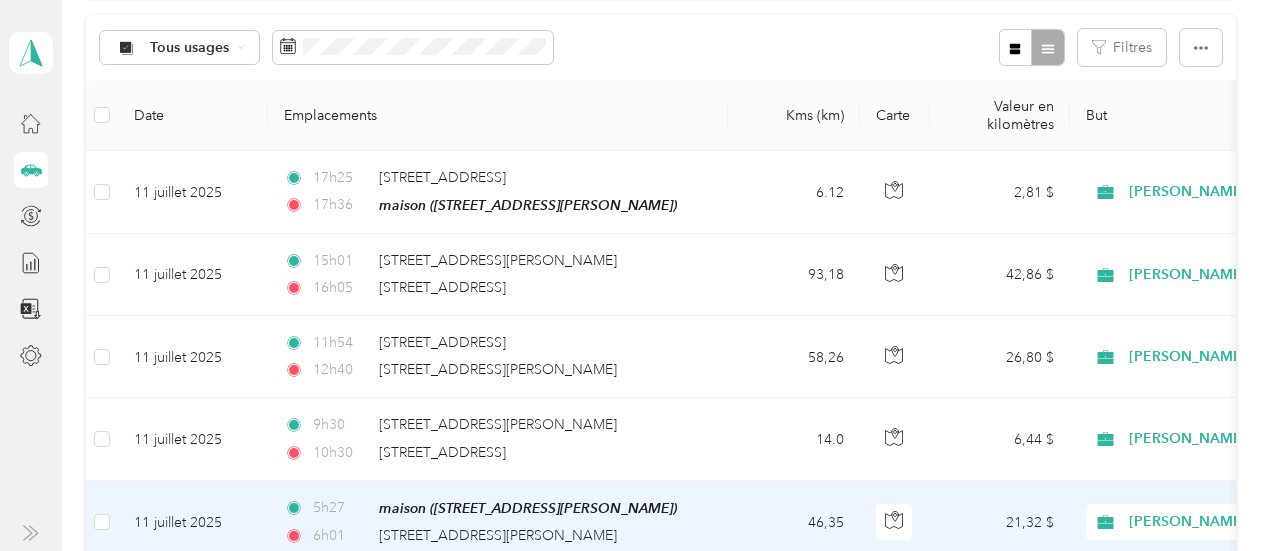 click on "21,32 $" at bounding box center [1000, 522] 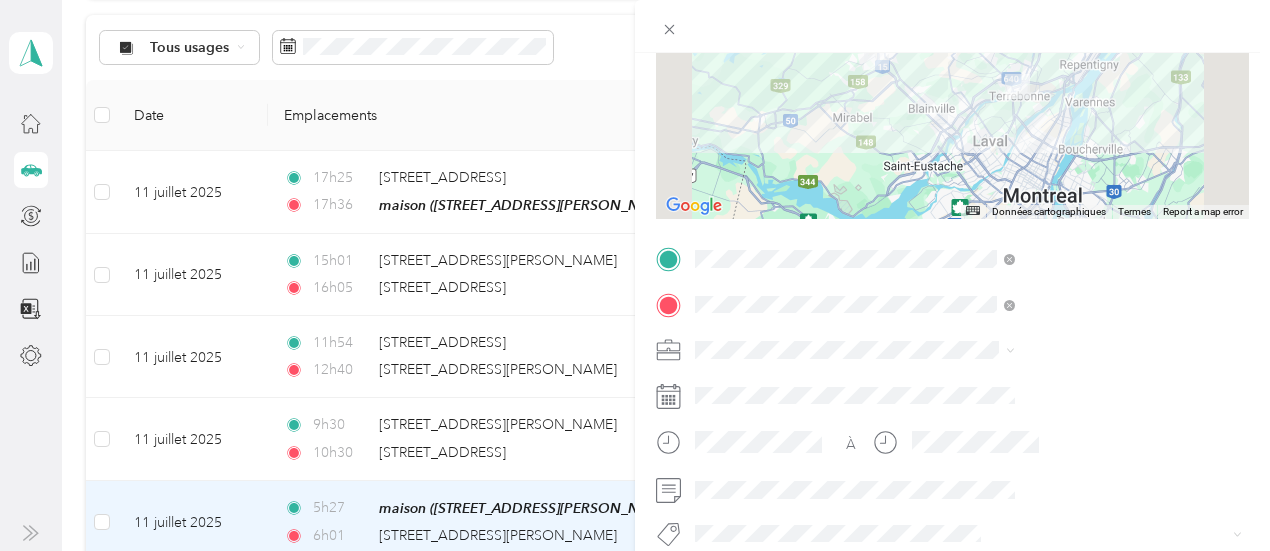 scroll, scrollTop: 240, scrollLeft: 0, axis: vertical 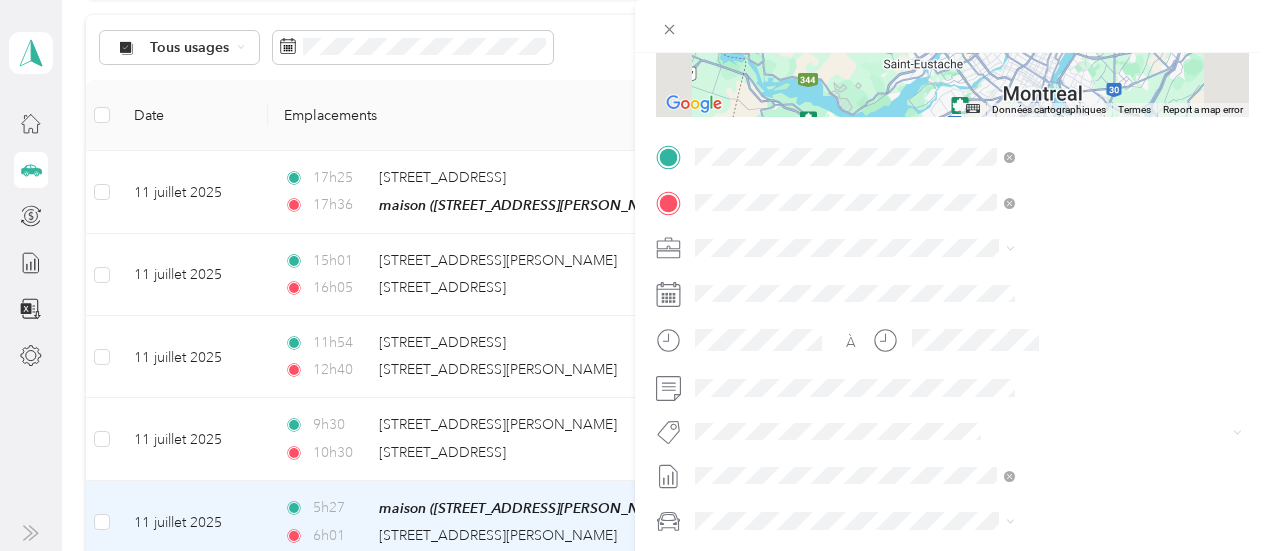 click on "Fab Team - R" at bounding box center [964, 247] 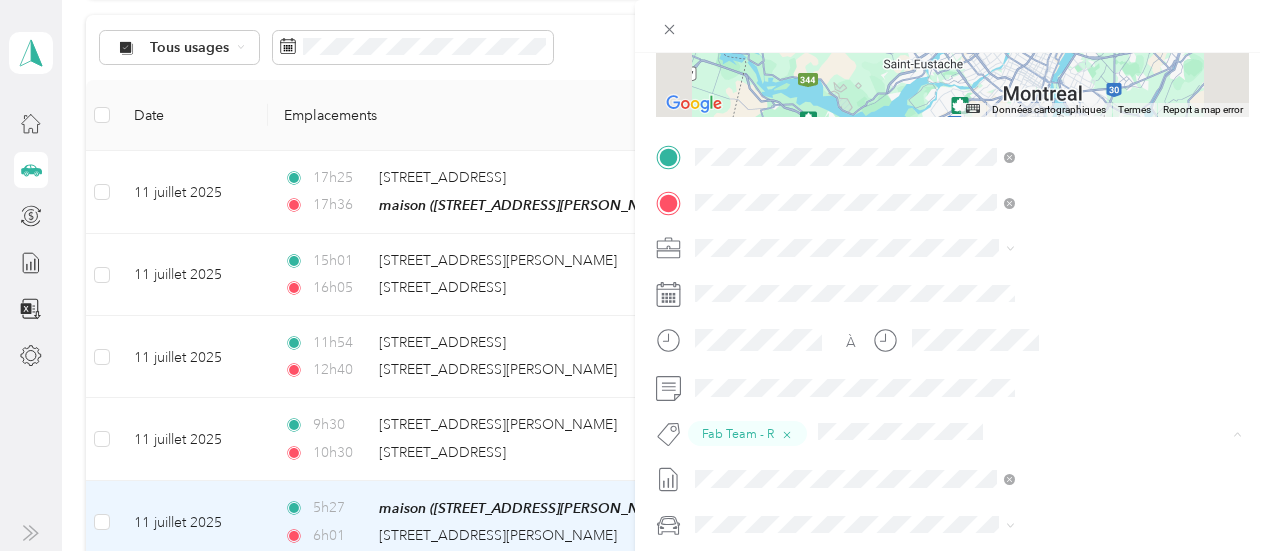 click on "Fab Beiersdorf" at bounding box center [968, 174] 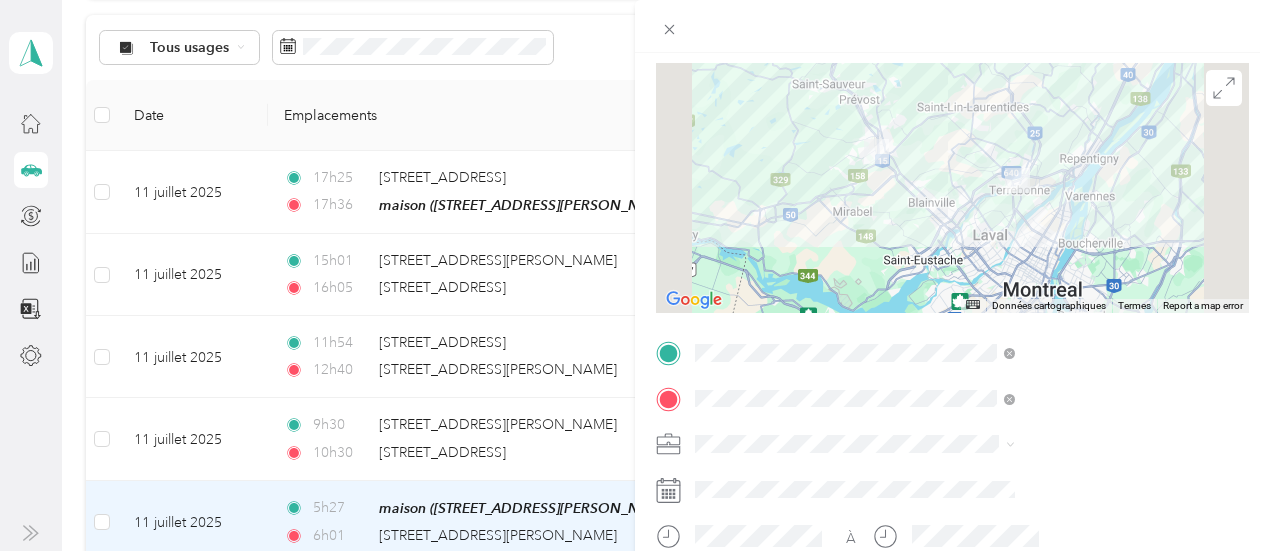scroll, scrollTop: 0, scrollLeft: 0, axis: both 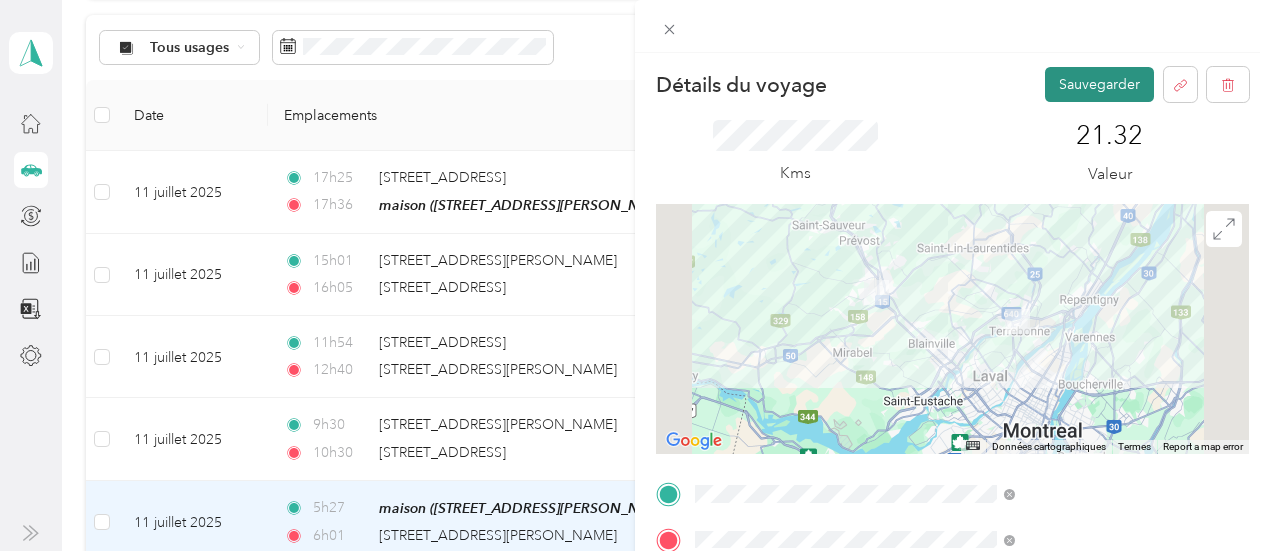 click on "Sauvegarder" at bounding box center [1099, 84] 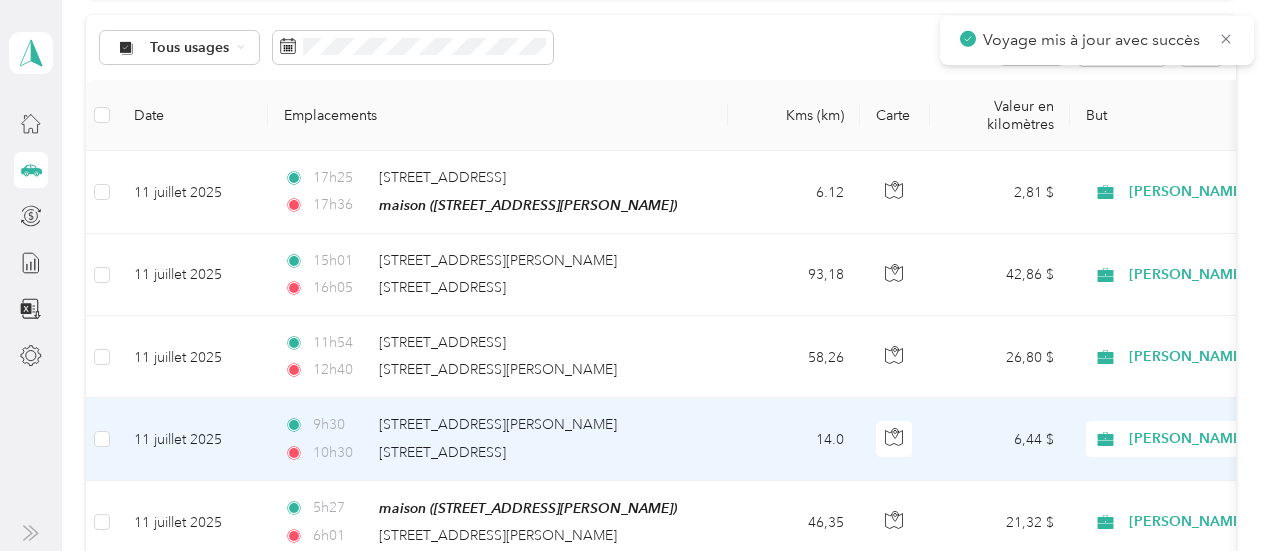 click on "6,44 $" at bounding box center [1034, 439] 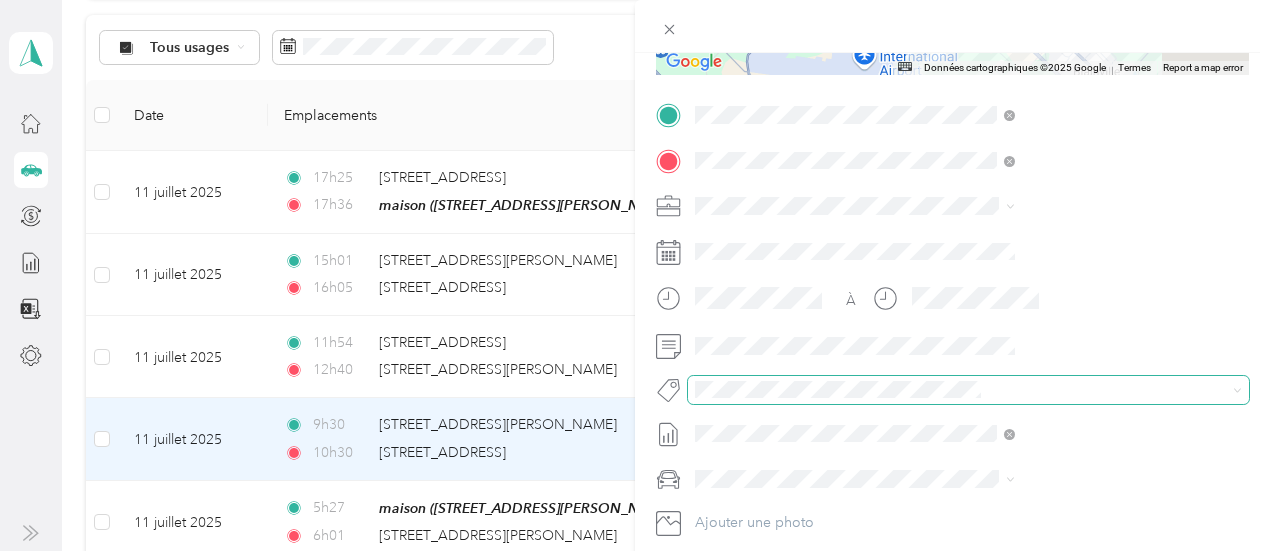 scroll, scrollTop: 386, scrollLeft: 0, axis: vertical 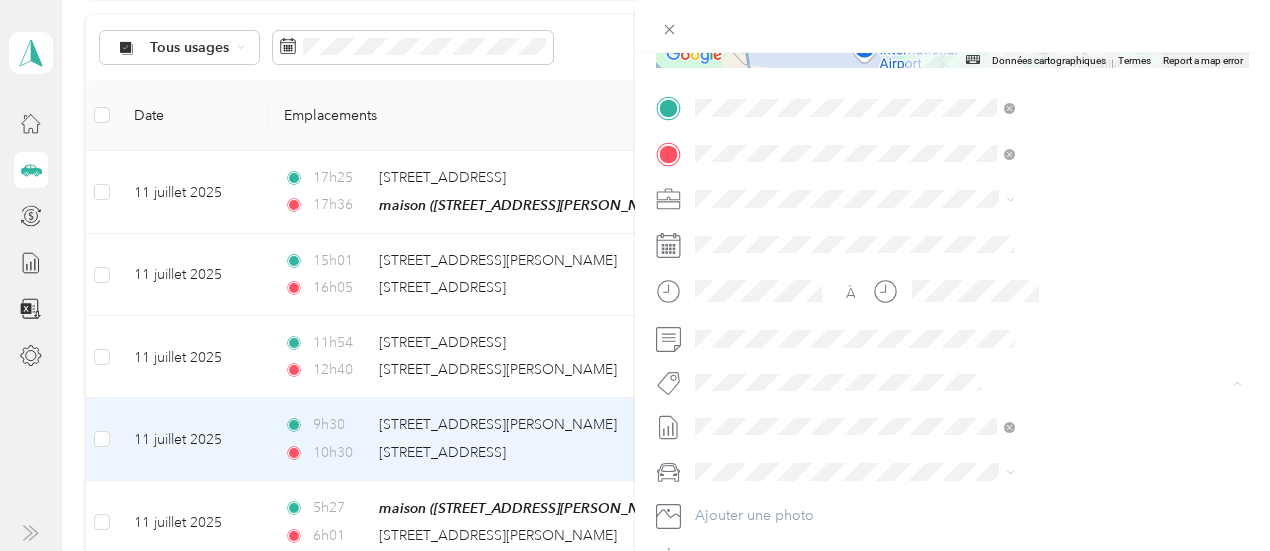 click on "Fab Team - R" at bounding box center (964, 202) 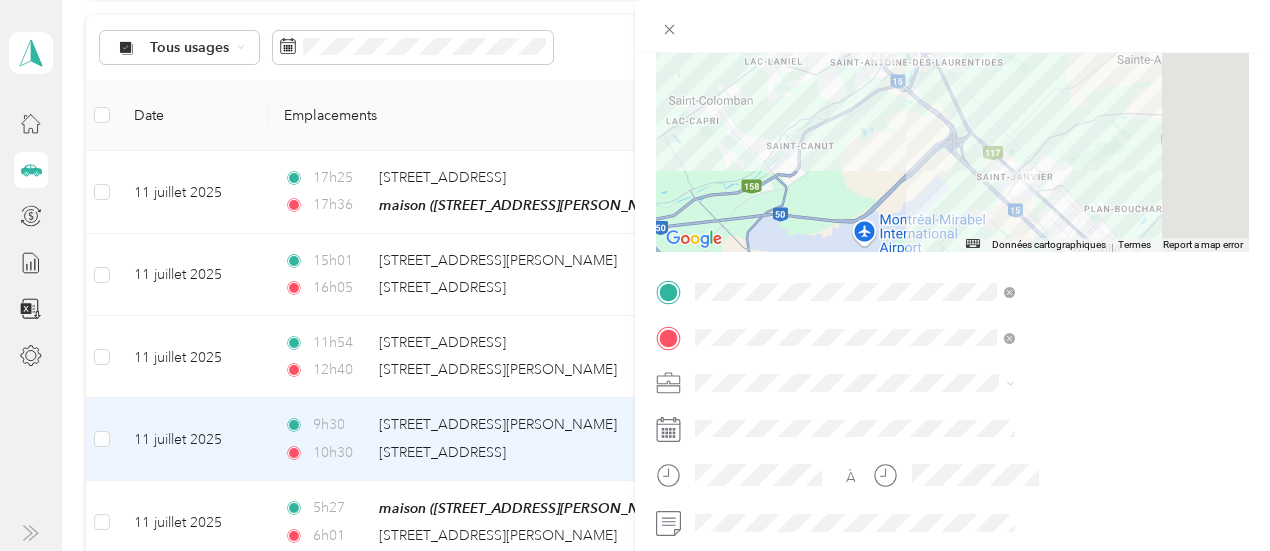 scroll, scrollTop: 0, scrollLeft: 0, axis: both 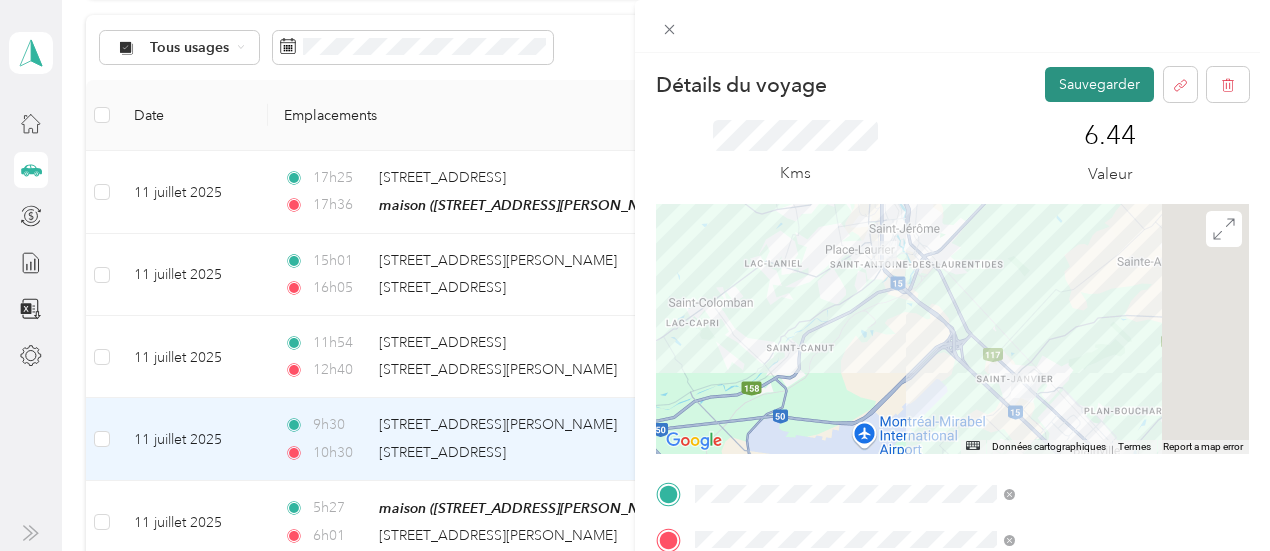 click on "Sauvegarder" at bounding box center (1099, 84) 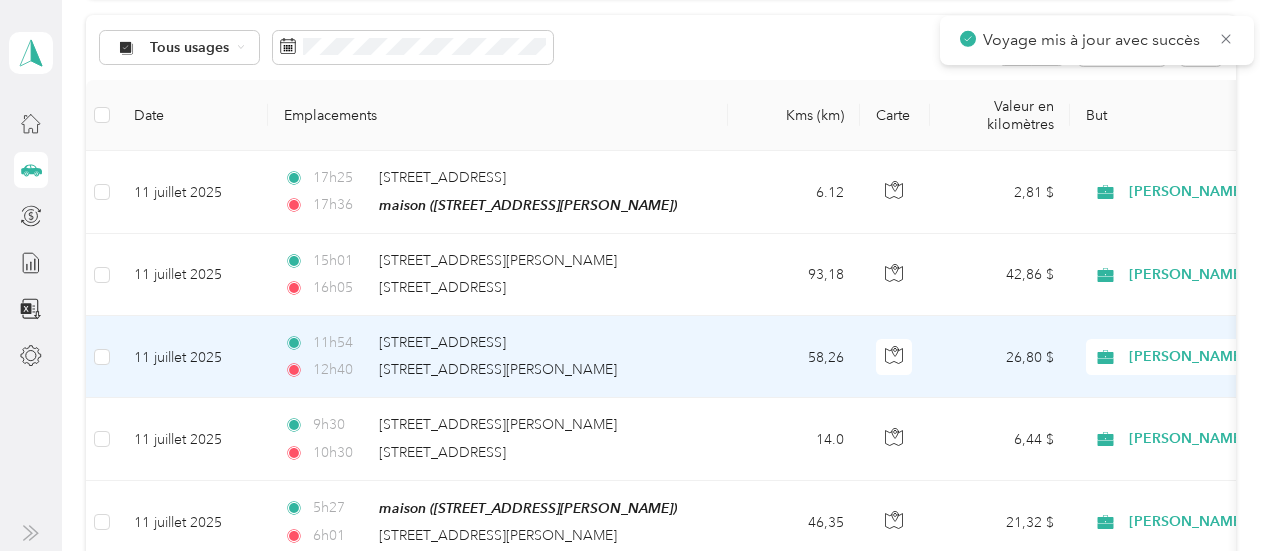 click on "26,80 $" at bounding box center [1000, 357] 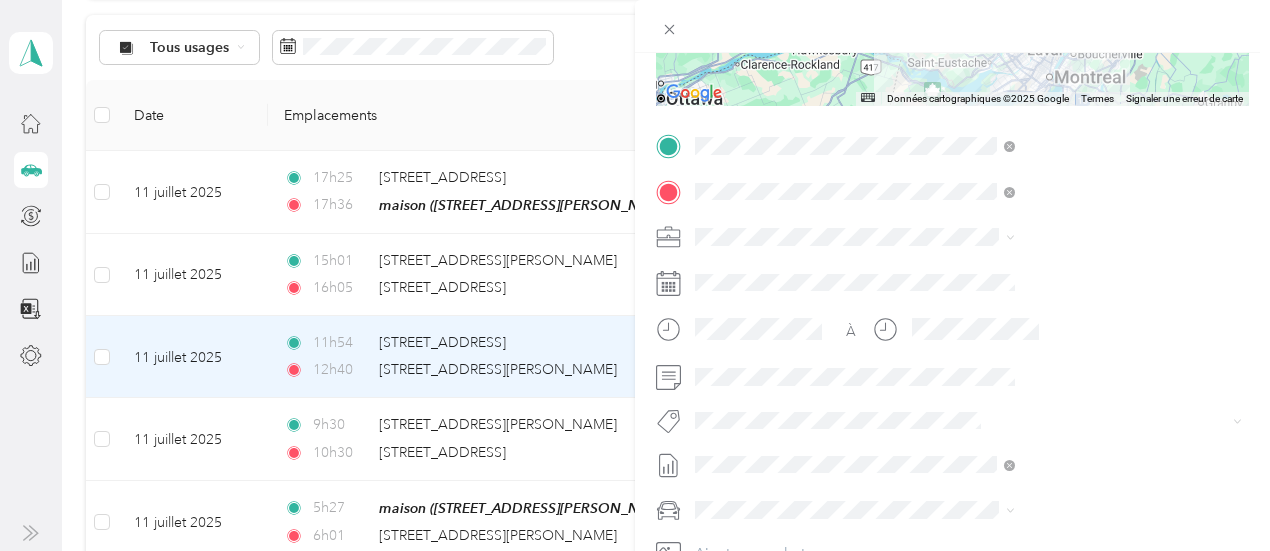 scroll, scrollTop: 372, scrollLeft: 0, axis: vertical 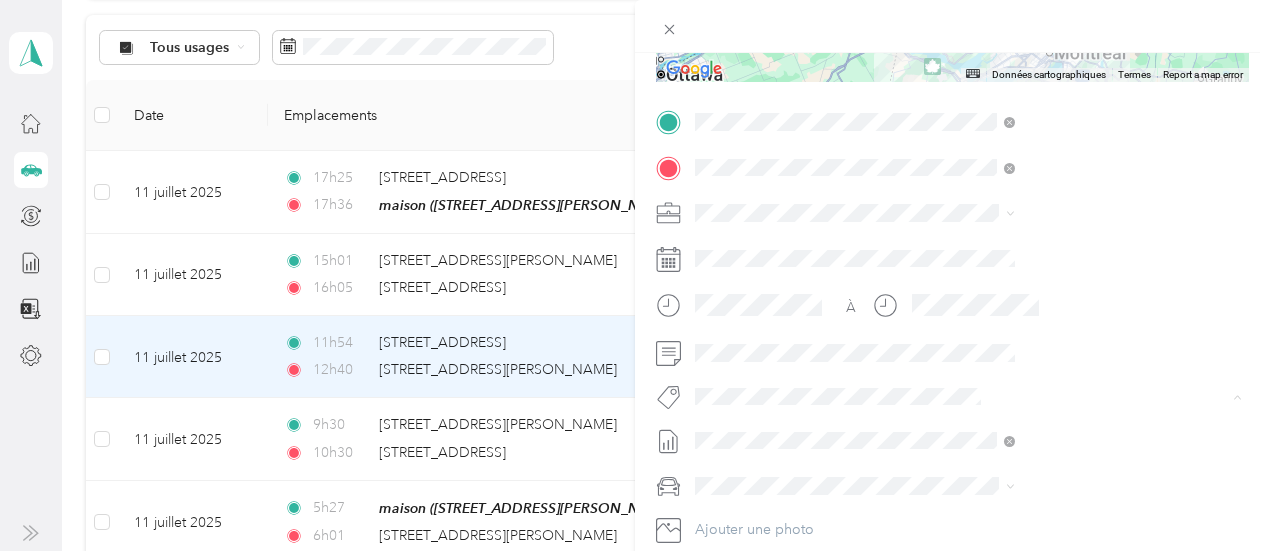 click on "Fab Beiersdorf" at bounding box center (968, 139) 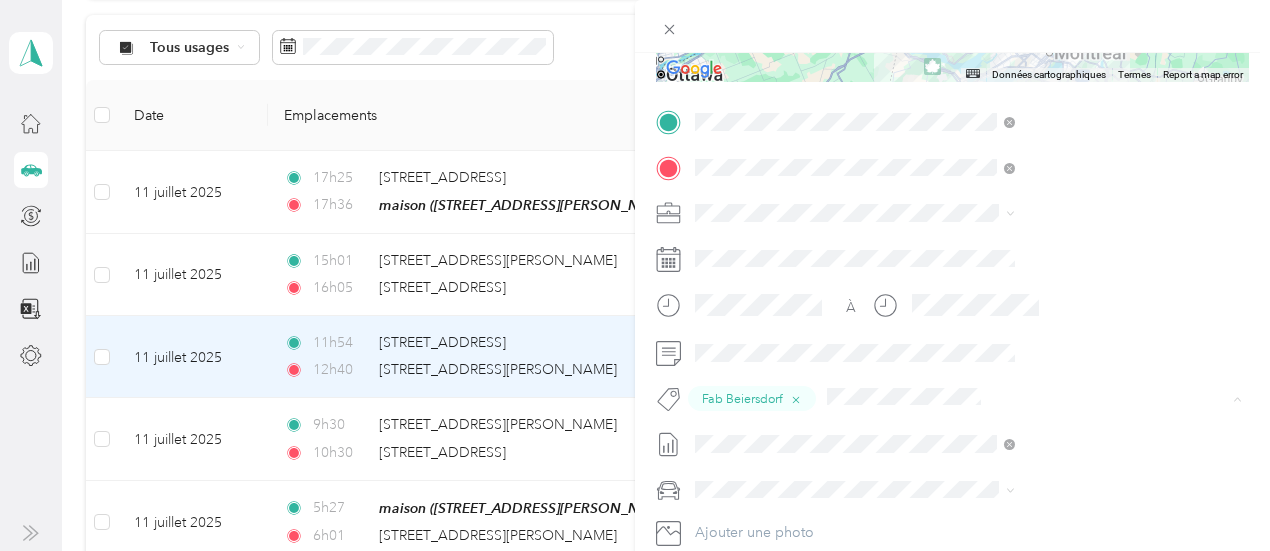 click on "Fab Team - R" at bounding box center [1067, 217] 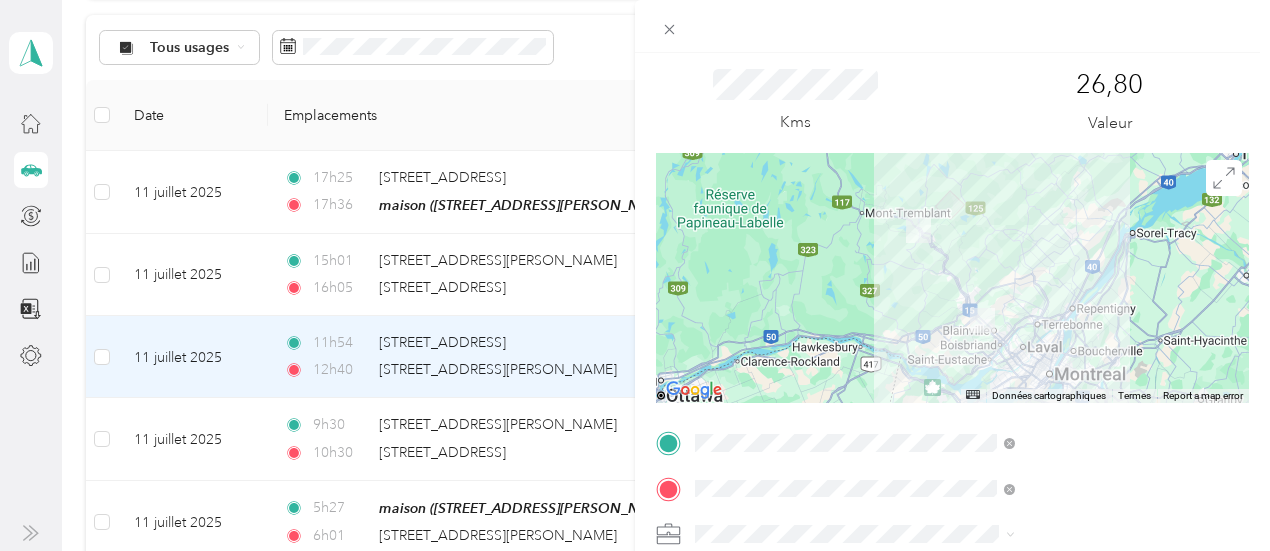 scroll, scrollTop: 0, scrollLeft: 0, axis: both 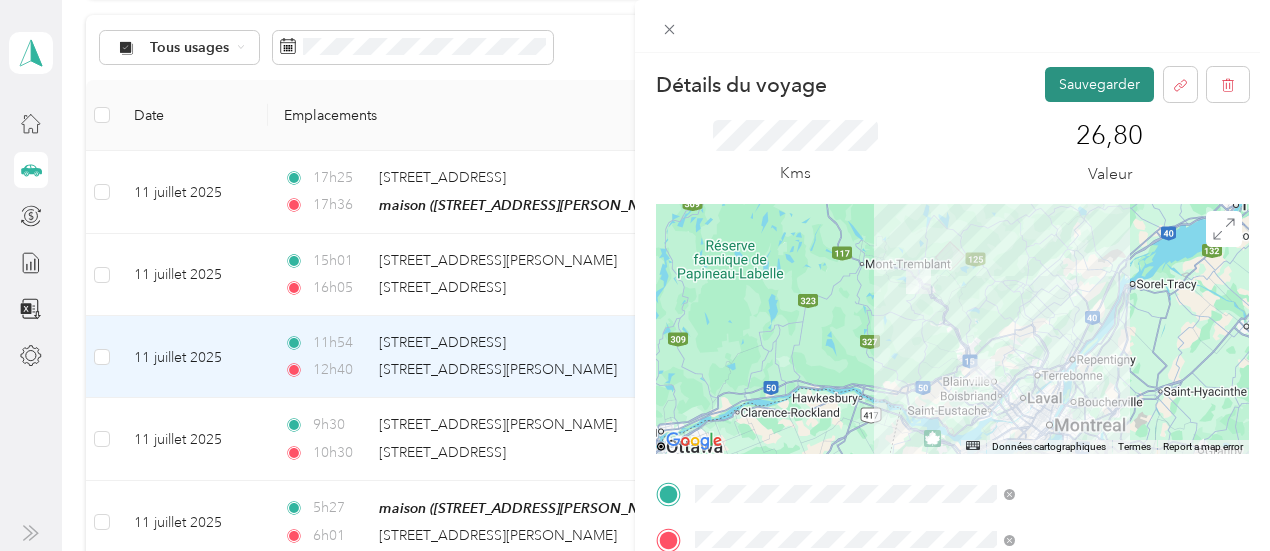 click on "Sauvegarder" at bounding box center [1099, 84] 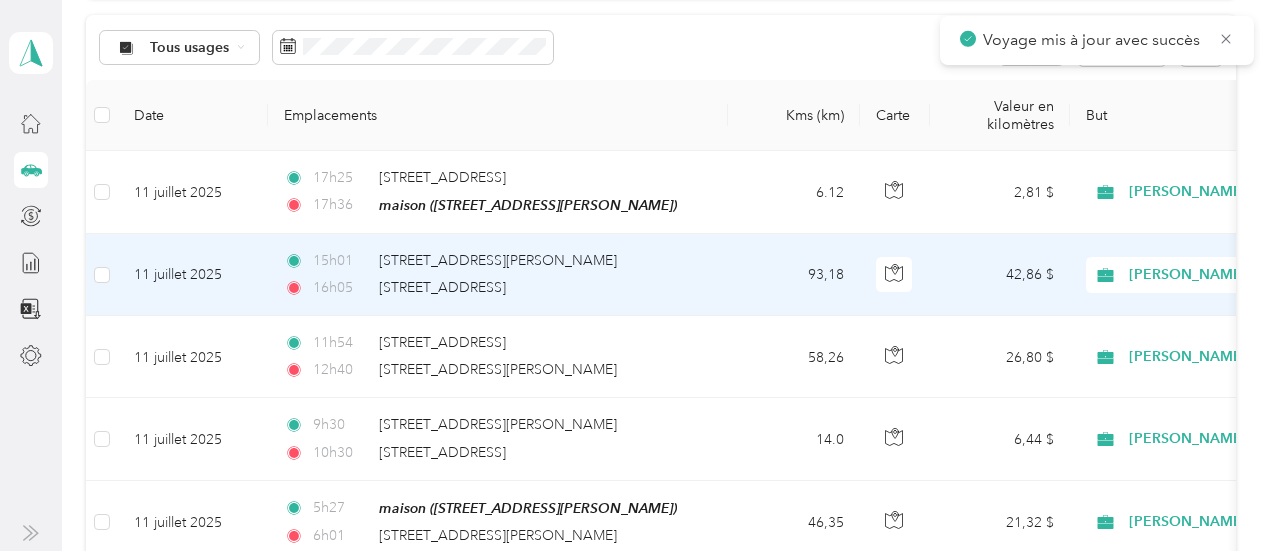 click on "42,86 $" at bounding box center (1000, 275) 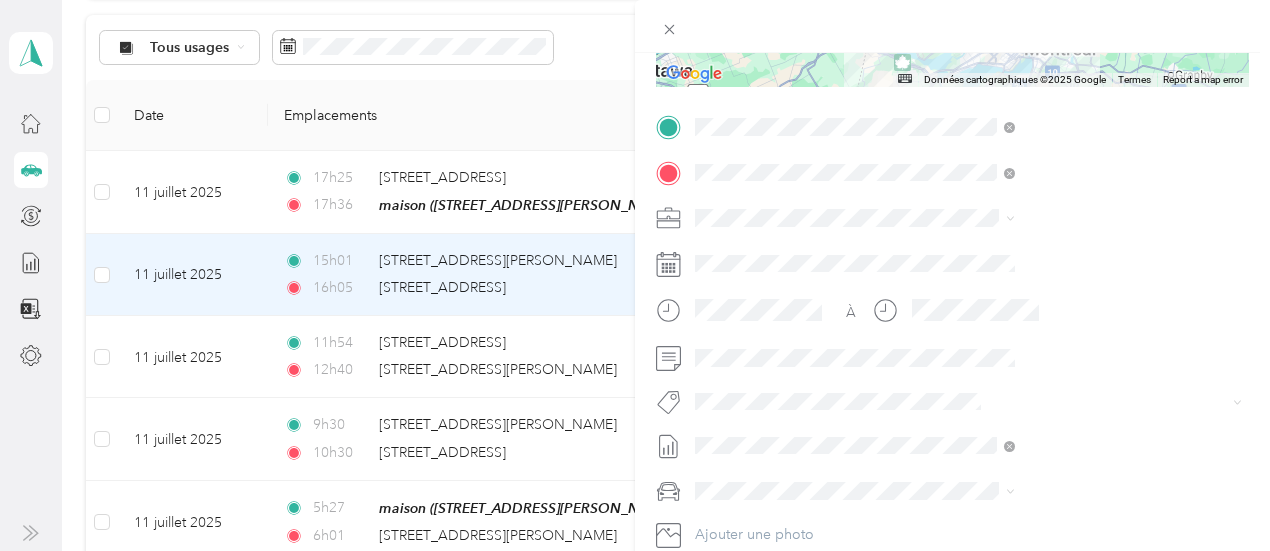 scroll, scrollTop: 372, scrollLeft: 0, axis: vertical 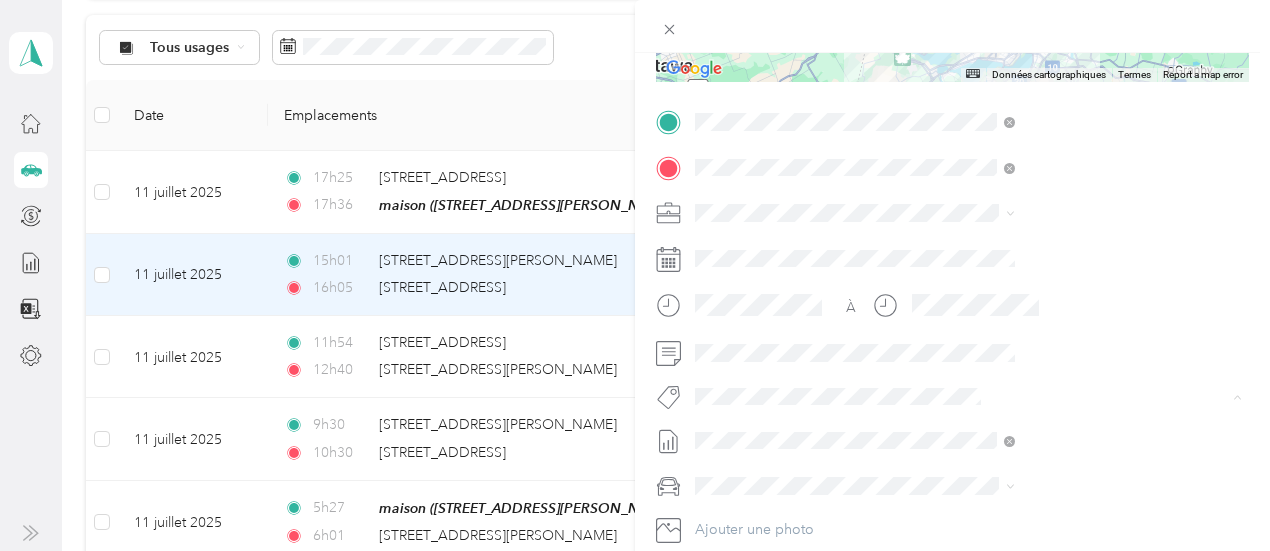 click on "Fab Team - R" at bounding box center (964, 216) 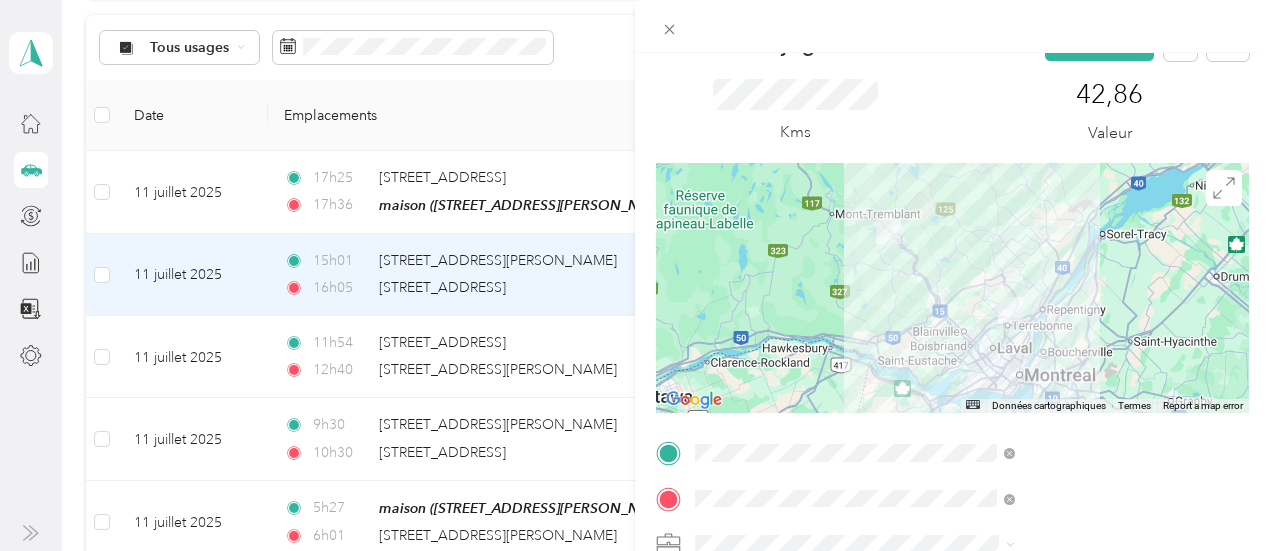 scroll, scrollTop: 0, scrollLeft: 0, axis: both 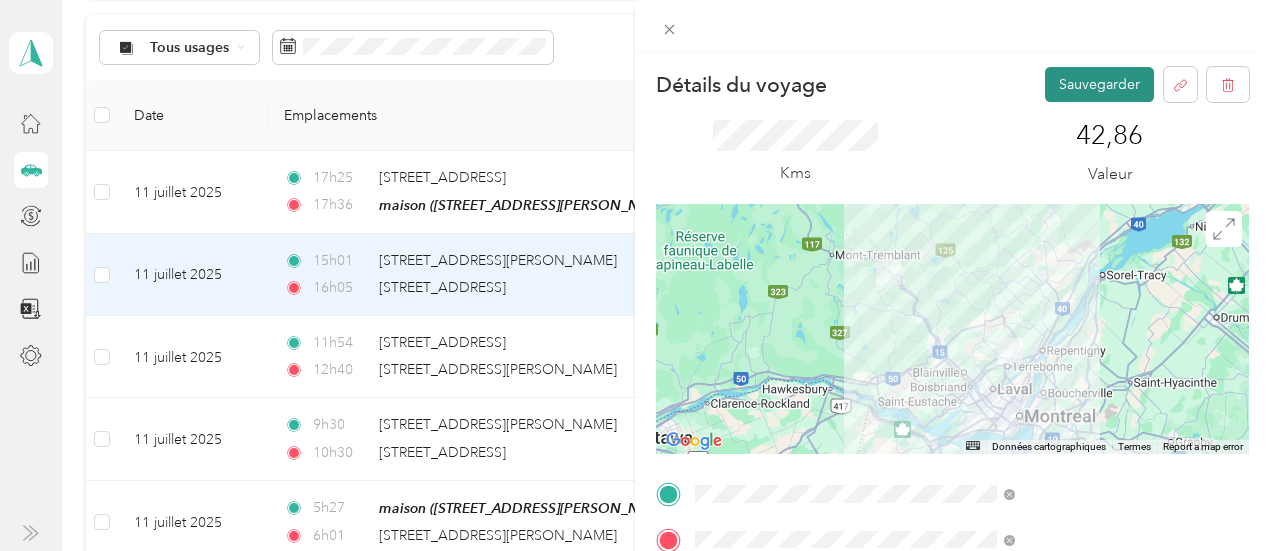 click on "Sauvegarder" at bounding box center (1099, 84) 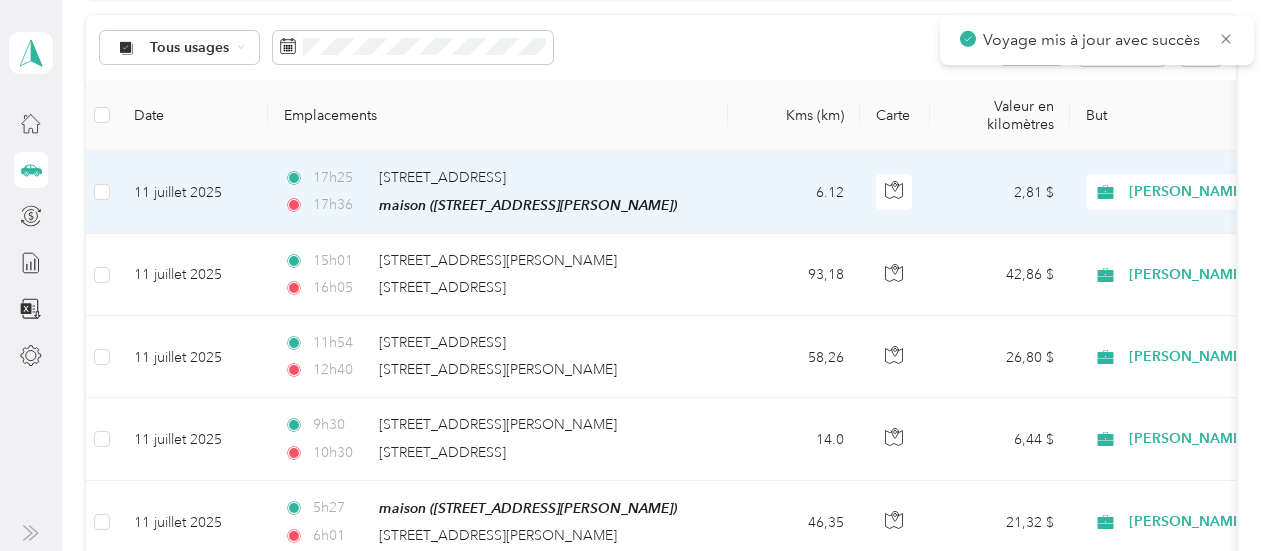 click on "2,81 $" at bounding box center (1000, 192) 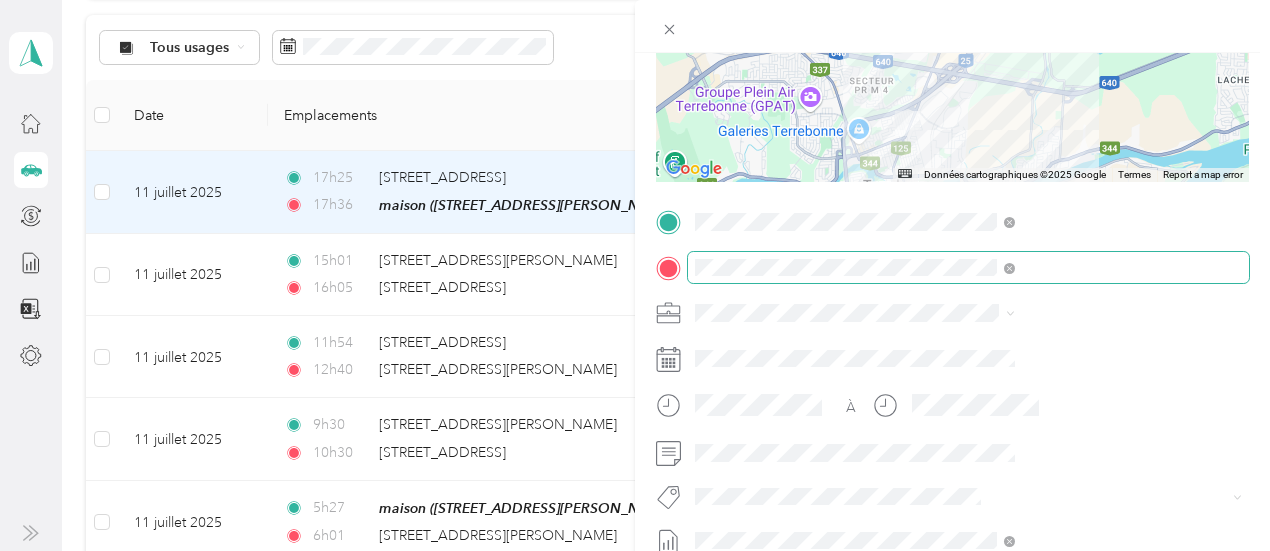 scroll, scrollTop: 279, scrollLeft: 0, axis: vertical 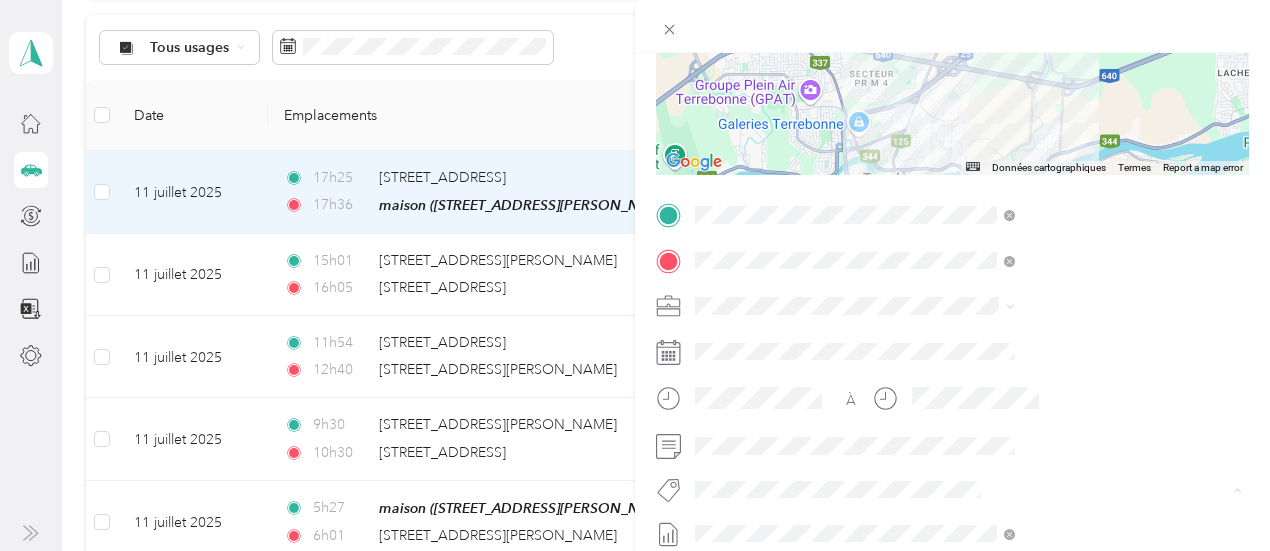 click on "Fab Team - R" at bounding box center [1067, 309] 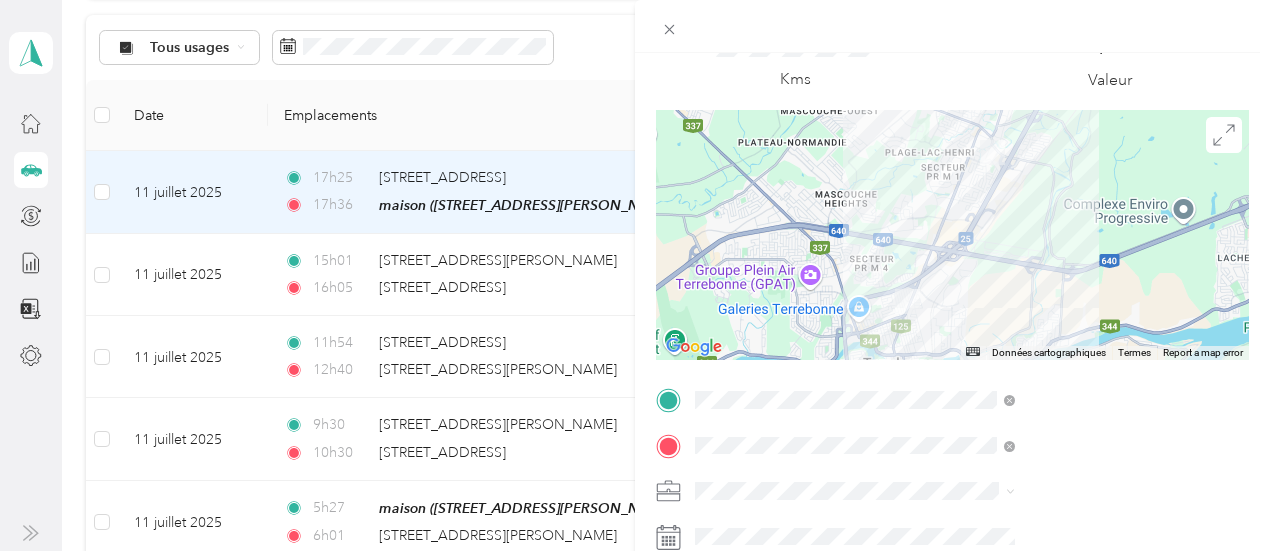 scroll, scrollTop: 0, scrollLeft: 0, axis: both 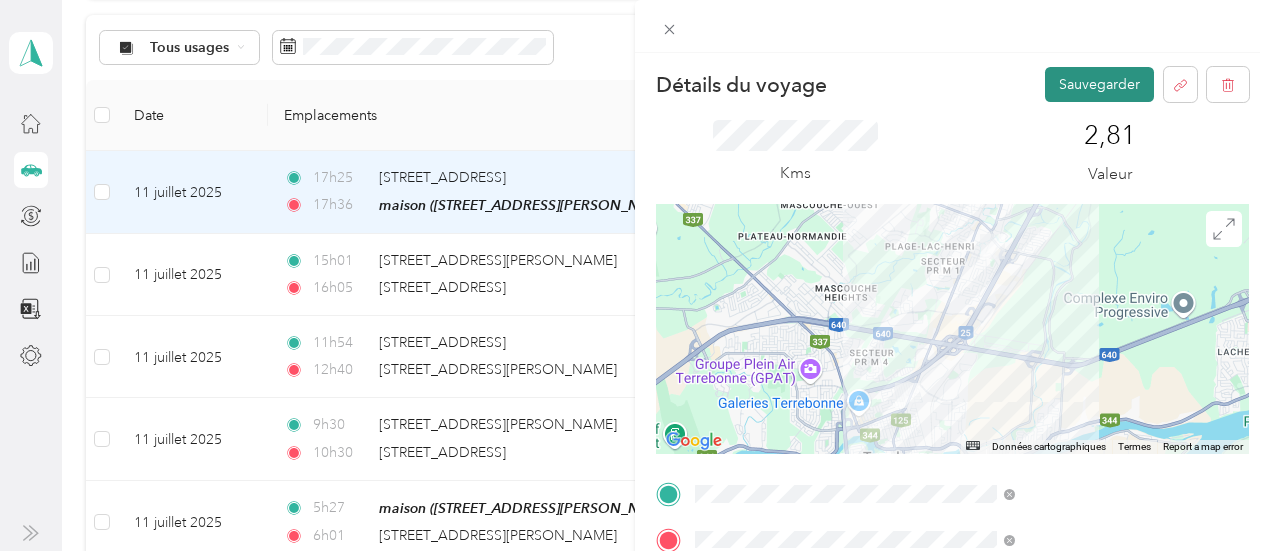 click on "Sauvegarder" at bounding box center (1099, 84) 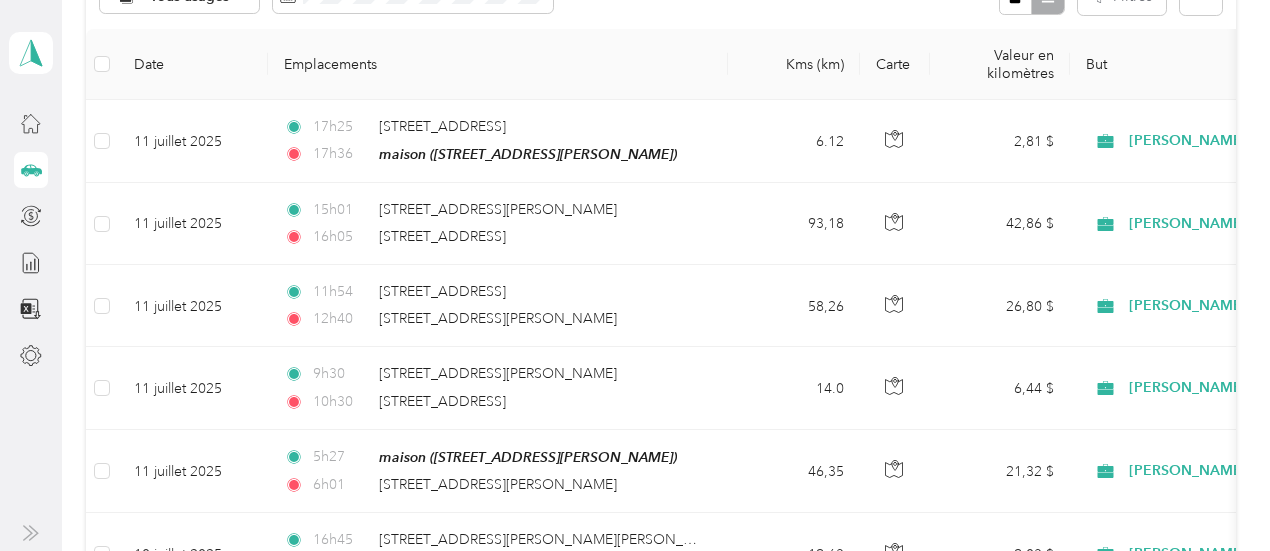 scroll, scrollTop: 239, scrollLeft: 0, axis: vertical 